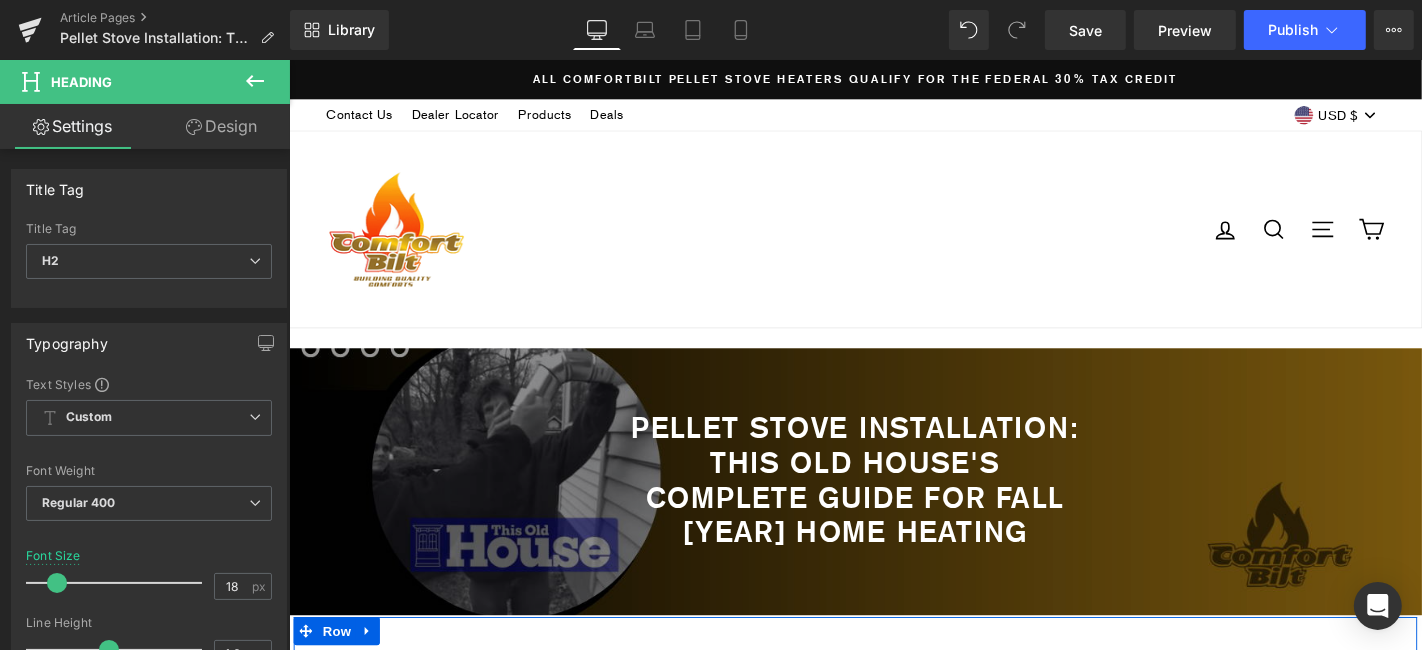 scroll, scrollTop: 2325, scrollLeft: 0, axis: vertical 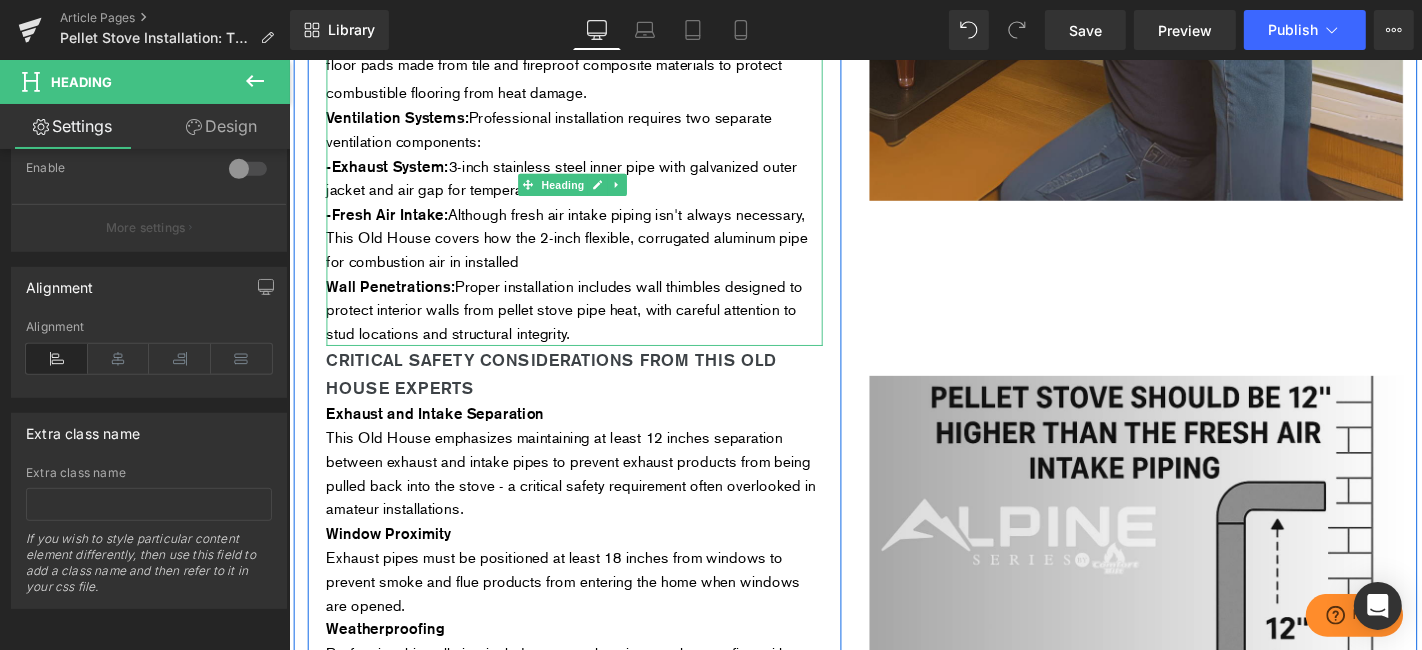 drag, startPoint x: 682, startPoint y: 380, endPoint x: 774, endPoint y: 380, distance: 92 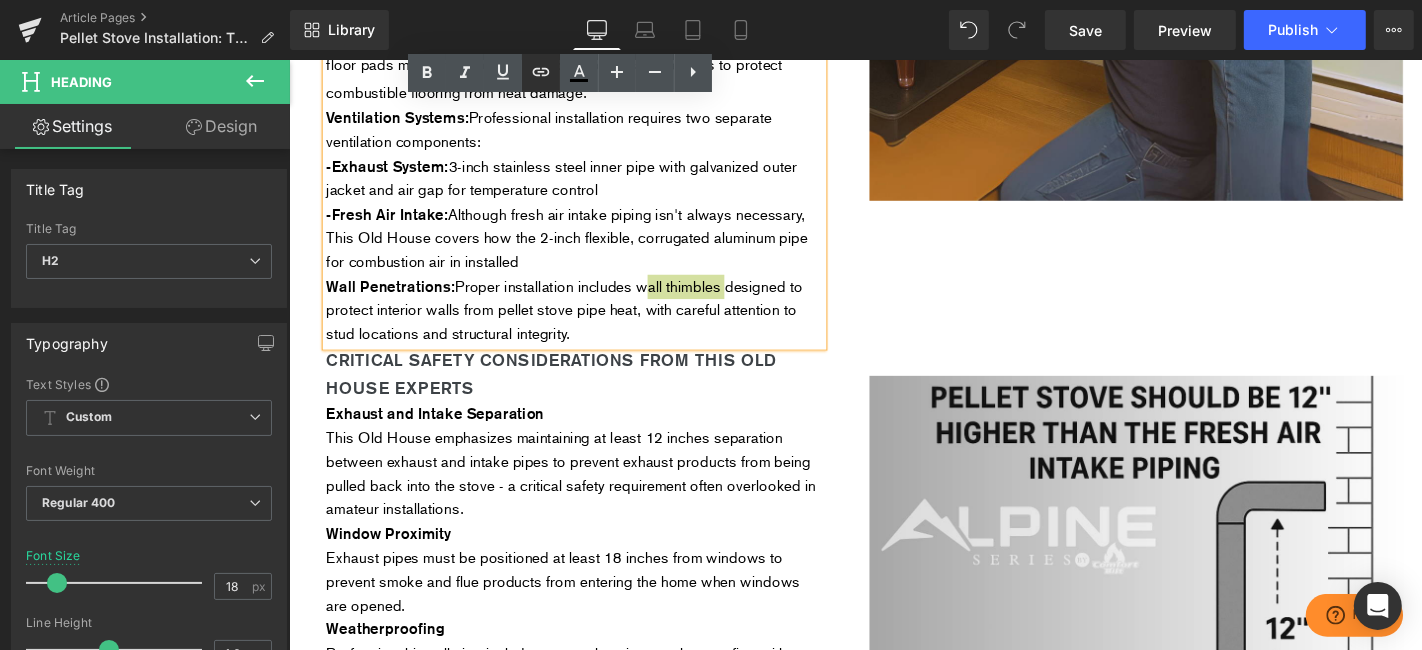 click 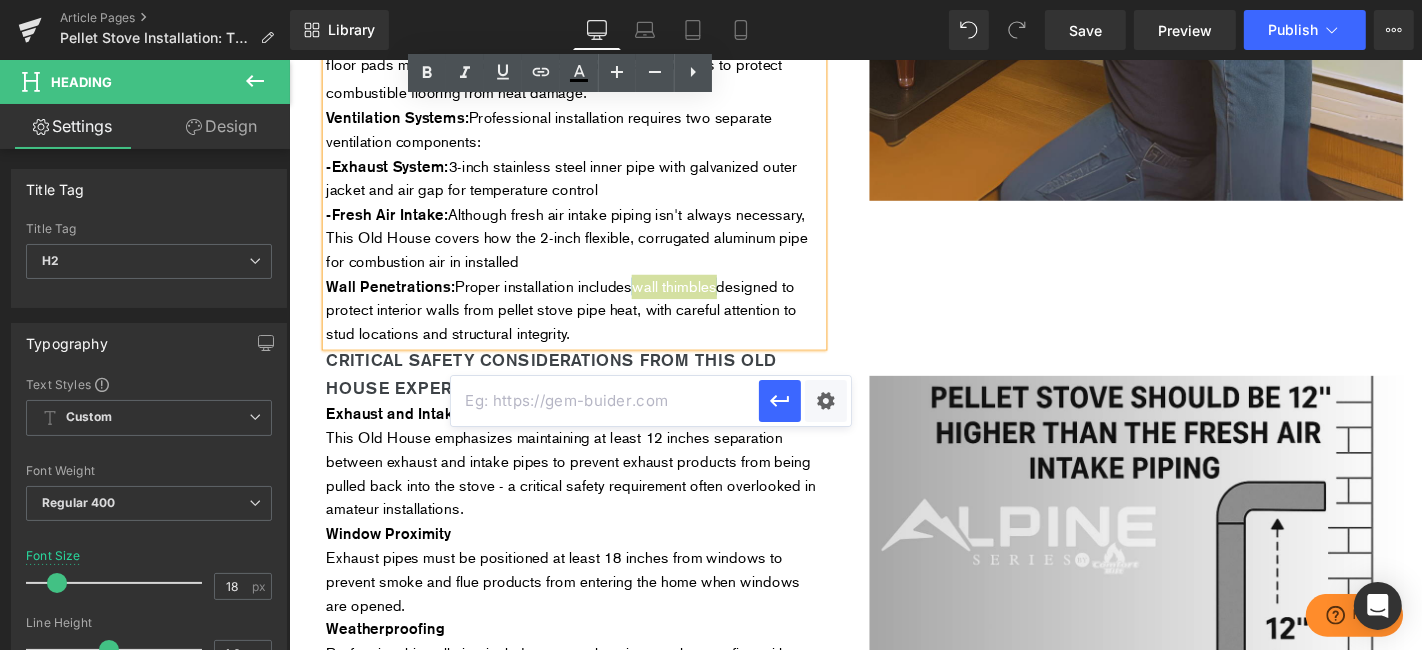 click at bounding box center (605, 401) 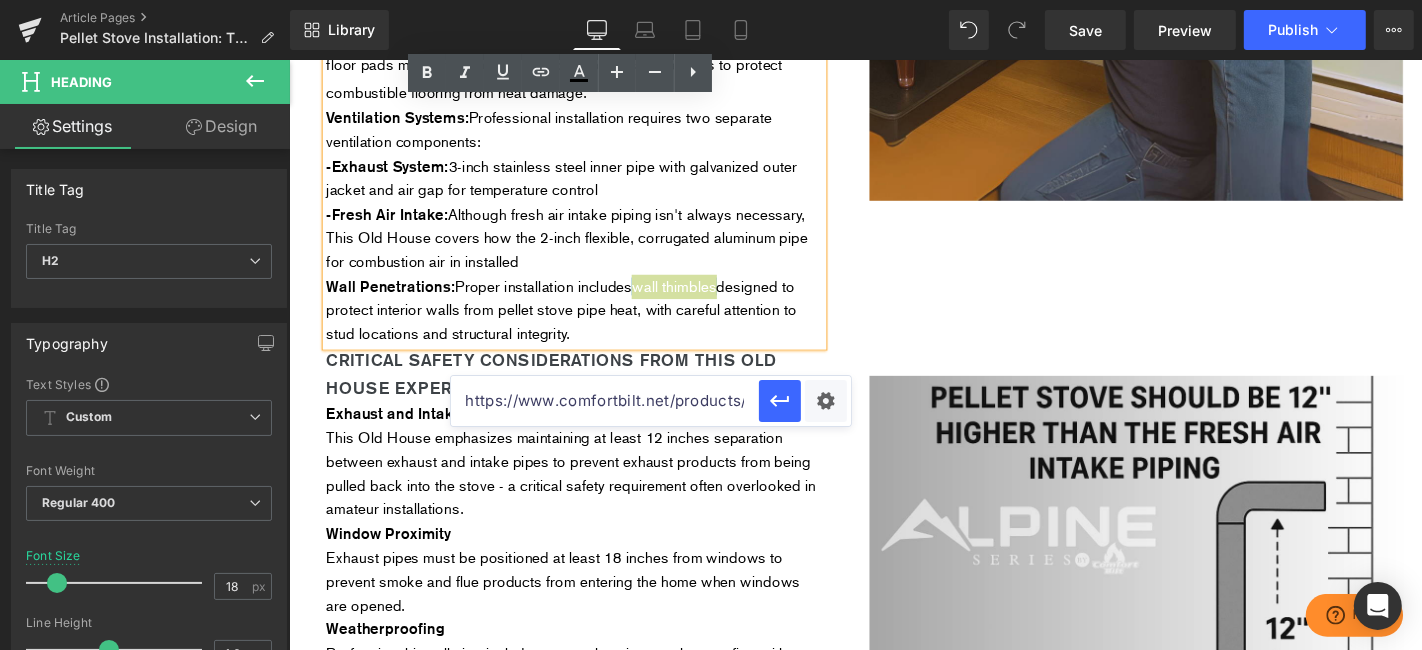 scroll, scrollTop: 0, scrollLeft: 468, axis: horizontal 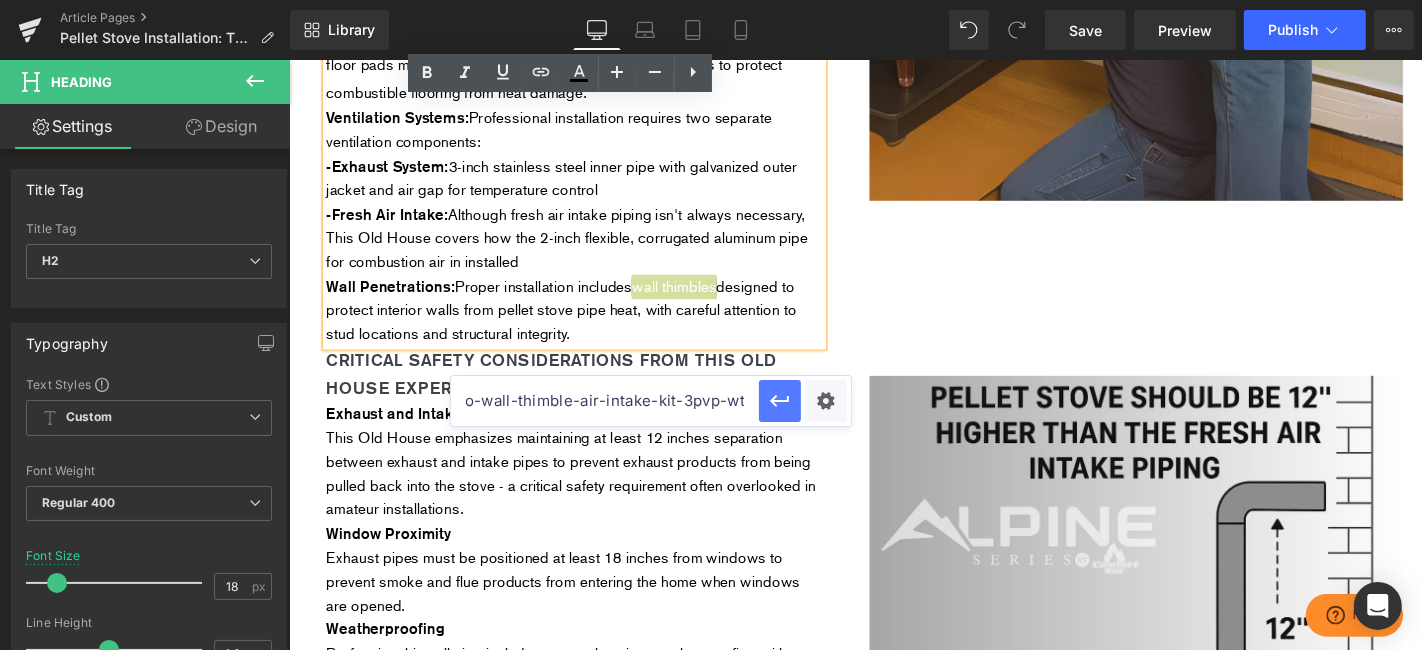 type on "https://www.comfortbilt.net/products/duravent-3-pelletvent-pro-wall-thimble-air-intake-kit-3pvp-wti" 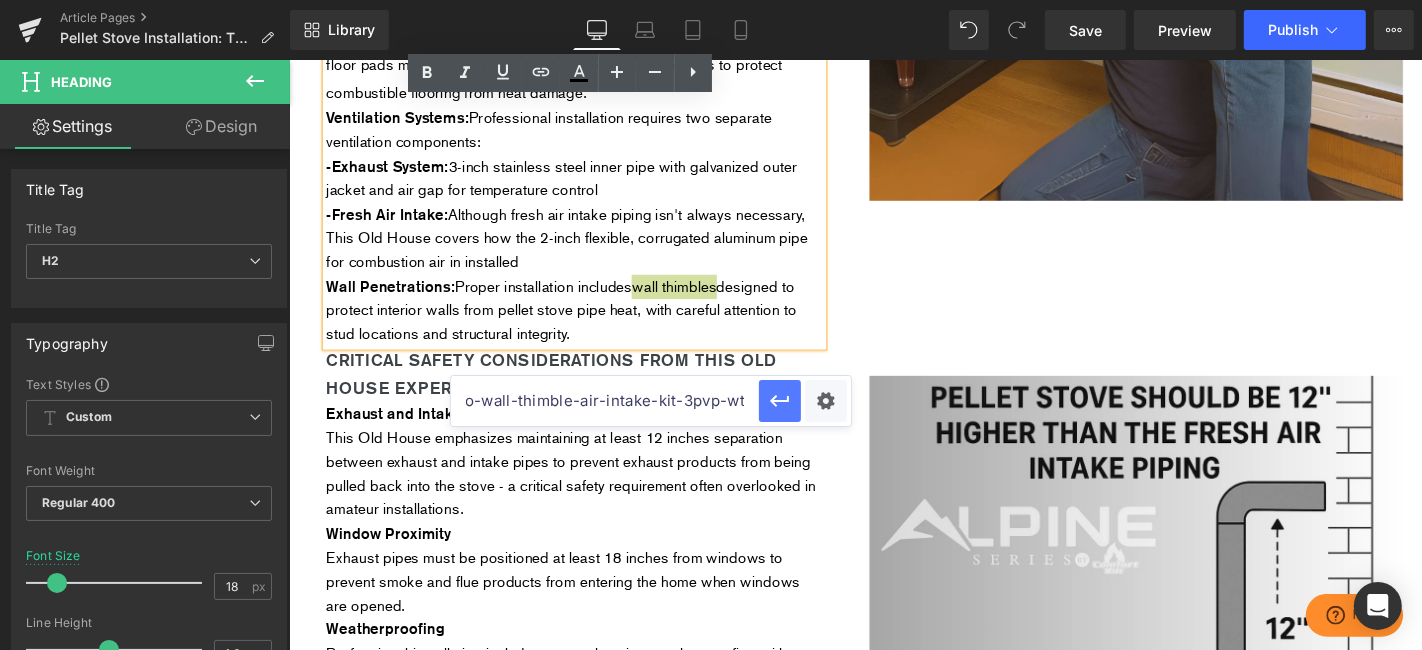 scroll, scrollTop: 0, scrollLeft: 0, axis: both 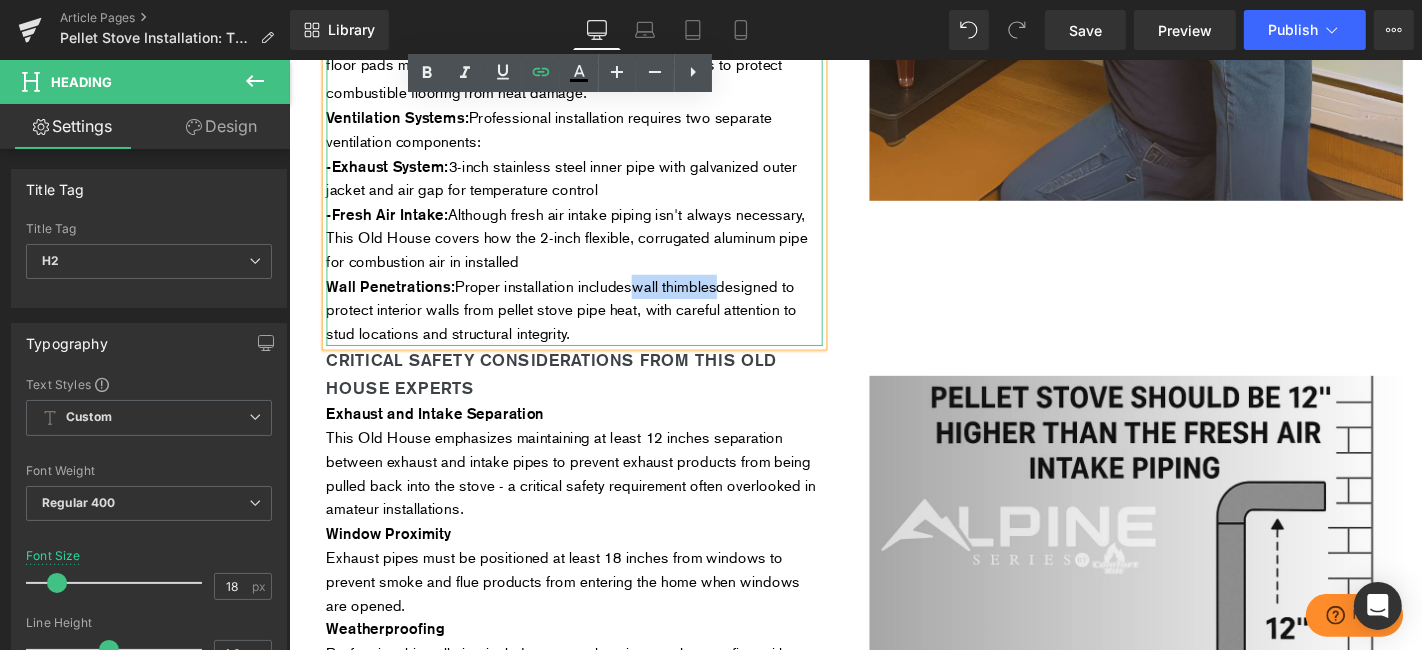 click on "Wall Penetrations:  Proper installation includes  wall thimbles  designed to protect interior walls from pellet stove pipe heat, with careful attention to stud locations and structural integrity." at bounding box center (579, 326) 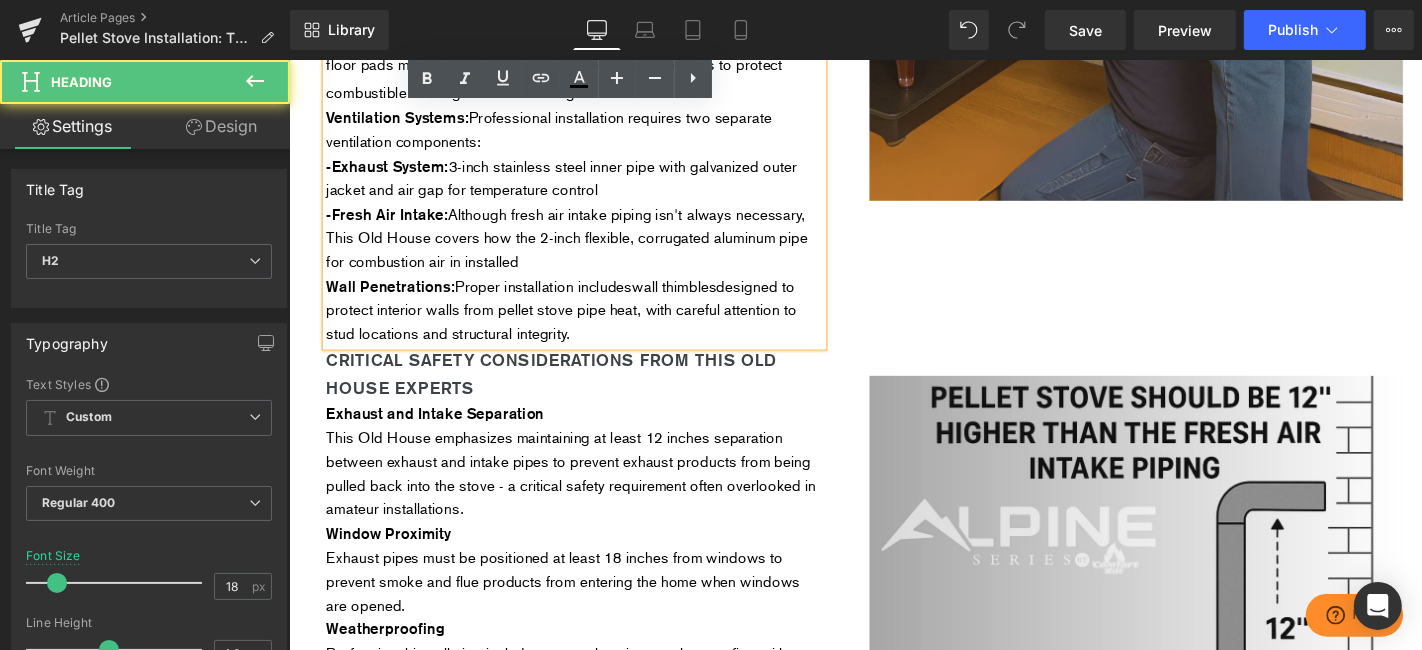scroll, scrollTop: 2881, scrollLeft: 0, axis: vertical 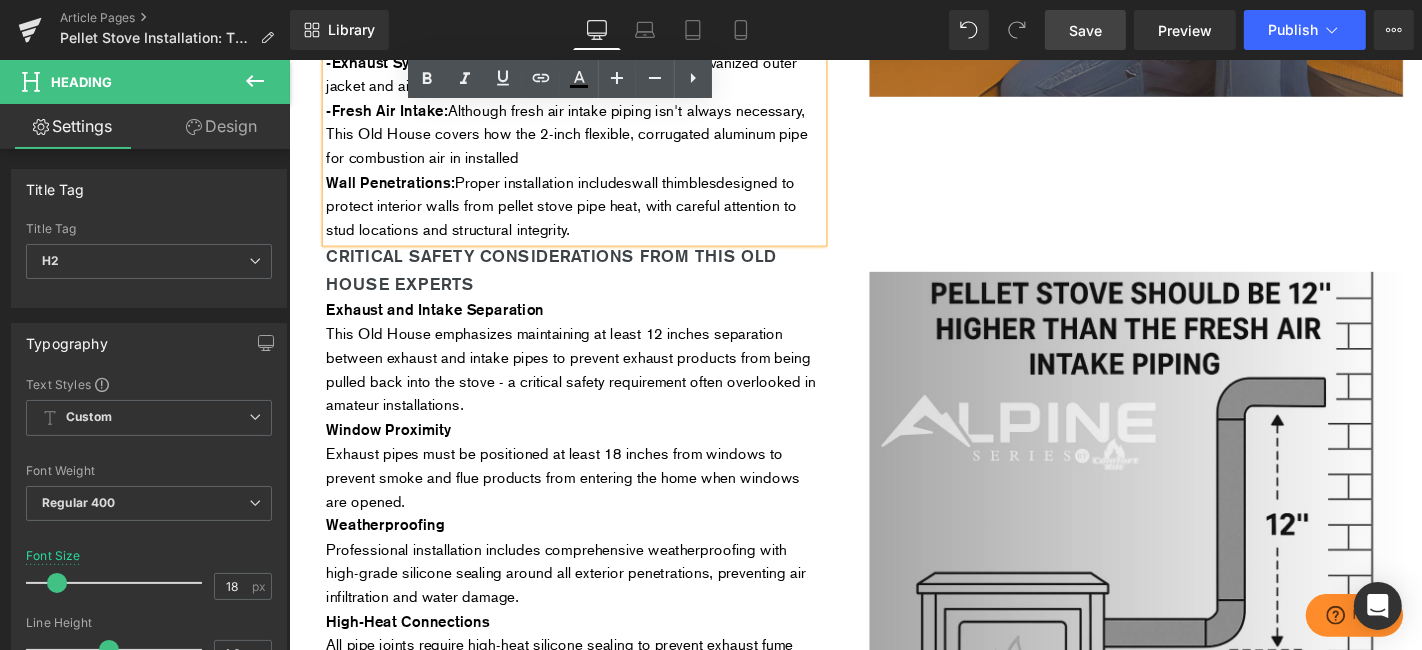 click on "Save" at bounding box center (1085, 30) 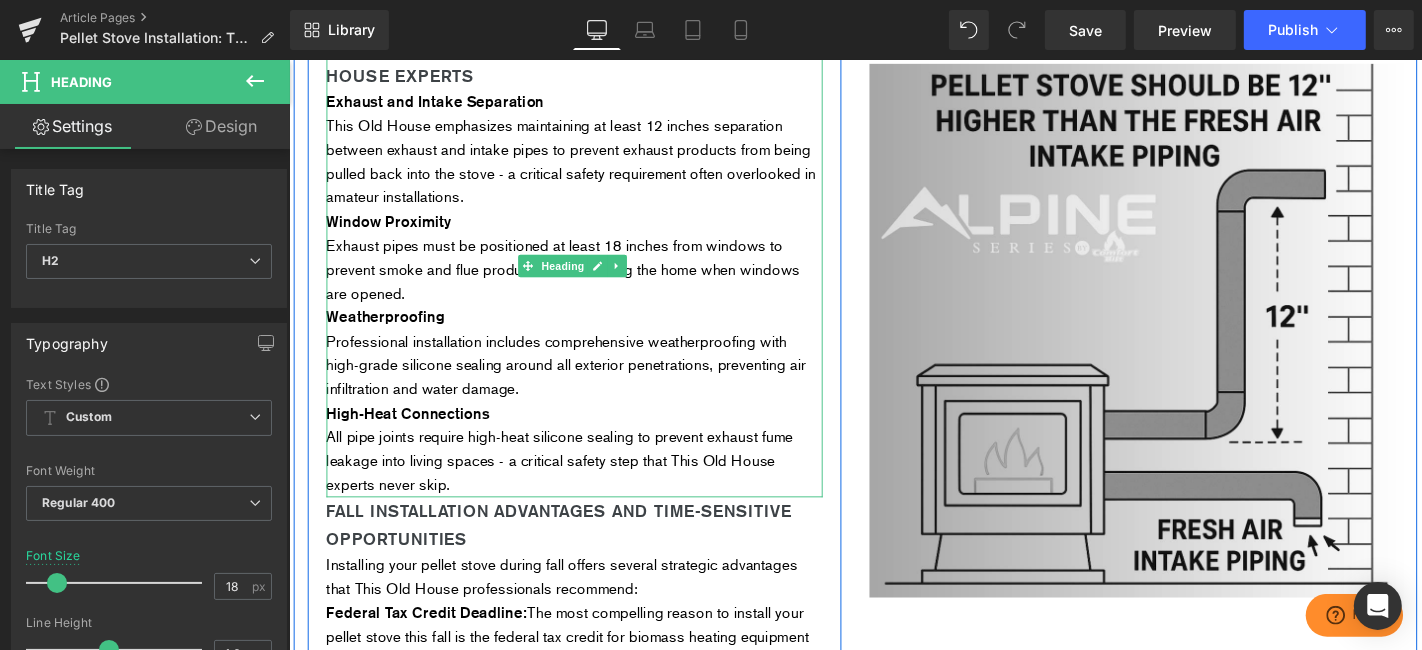 scroll, scrollTop: 3214, scrollLeft: 0, axis: vertical 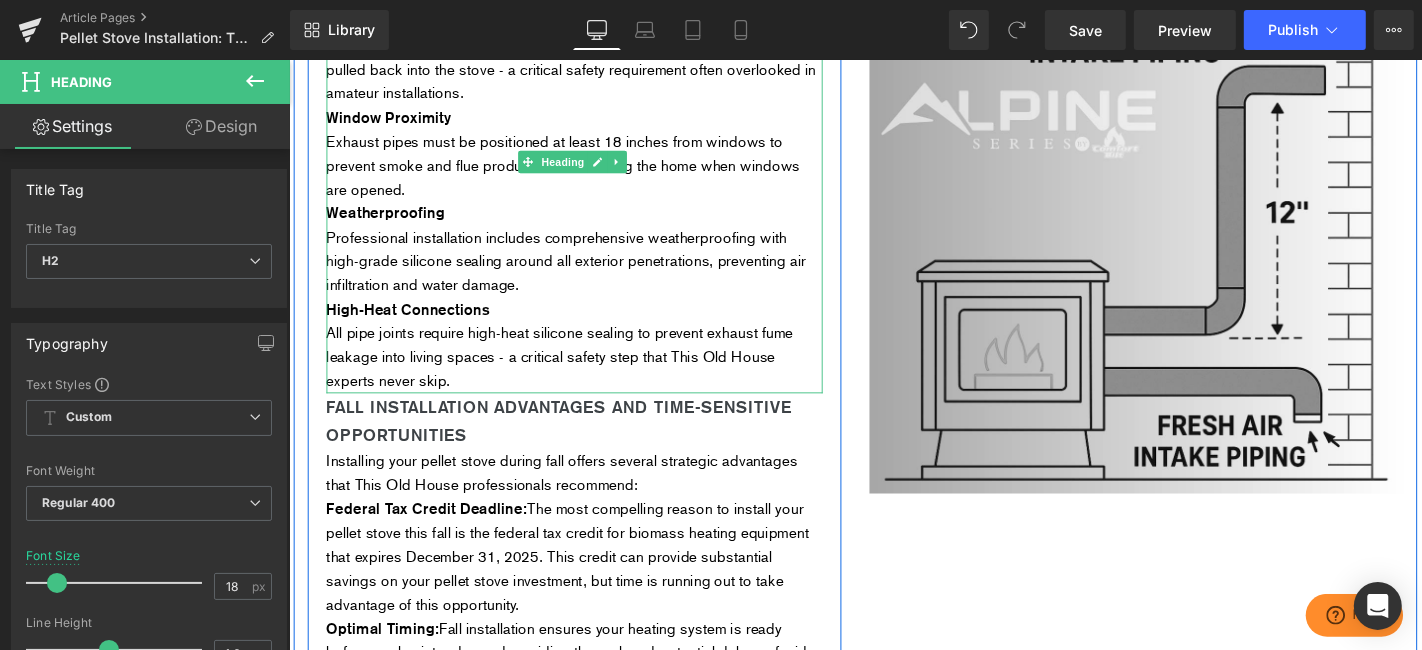 click on "Professional installation includes comprehensive weatherproofing with high-grade silicone sealing around all exterior penetrations, preventing air infiltration and water damage." at bounding box center (593, 274) 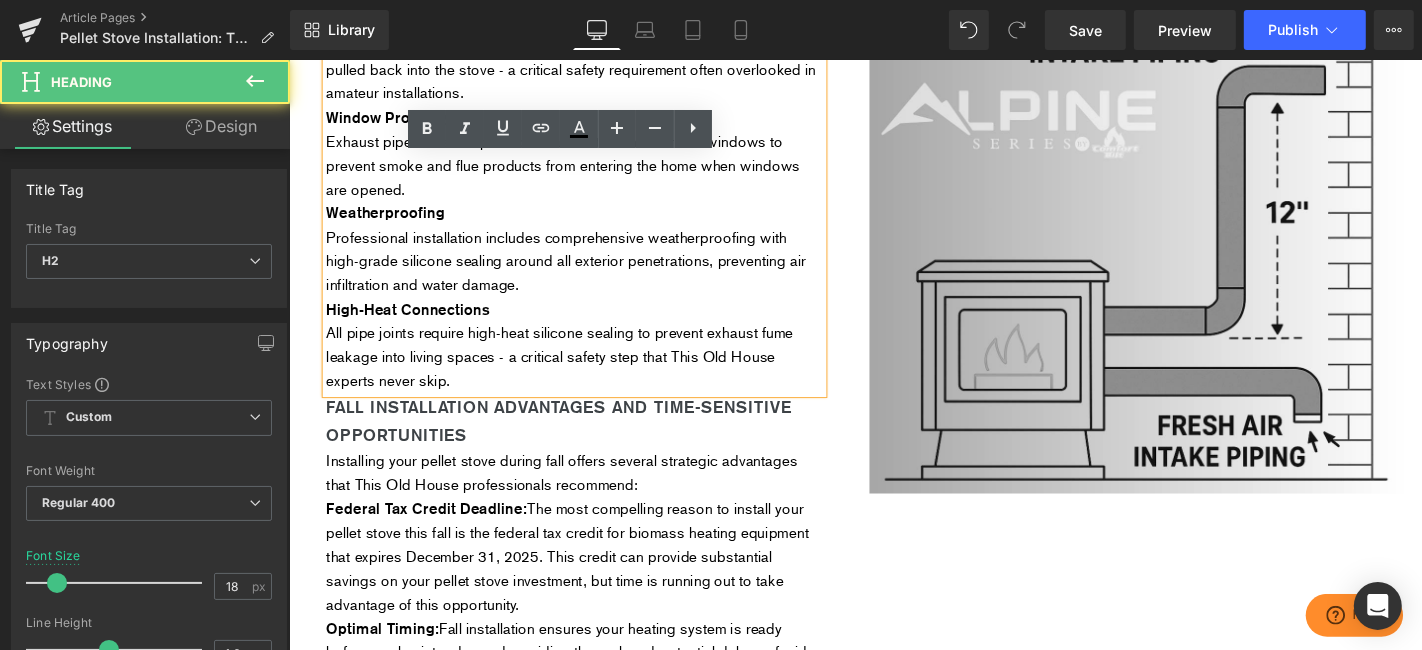 click on "Professional installation includes comprehensive weatherproofing with high-grade silicone sealing around all exterior penetrations, preventing air infiltration and water damage." at bounding box center [593, 274] 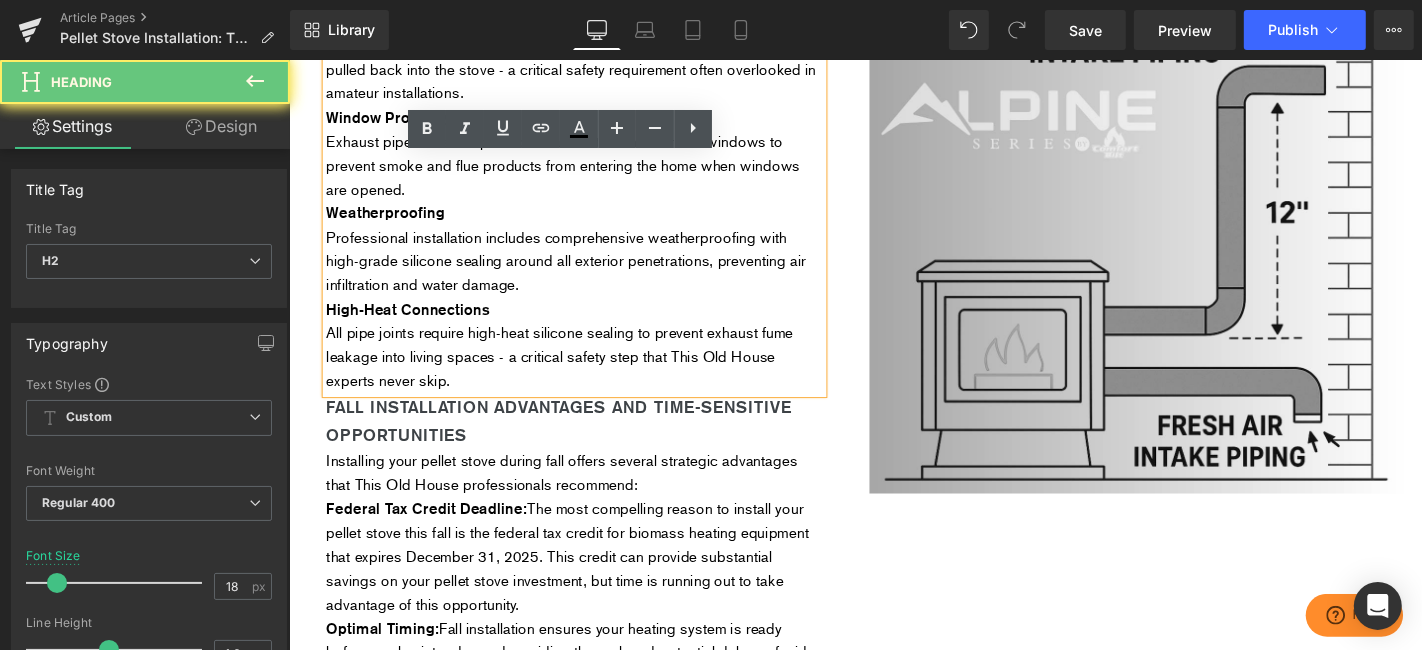 drag, startPoint x: 497, startPoint y: 354, endPoint x: 409, endPoint y: 356, distance: 88.02273 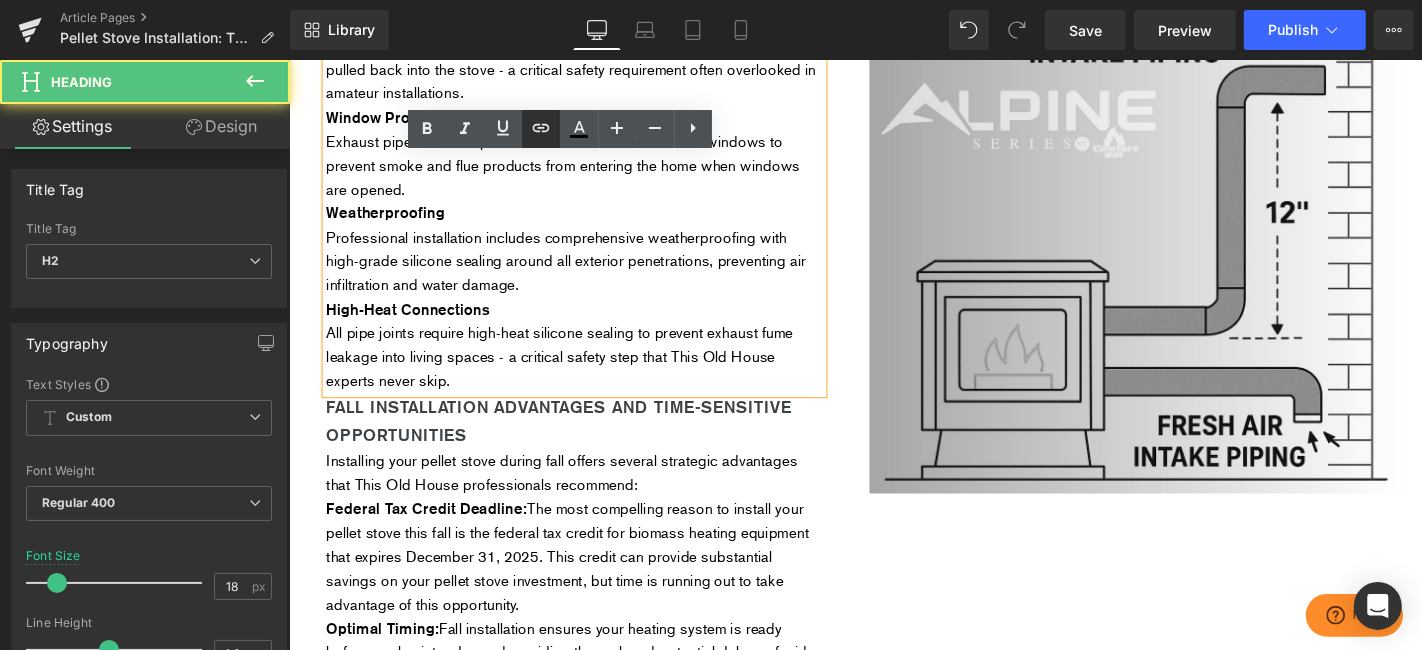 drag, startPoint x: 528, startPoint y: 132, endPoint x: 293, endPoint y: 286, distance: 280.96442 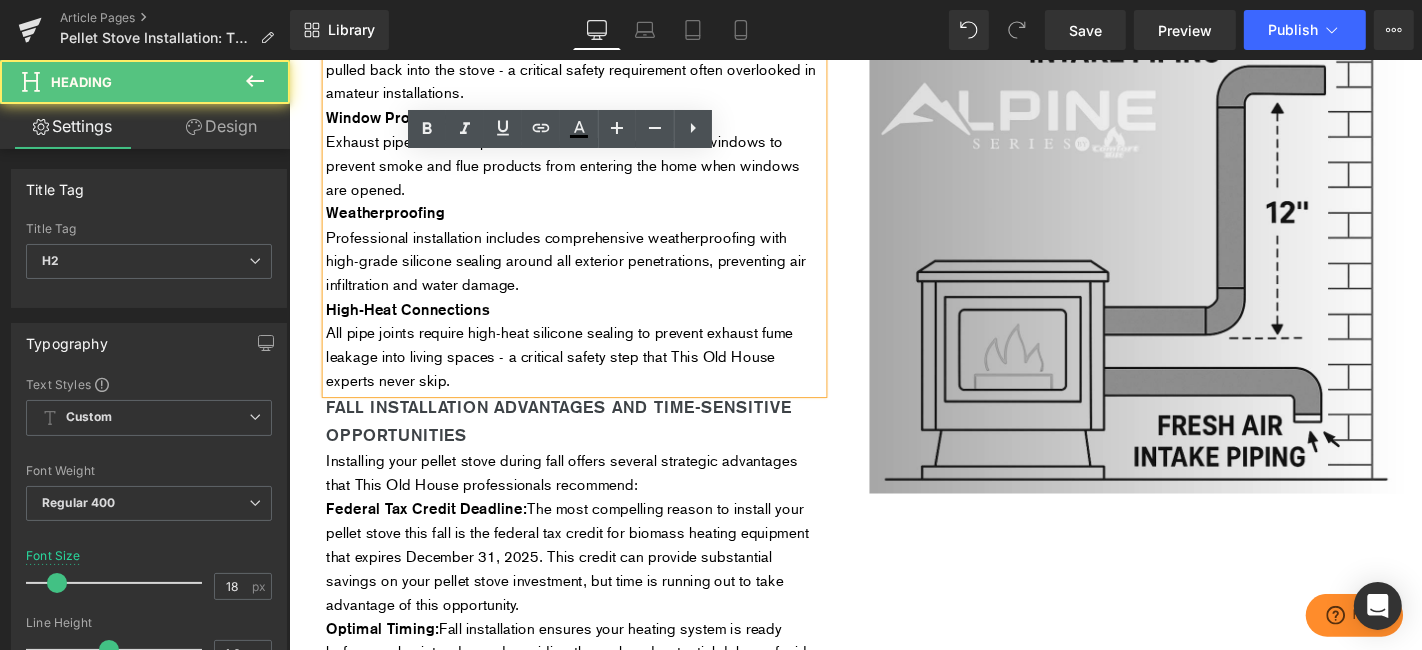 type 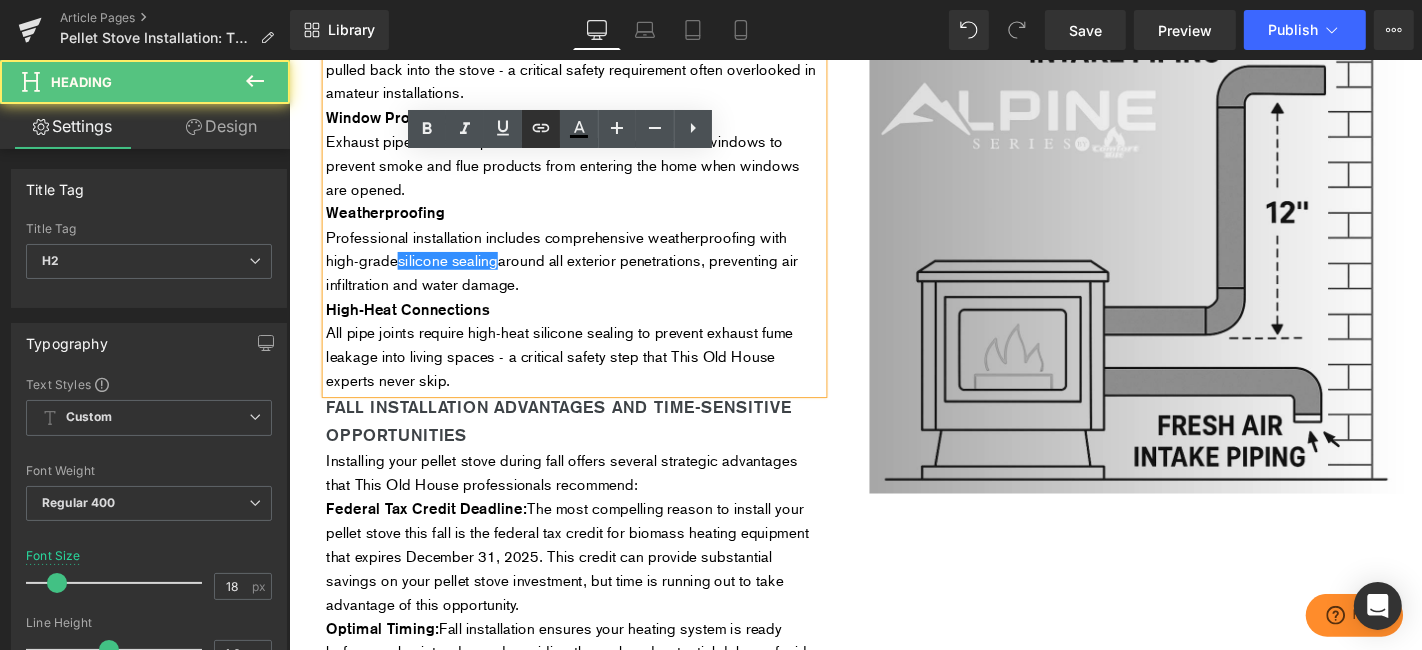 drag, startPoint x: 545, startPoint y: 131, endPoint x: 302, endPoint y: 47, distance: 257.10892 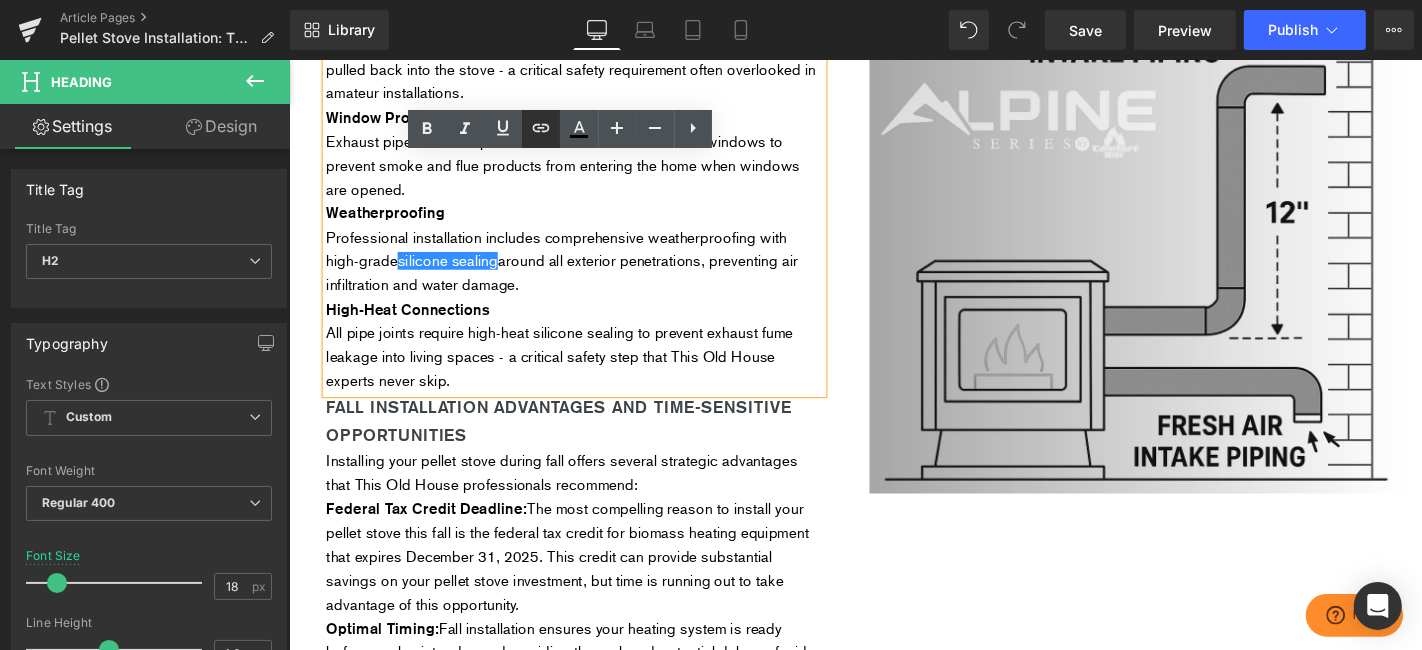 click 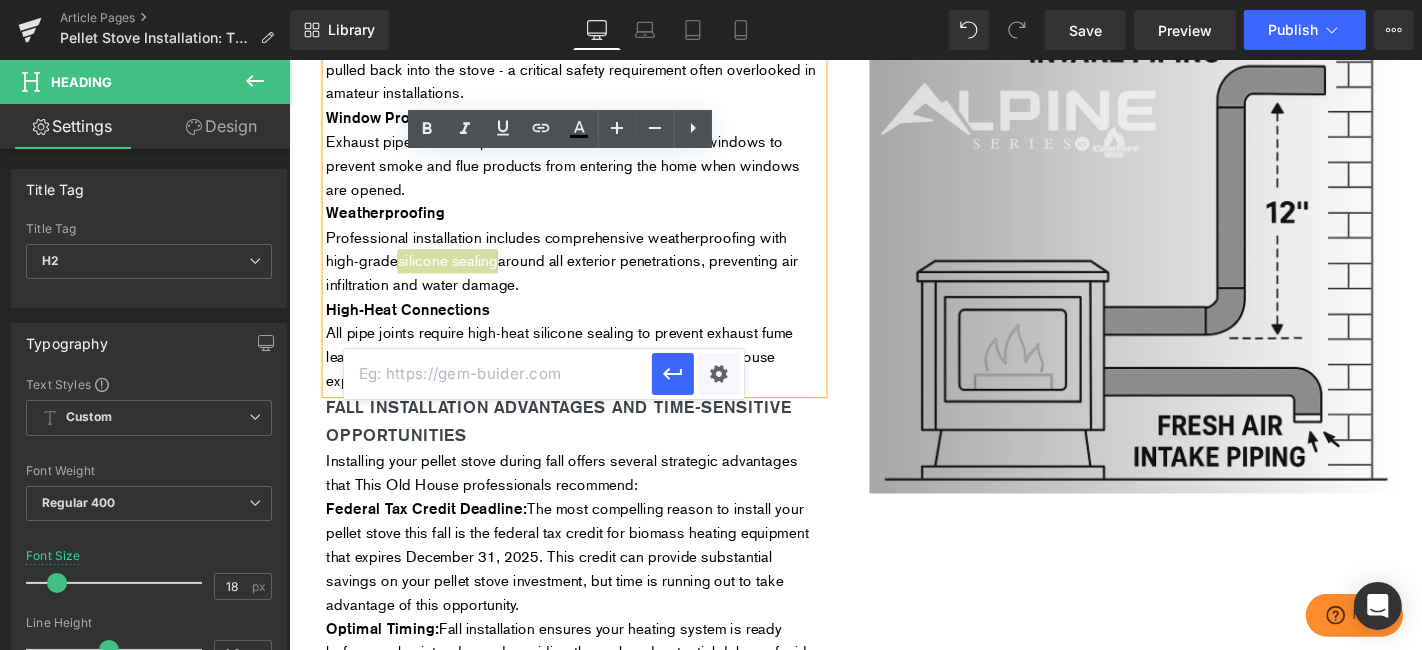 click at bounding box center [498, 374] 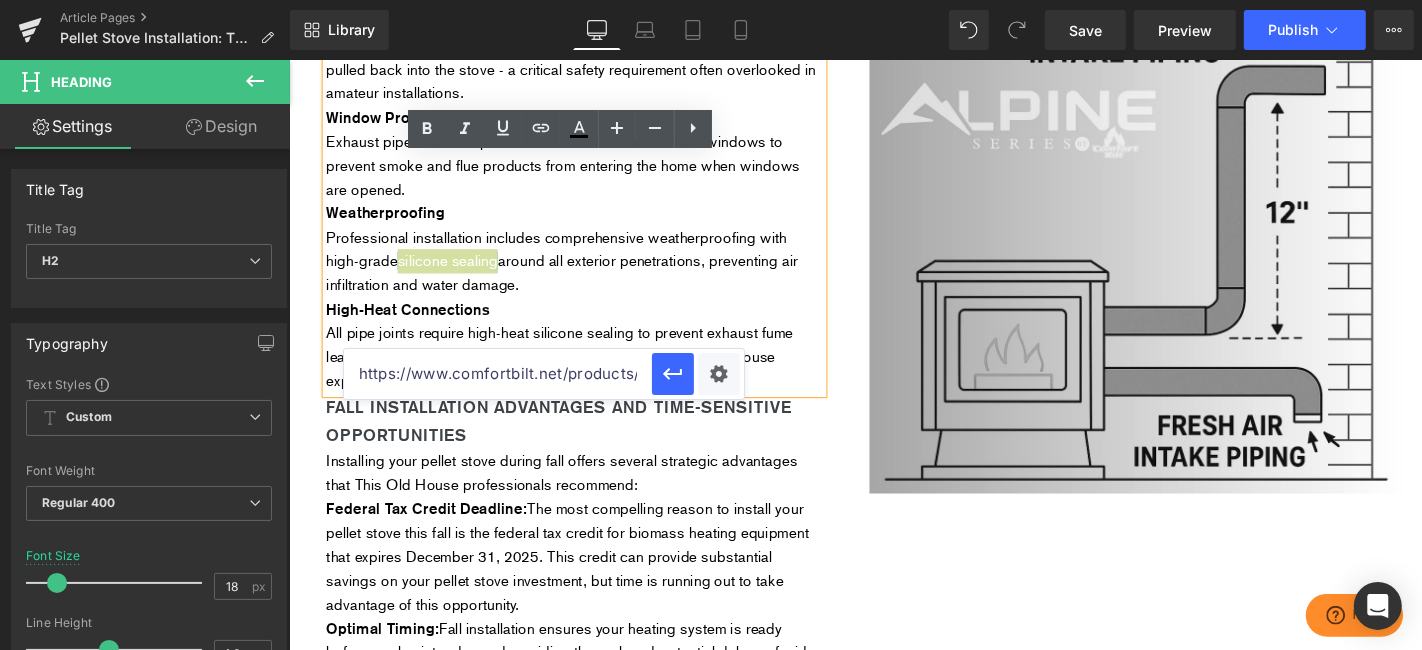 scroll, scrollTop: 0, scrollLeft: 252, axis: horizontal 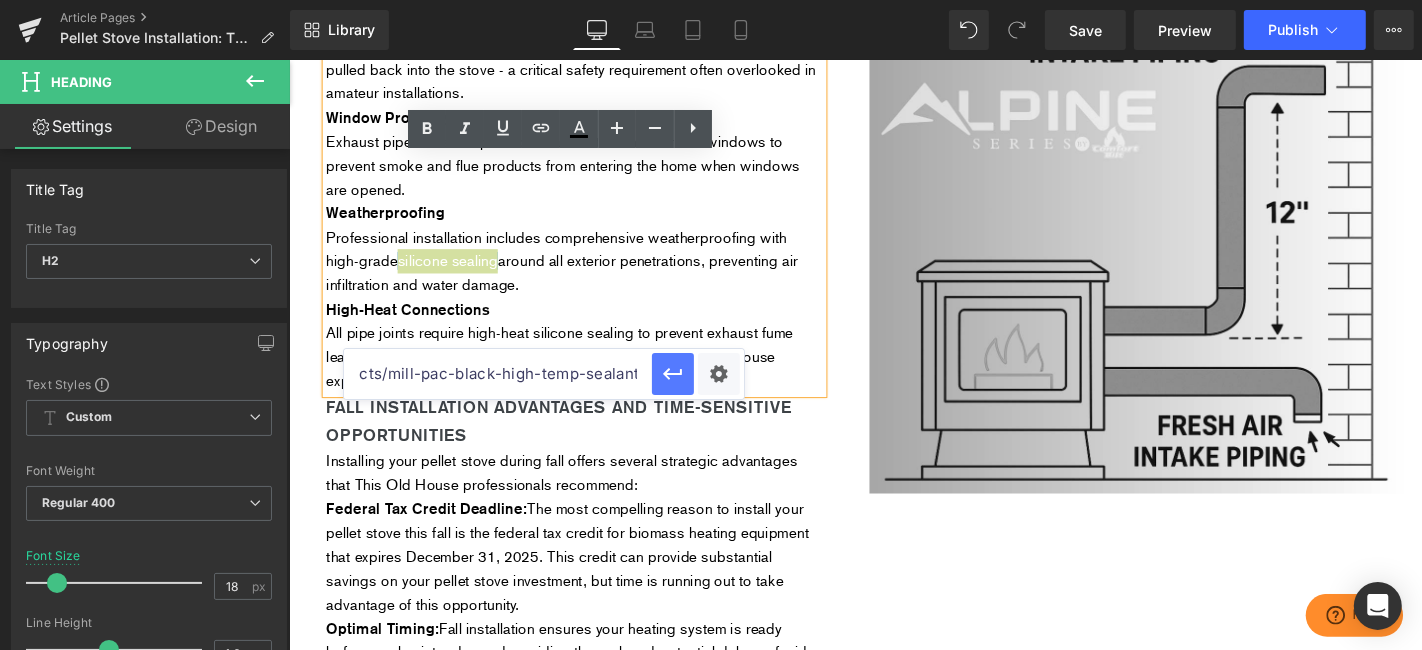 click 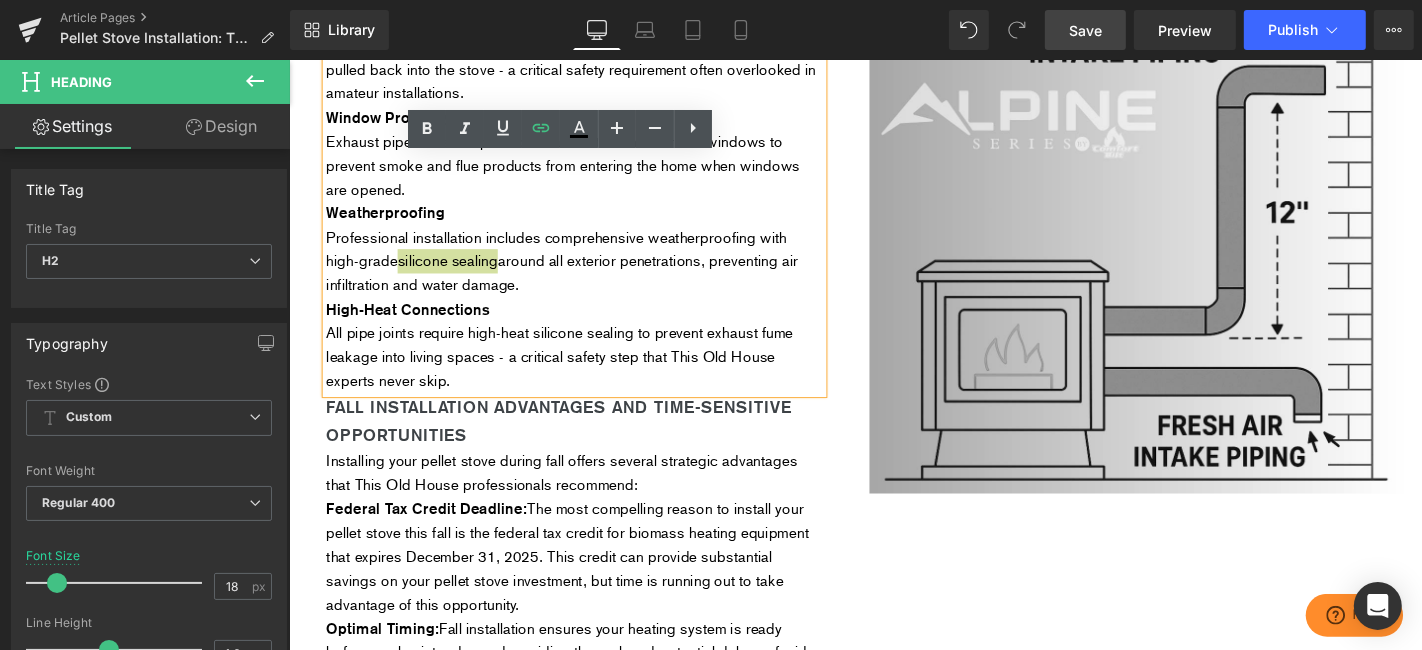 click on "Save" at bounding box center [1085, 30] 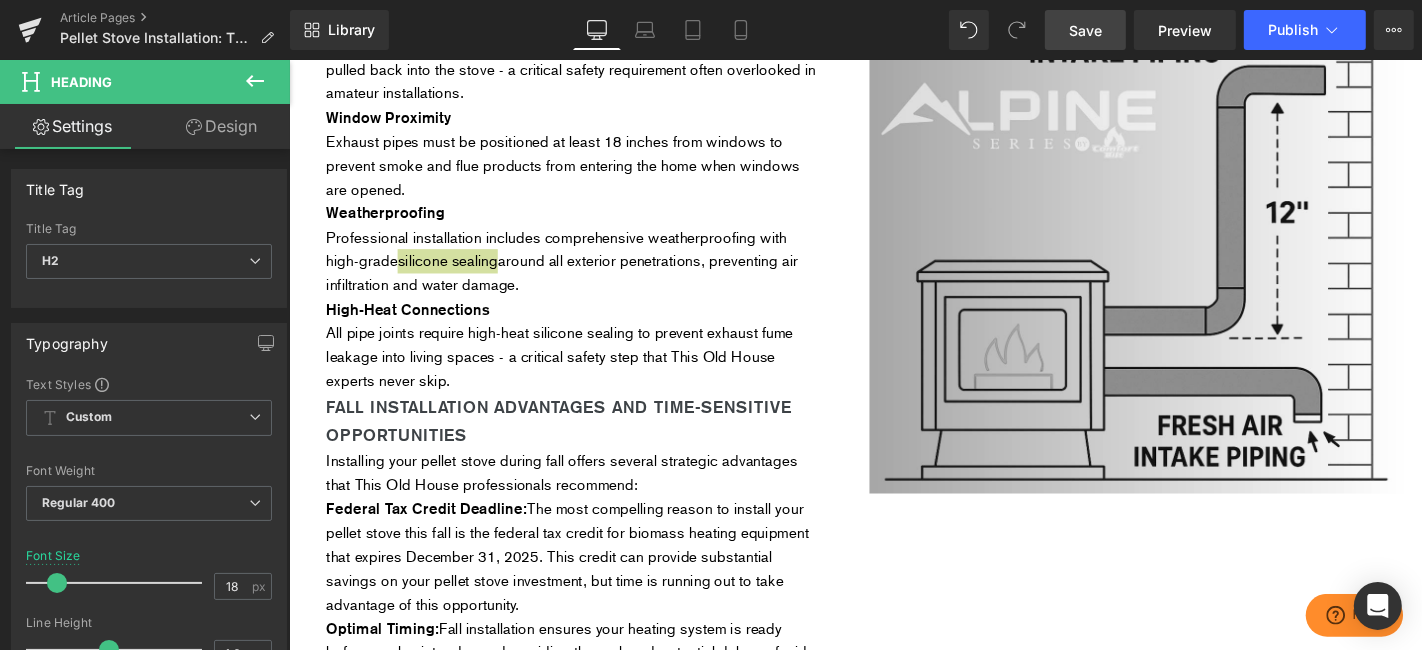 click on "Save" at bounding box center [1085, 30] 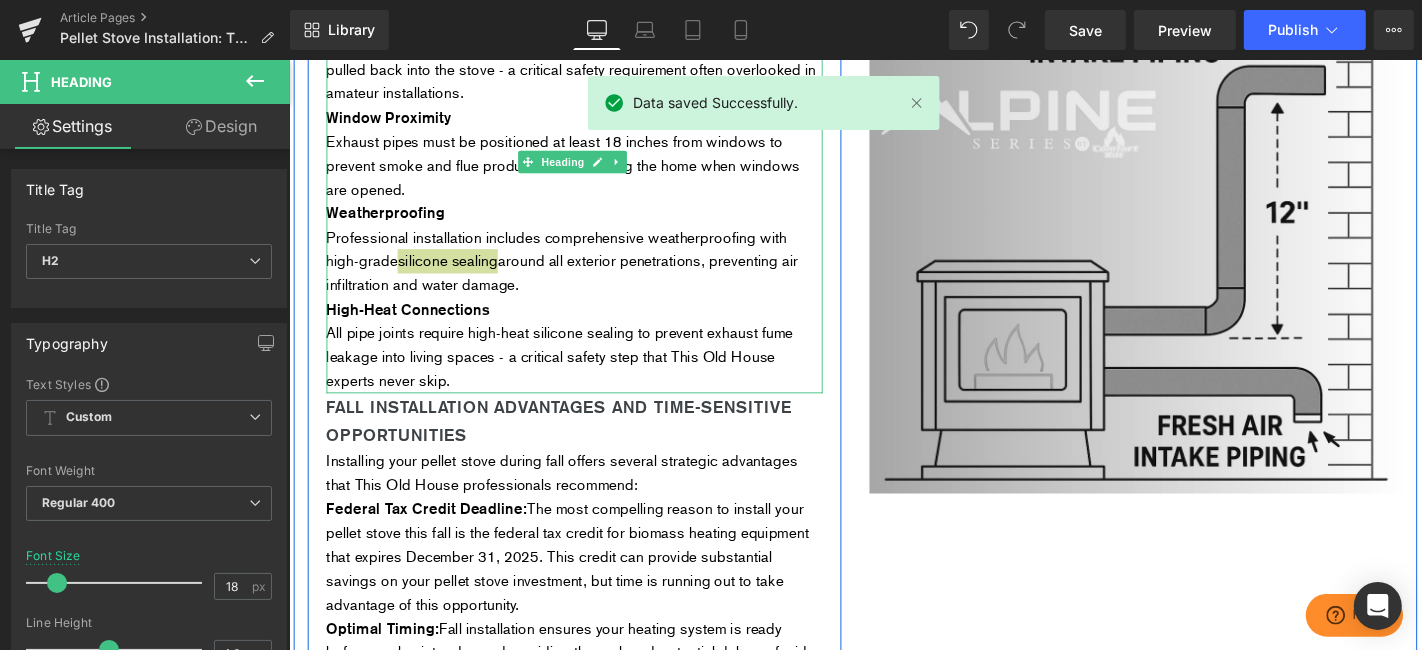 scroll, scrollTop: 3325, scrollLeft: 0, axis: vertical 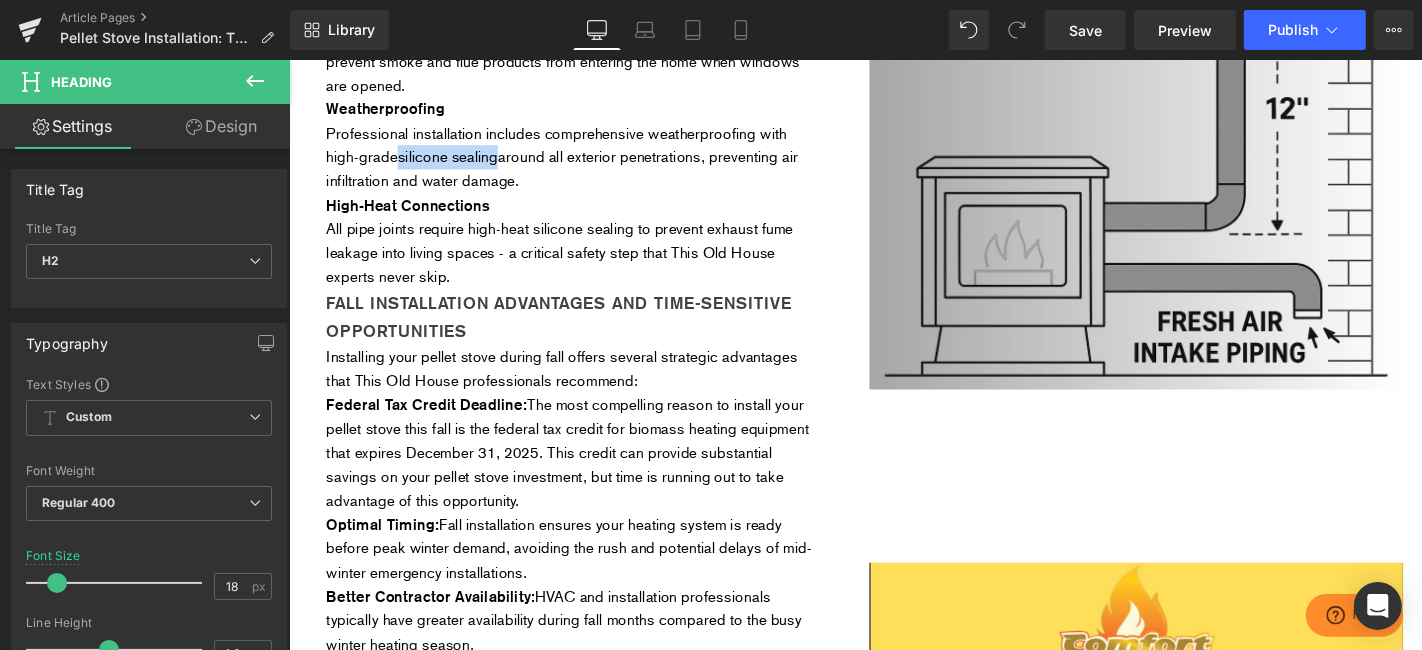 click on "Professional installation includes comprehensive weatherproofing with high-grade  silicone sealing  around all exterior penetrations, preventing air infiltration and water damage." at bounding box center [593, 163] 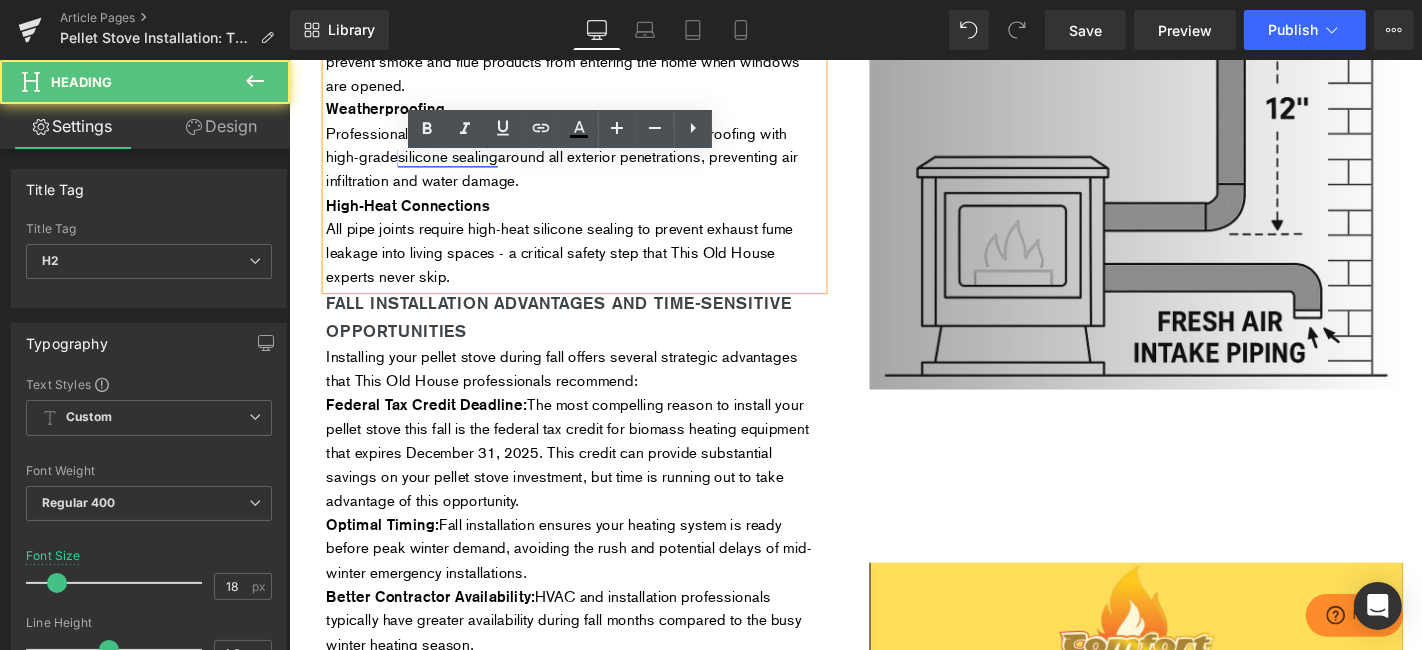 click on "silicone sealing" at bounding box center [457, 162] 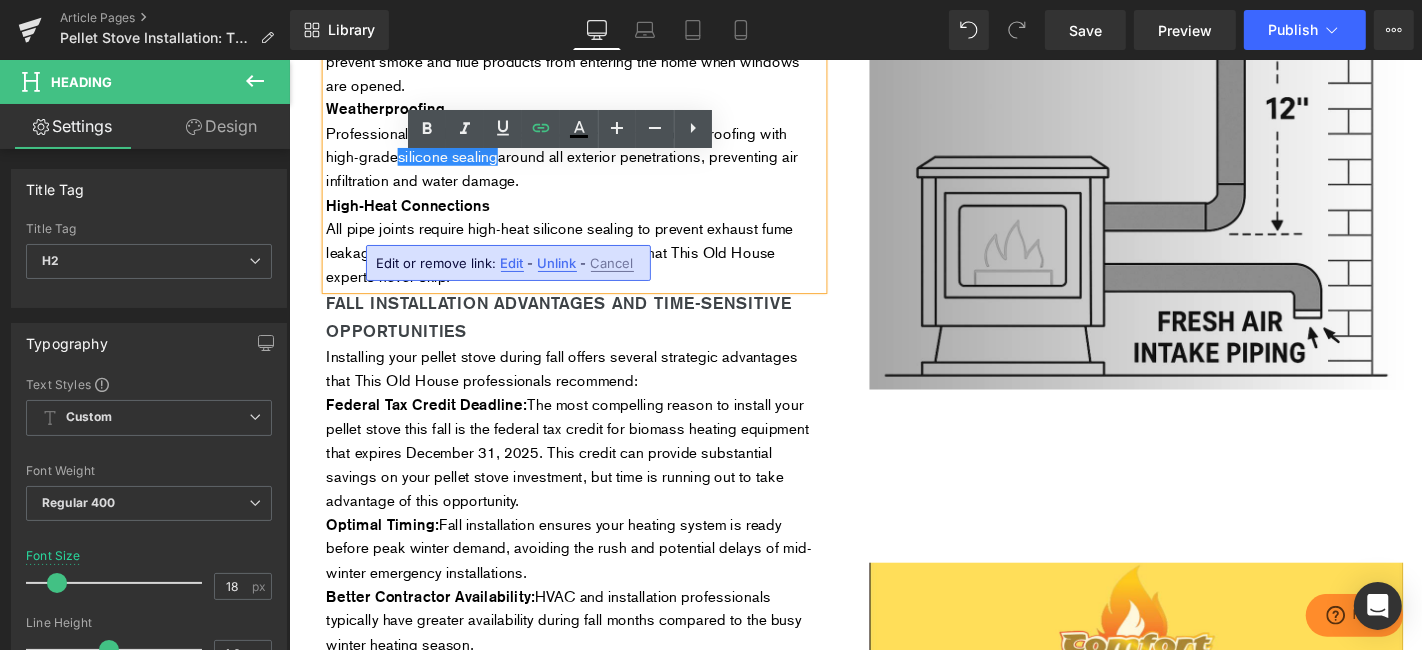 click on "All pipe joints require high-heat silicone sealing to prevent exhaust fume leakage into living spaces - a critical safety step that This Old House experts never skip." at bounding box center [593, 265] 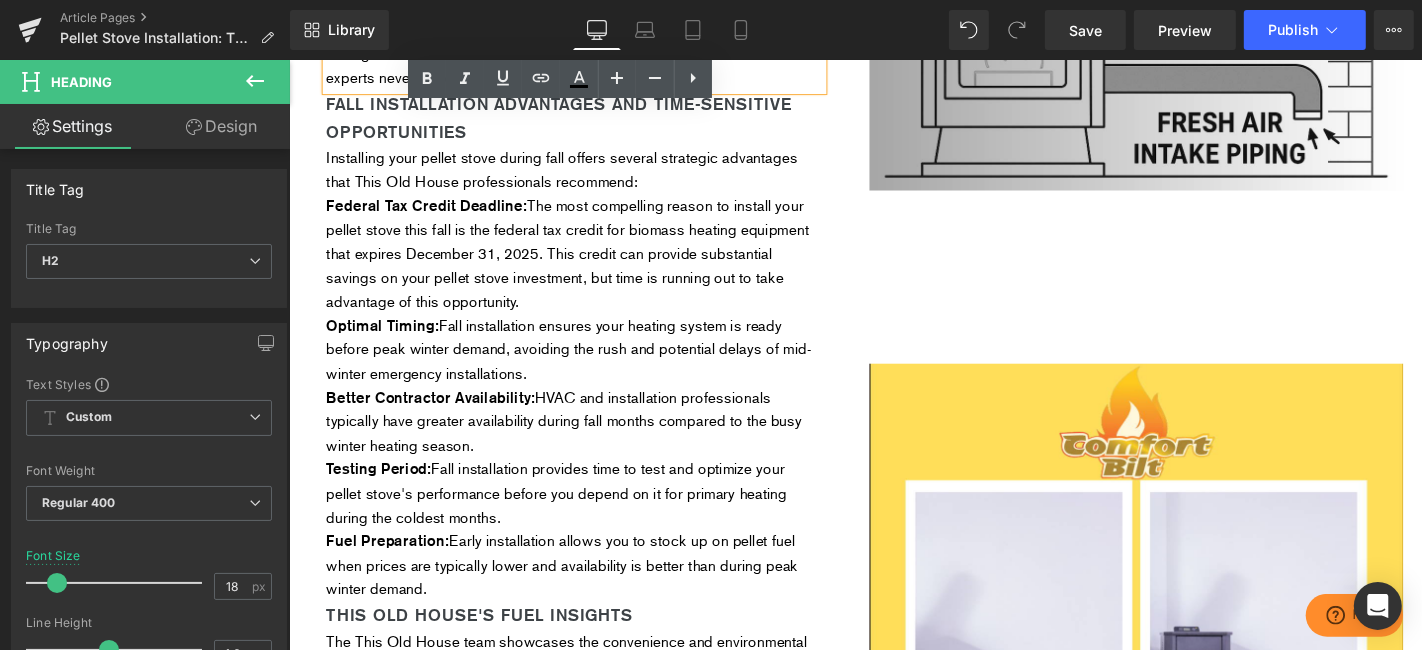 scroll, scrollTop: 3548, scrollLeft: 0, axis: vertical 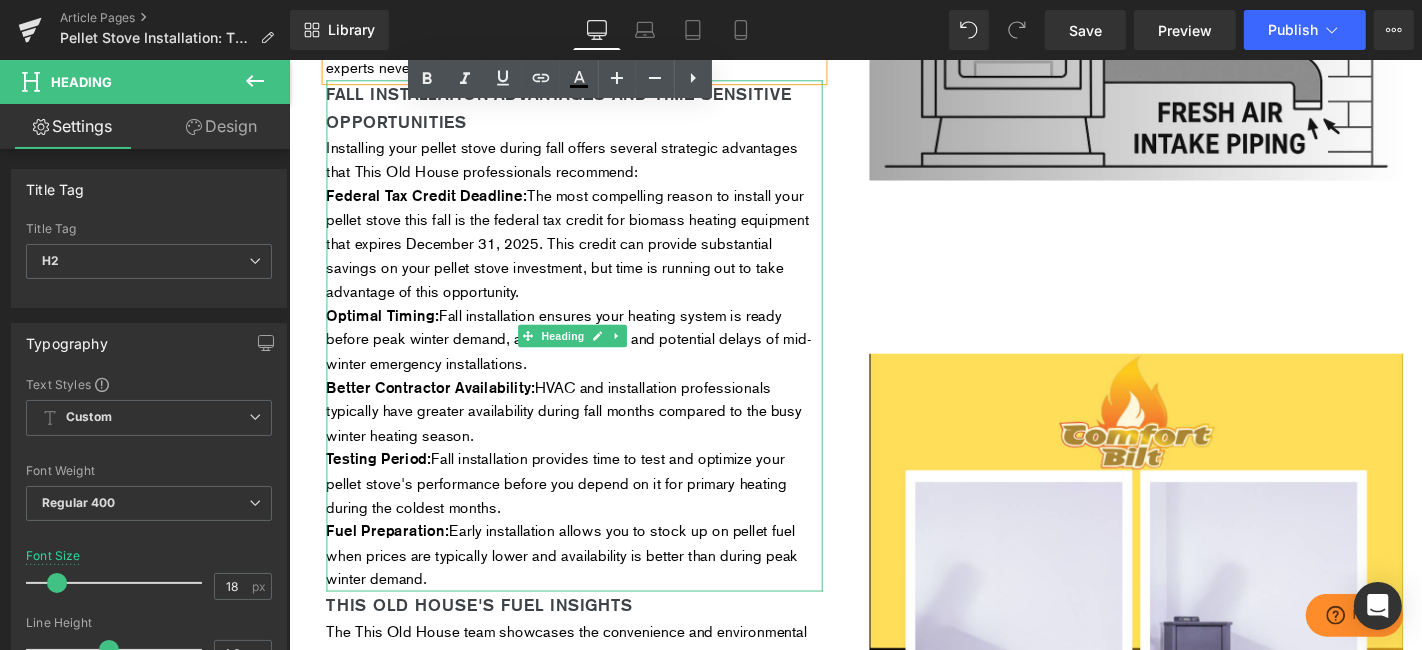 click on "Federal Tax Credit Deadline:  The most compelling reason to install your pellet stove this fall is the federal tax credit for biomass heating equipment that expires December 31, [YEAR]. This credit can provide substantial savings on your pellet stove investment, but time is running out to take advantage of this opportunity." at bounding box center (593, 256) 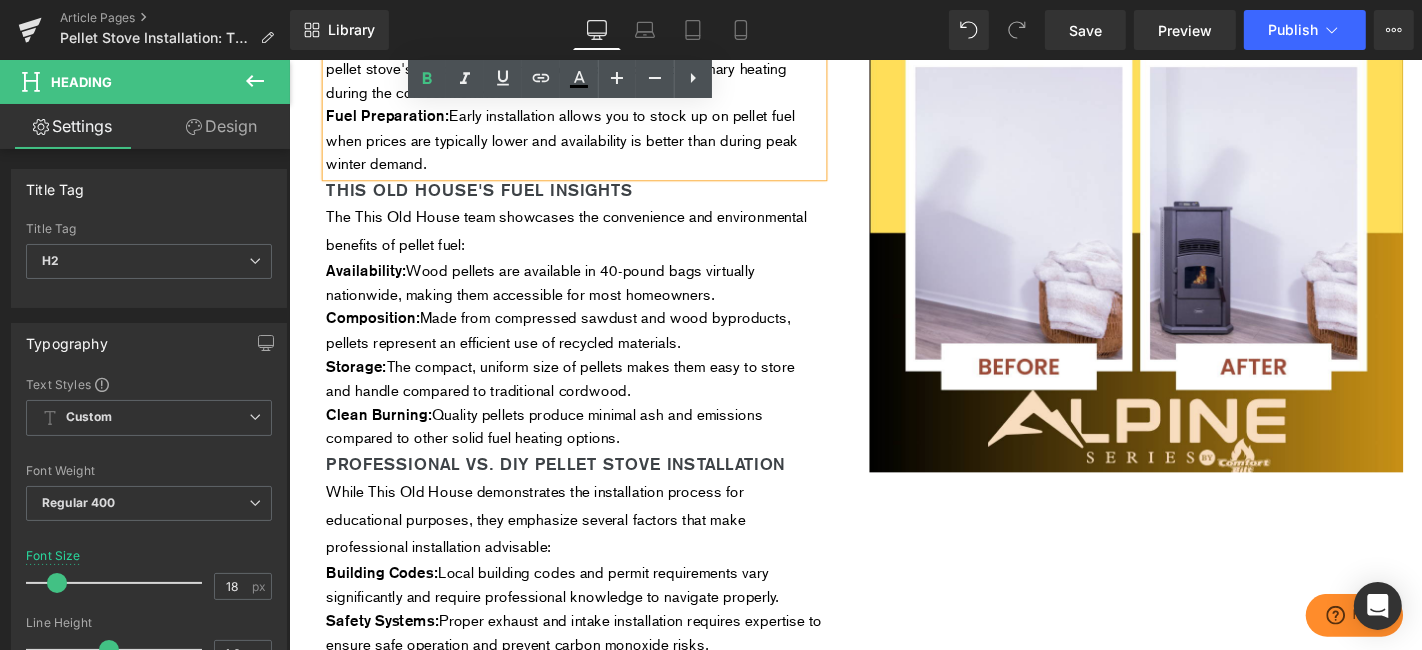 scroll, scrollTop: 4103, scrollLeft: 0, axis: vertical 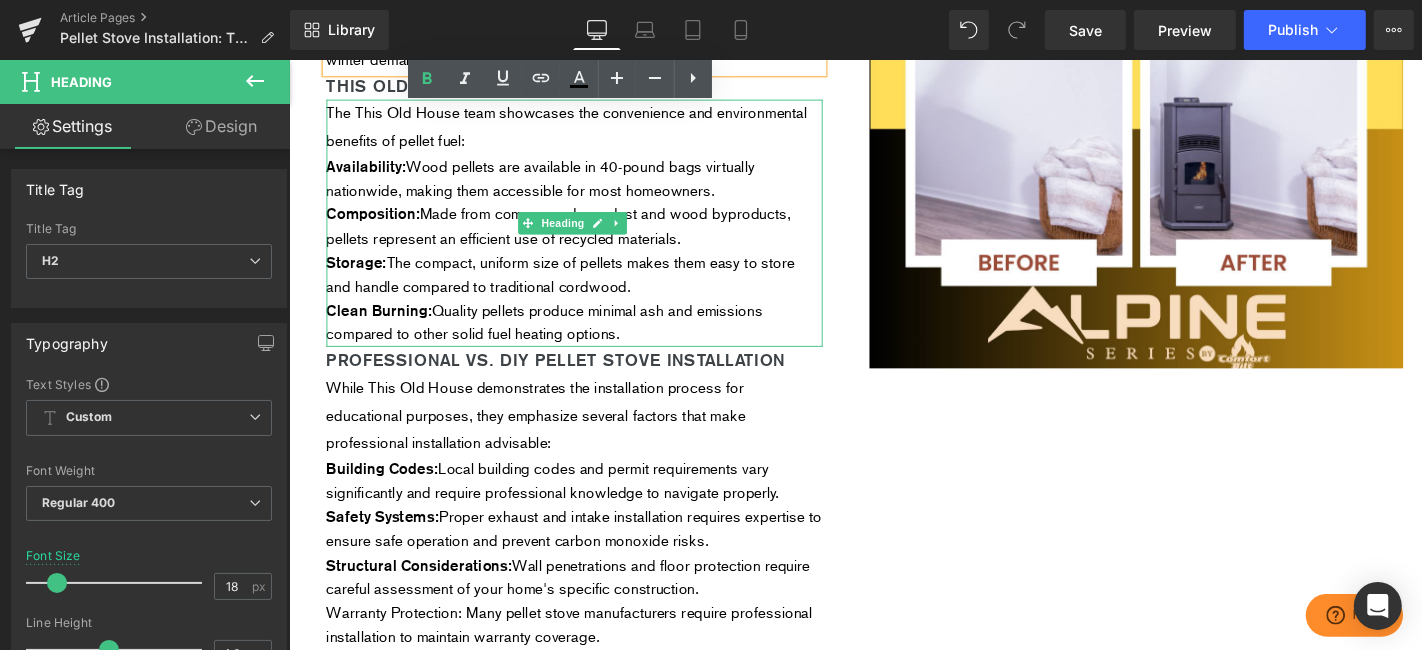 click on "Composition:" at bounding box center (378, 223) 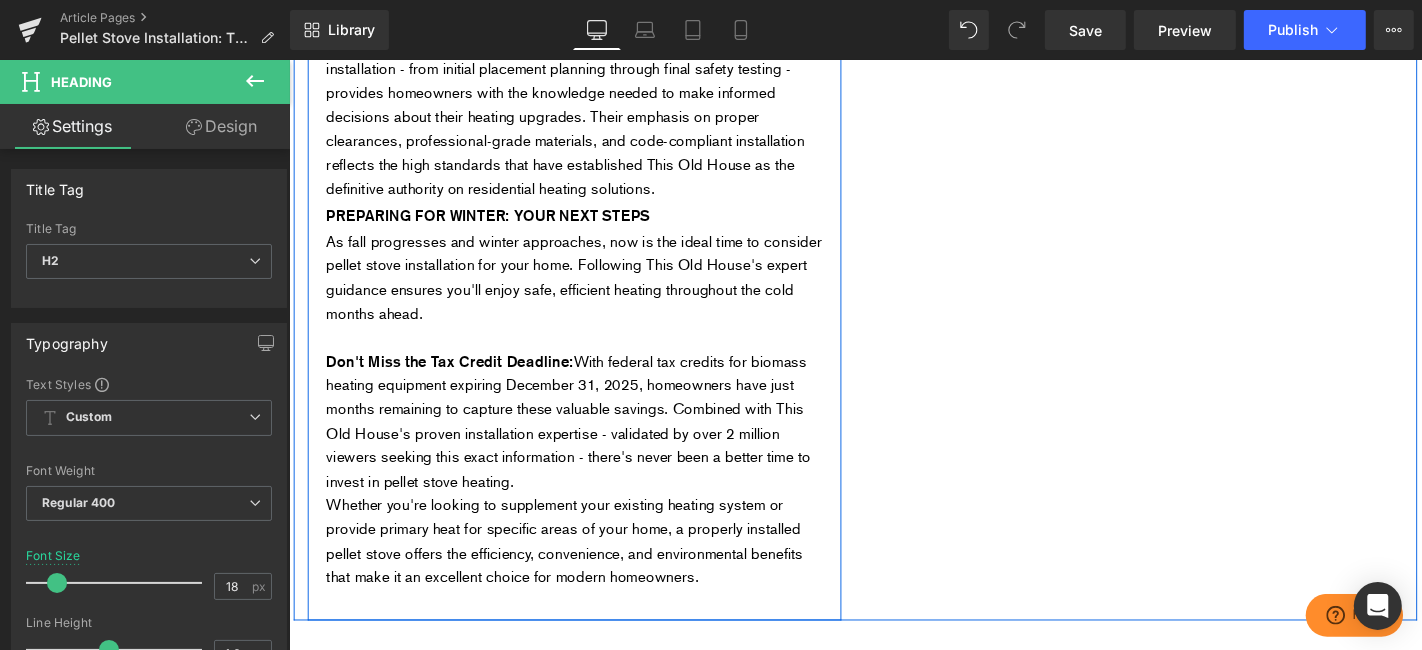 scroll, scrollTop: 5214, scrollLeft: 0, axis: vertical 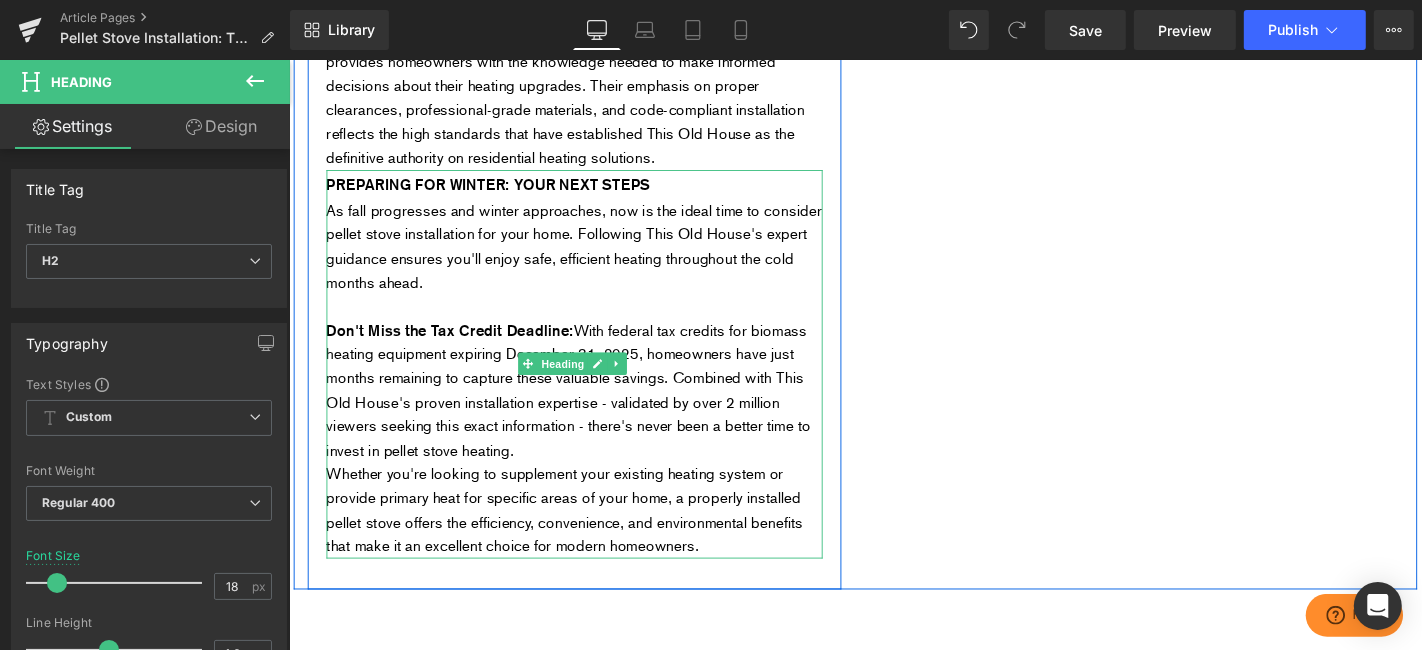 click on "As fall progresses and winter approaches, now is the ideal time to consider pellet stove installation for your home. Following This Old House's expert guidance ensures you'll enjoy safe, efficient heating throughout the cold months ahead." at bounding box center [593, 258] 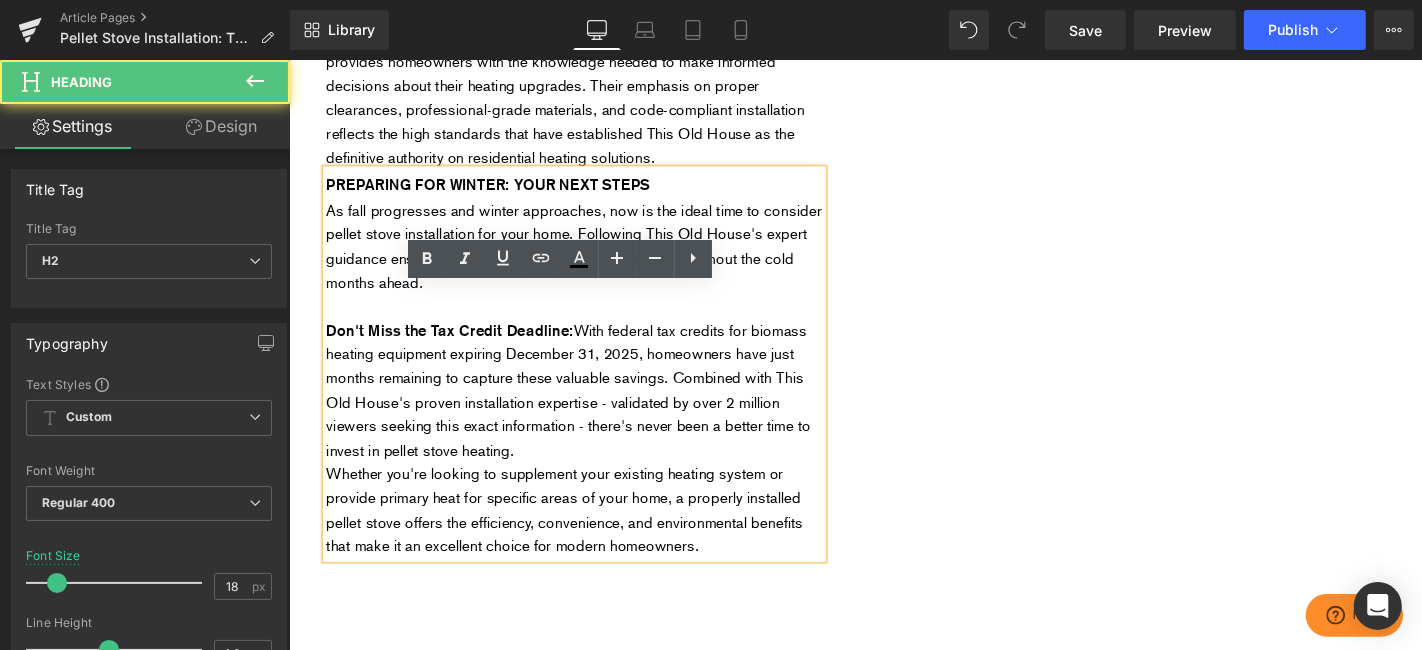 click on "As fall progresses and winter approaches, now is the ideal time to consider pellet stove installation for your home. Following This Old House's expert guidance ensures you'll enjoy safe, efficient heating throughout the cold months ahead." at bounding box center [593, 258] 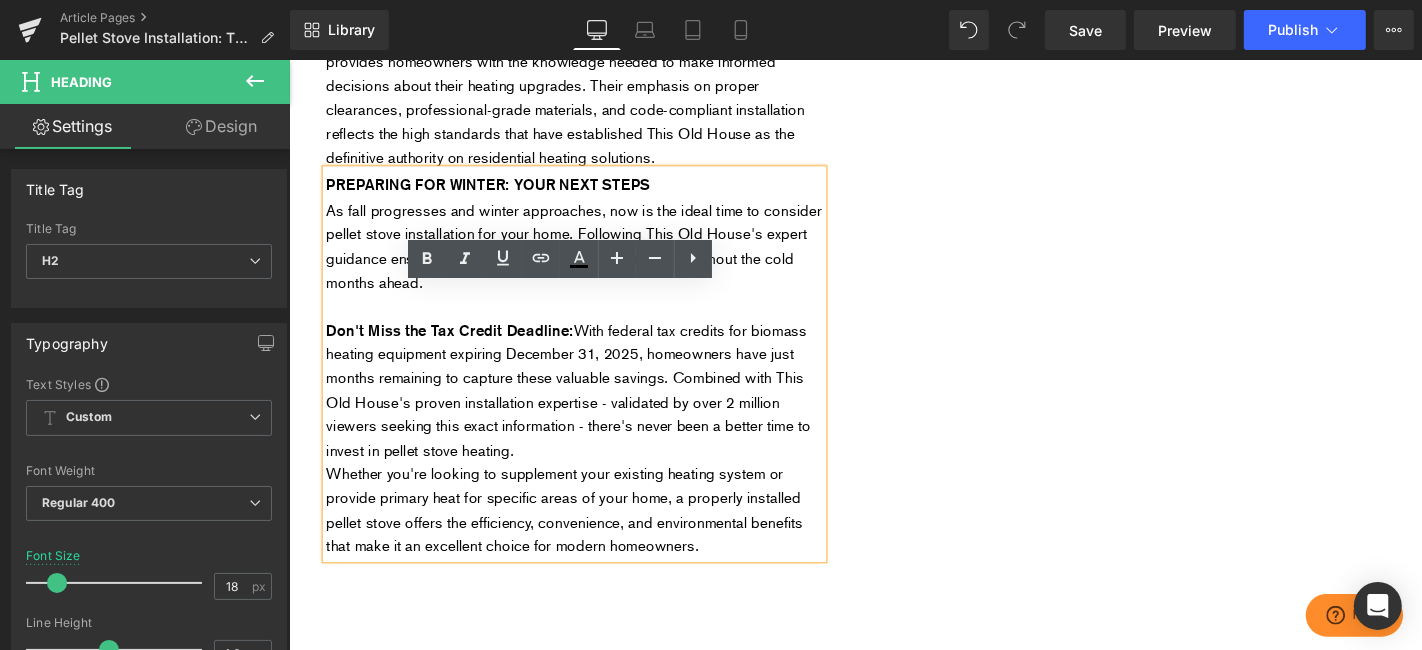 type 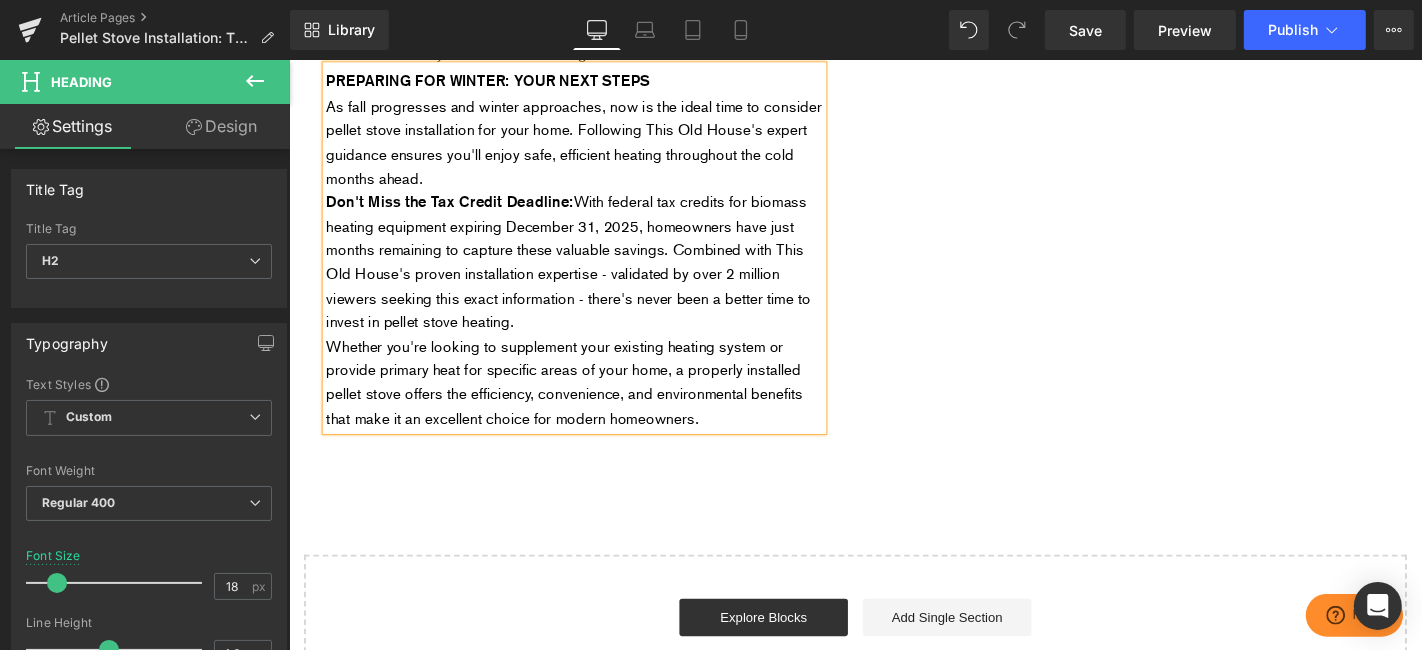 scroll, scrollTop: 5437, scrollLeft: 0, axis: vertical 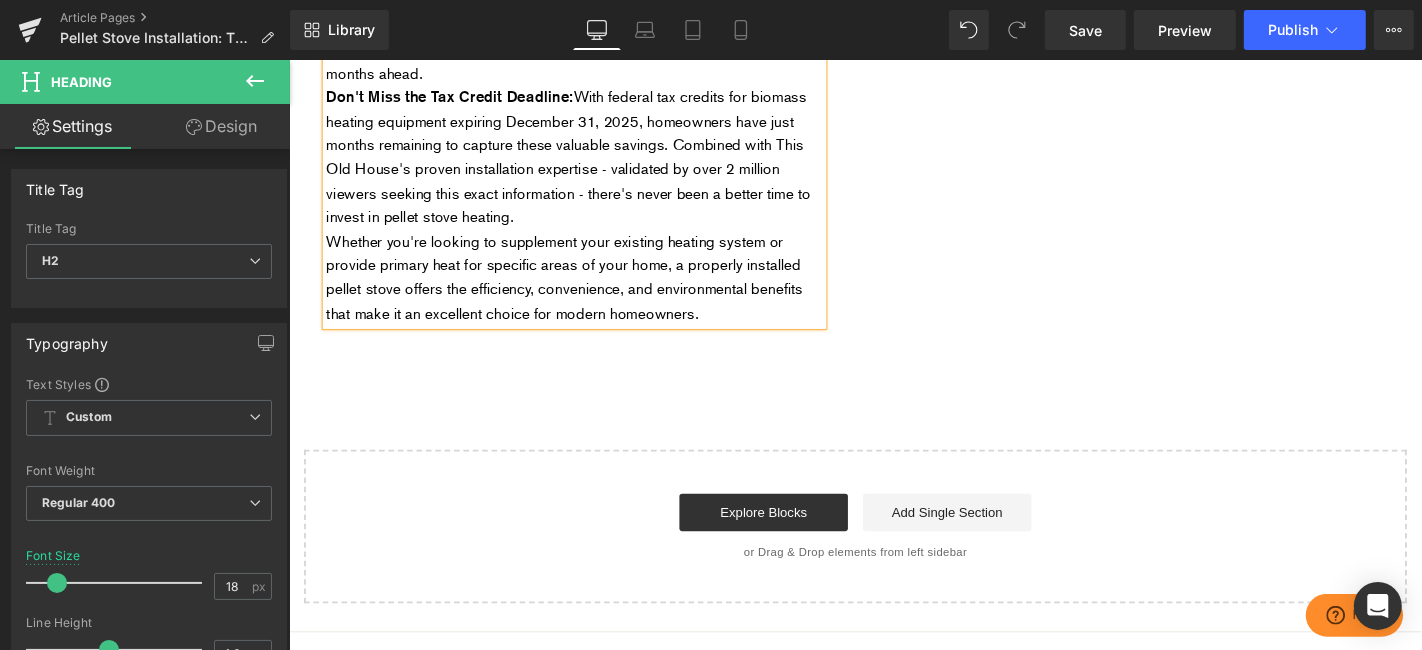 click on "Why Choose a Pellet Stove This Fall? Heading         A pellet stove offers homeowners an attractive combination of efficiency, environmental responsibility, and heating performance. As This Old House demonstrates, modern pellet stoves provide several key advantages over traditional heating methods: Fuel Efficiency and Sustainability:  Pellet stoves burn compressed wood pellets made from sawdust and wood byproducts - essentially recycled materials that would otherwise go to waste. This makes them an environmentally conscious heating choice for keeping you and your family warm during the cold months of the year. Compact Design:  Unlike traditional wood stoves that require significant clearance from walls, pellet stoves need only 3 inches of clearance to combustibles, compared to 18 inches for wood stoves. This allows homeowners to position their pellet stove more flexibly within their living space. Thermostatically Controlled Operation: Federal Tax Credit Opportunity:  With  Text Block         Heading" at bounding box center (593, -1860) 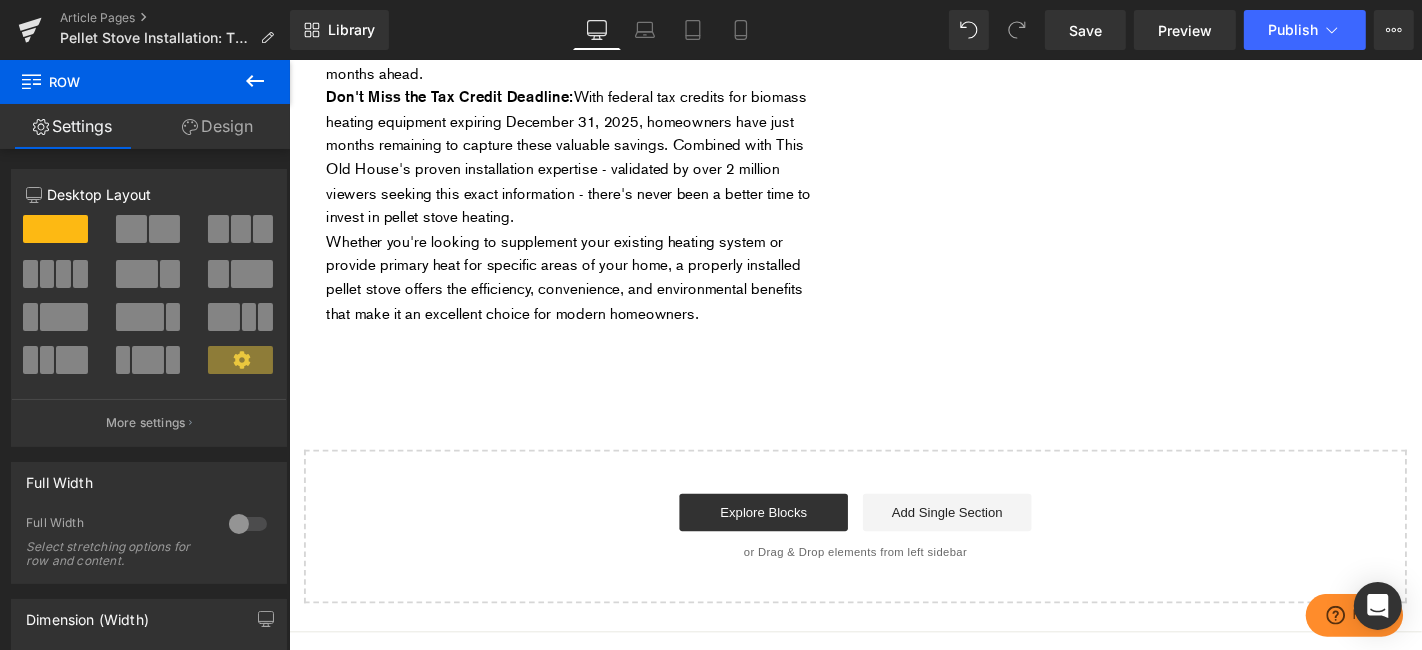 click on "Whether you're looking to supplement your existing heating system or provide primary heat for specific areas of your home, a properly installed pellet stove offers the efficiency, convenience, and environmental benefits that make it an excellent choice for modern homeowners." at bounding box center [593, 291] 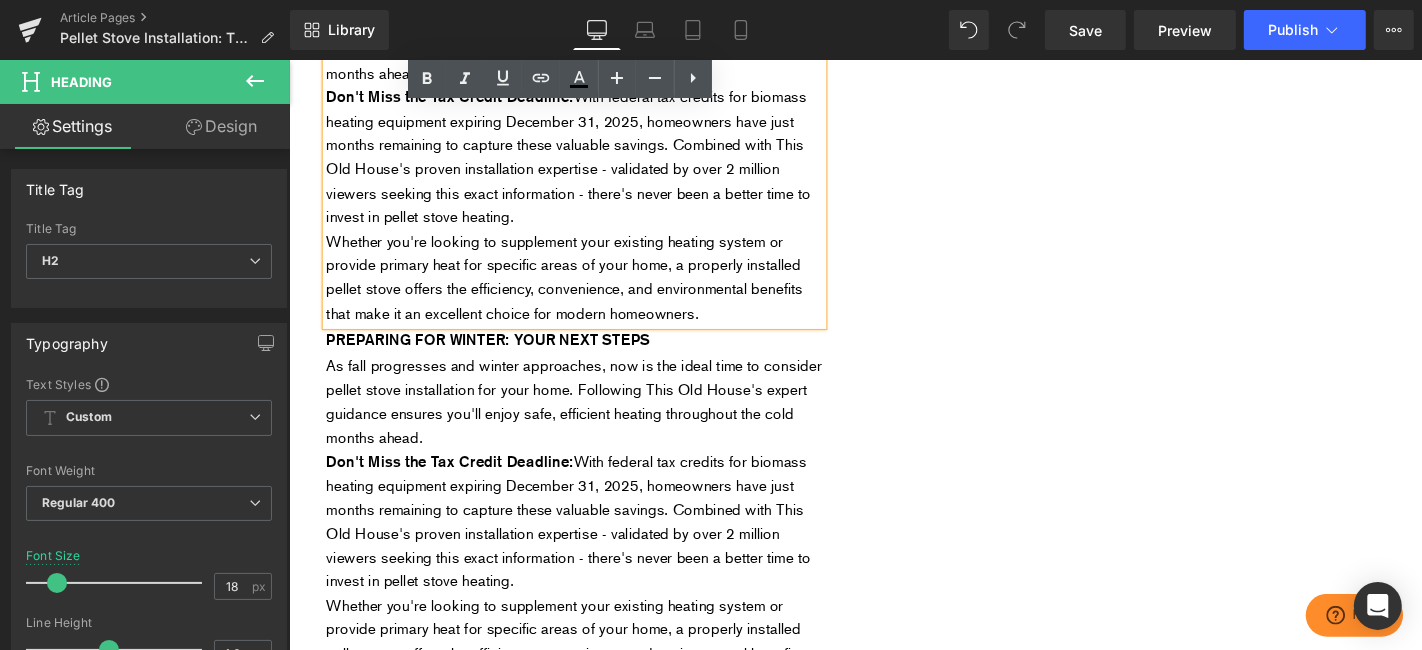 click on "Don't Miss the Tax Credit Deadline: With federal tax credits for biomass heating equipment expiring December 31, 2025, homeowners have just months remaining to capture these valuable savings. Combined with This Old House's proven installation expertise - validated by over 2 million viewers seeking this exact information - there's never been a better time to invest in pellet stove heating." at bounding box center (593, 552) 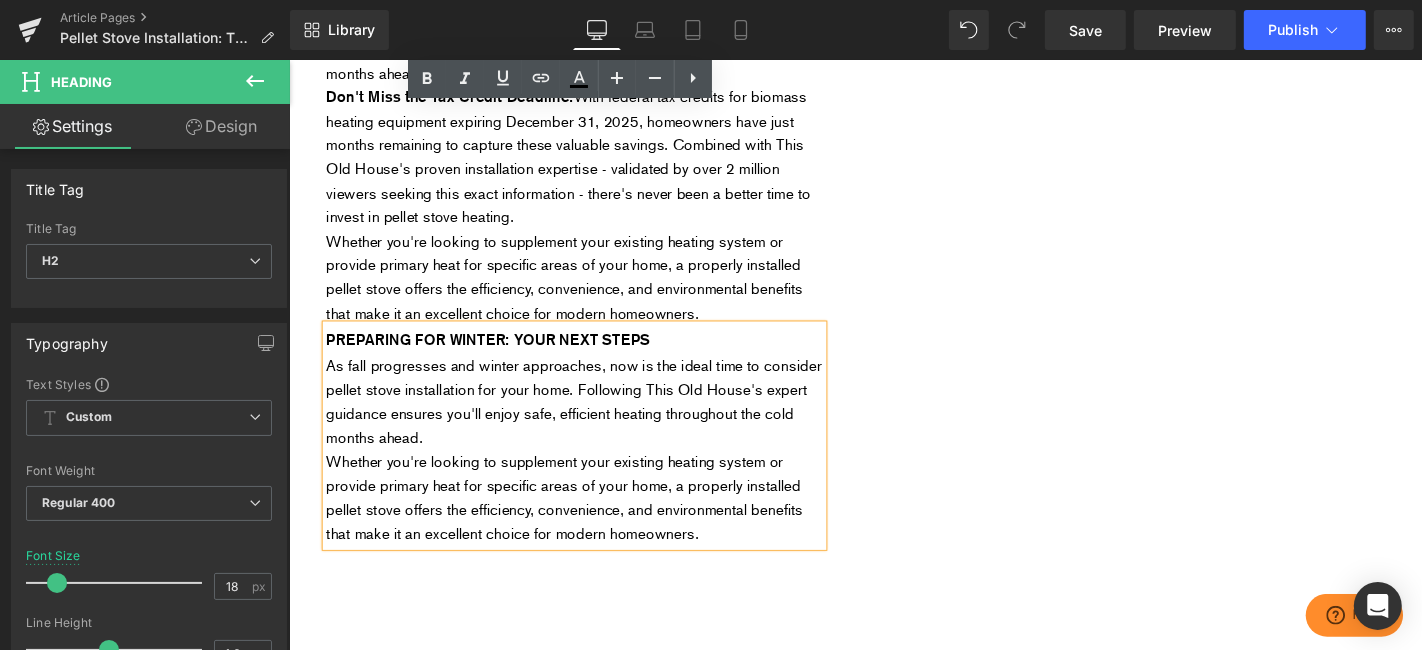 type 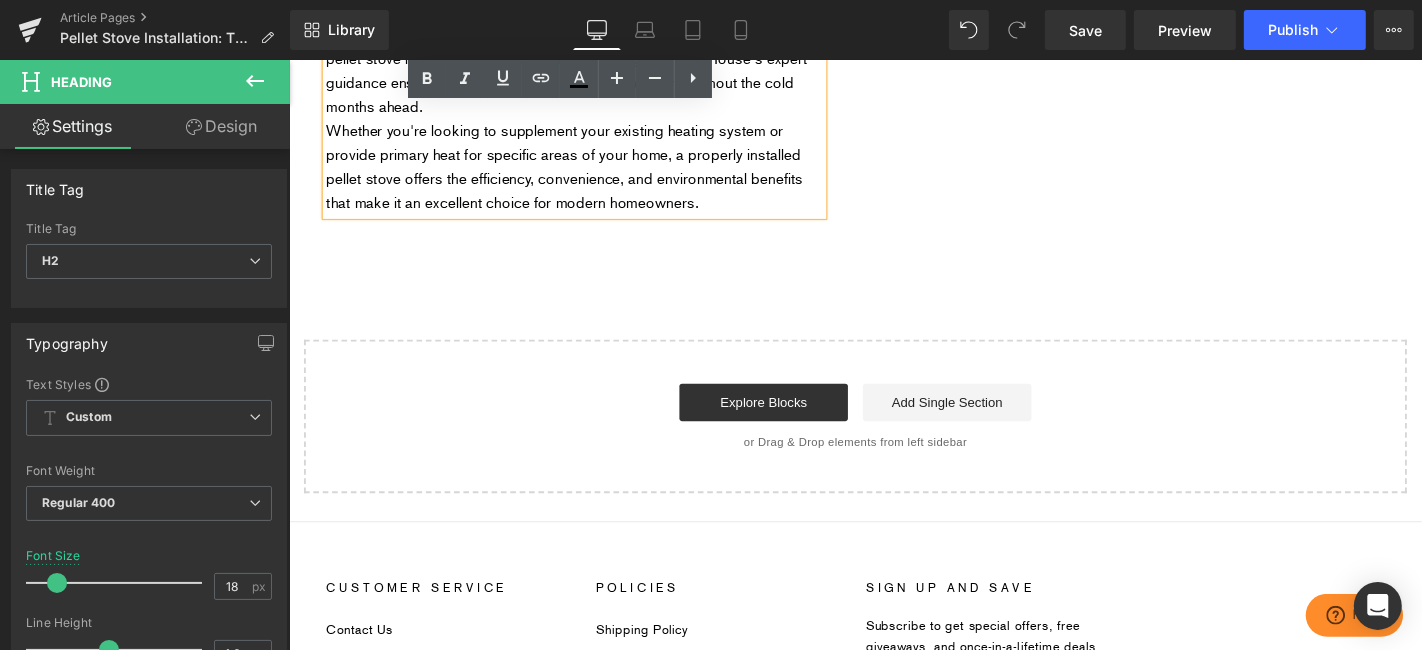 click on "Whether you're looking to supplement your existing heating system or provide primary heat for specific areas of your home, a properly installed pellet stove offers the efficiency, convenience, and environmental benefits that make it an excellent choice for modern homeowners." at bounding box center [593, 173] 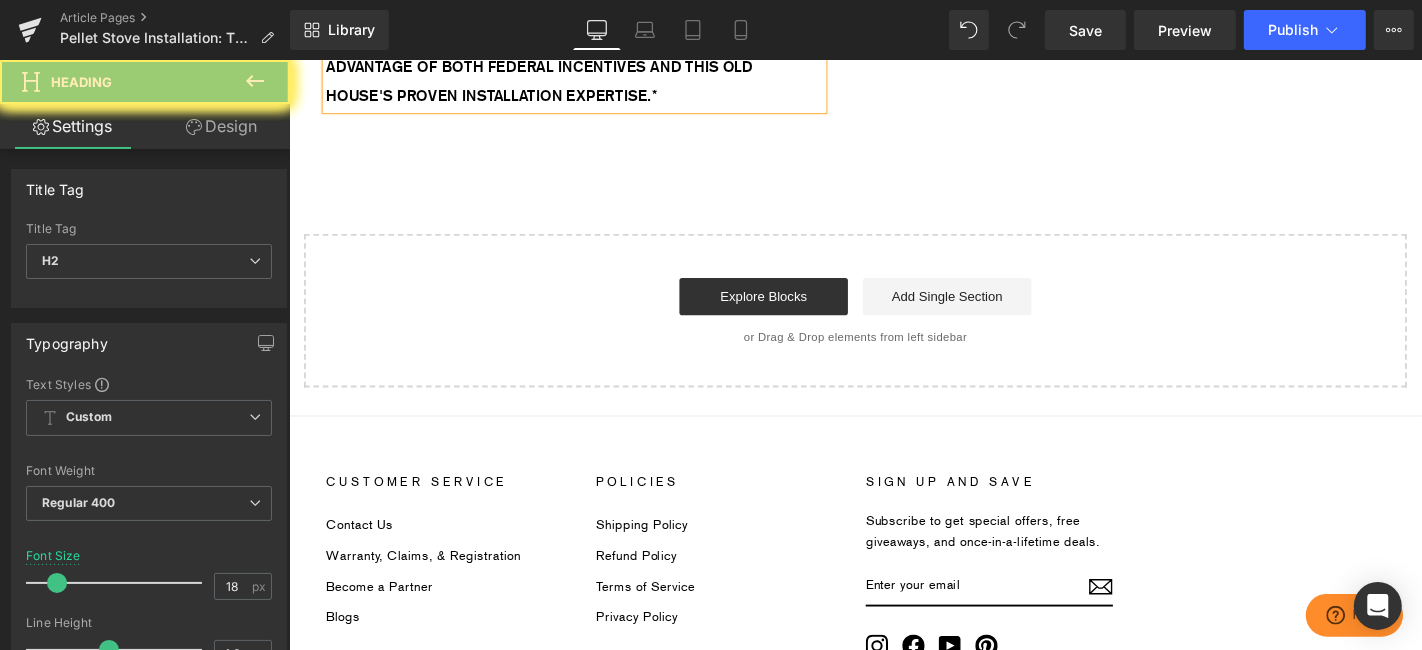 click on "Uppercase" at bounding box center [149, 948] 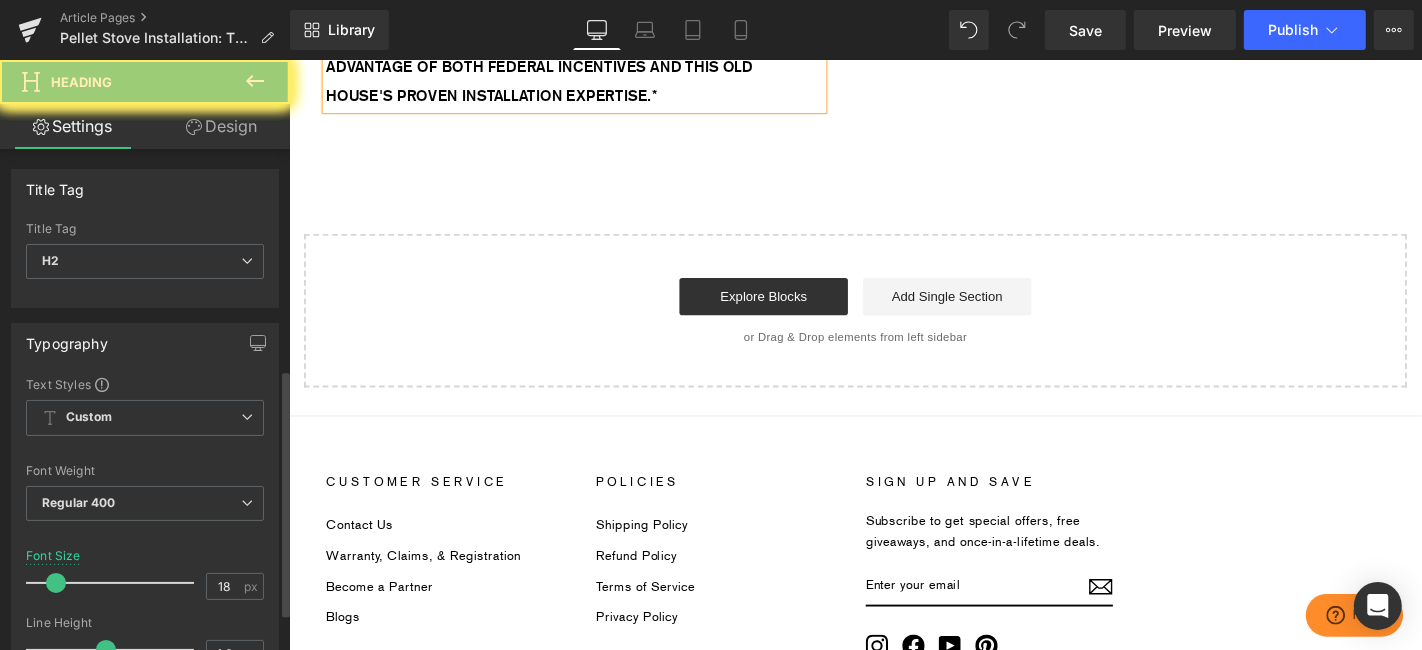 click on "None" at bounding box center (145, 984) 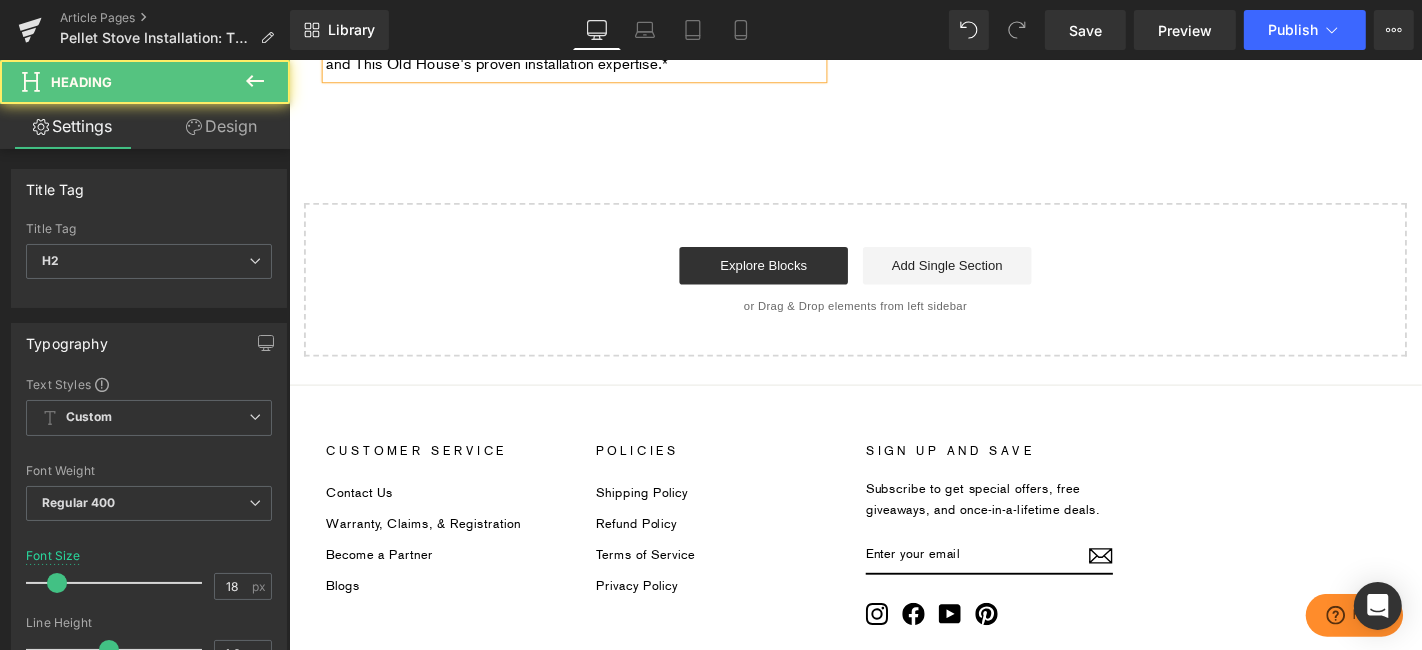 click on "Don't miss the December [YEAR] tax credit deadline. [View our pellet stove selection](link-to-products) and take advantage of both federal incentives and This Old House's proven installation expertise.*" at bounding box center (592, 33) 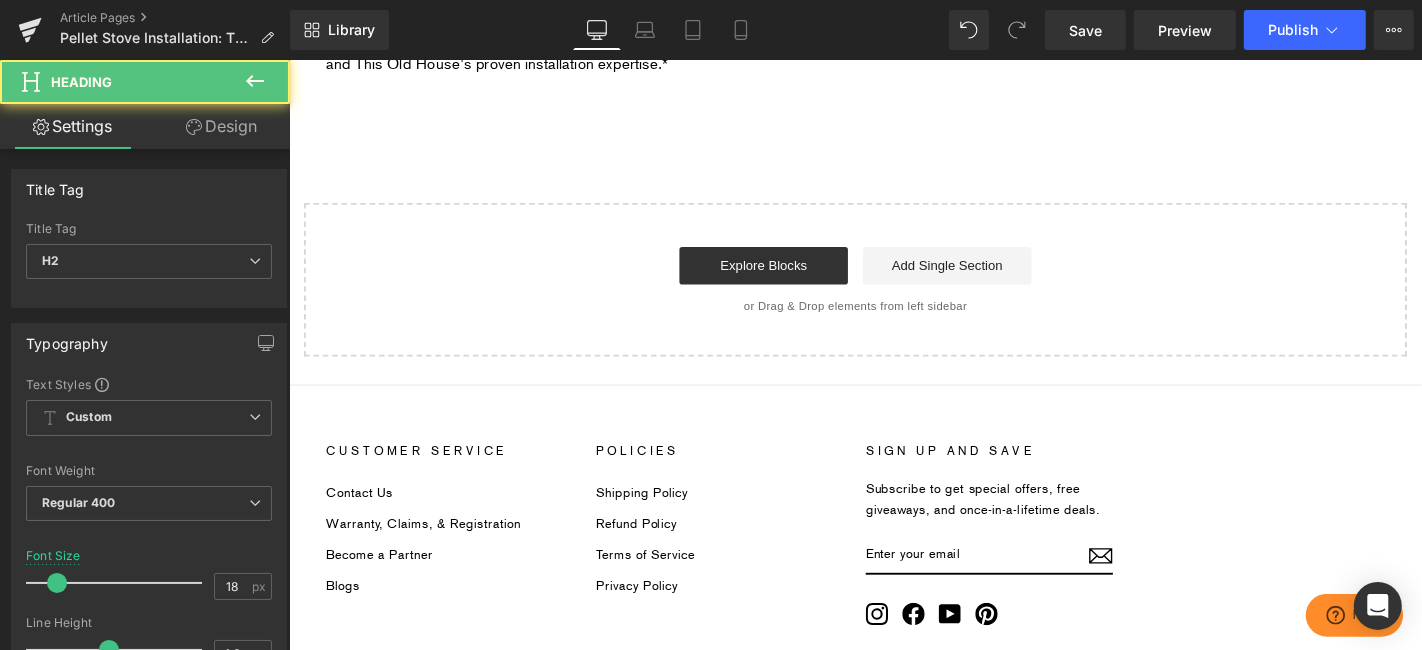 click on "Don't miss the December [YEAR] tax credit deadline. View our pellet stove selection](link-to-products) and take advantage of both federal incentives and This Old House's proven installation expertise.*" at bounding box center [589, 33] 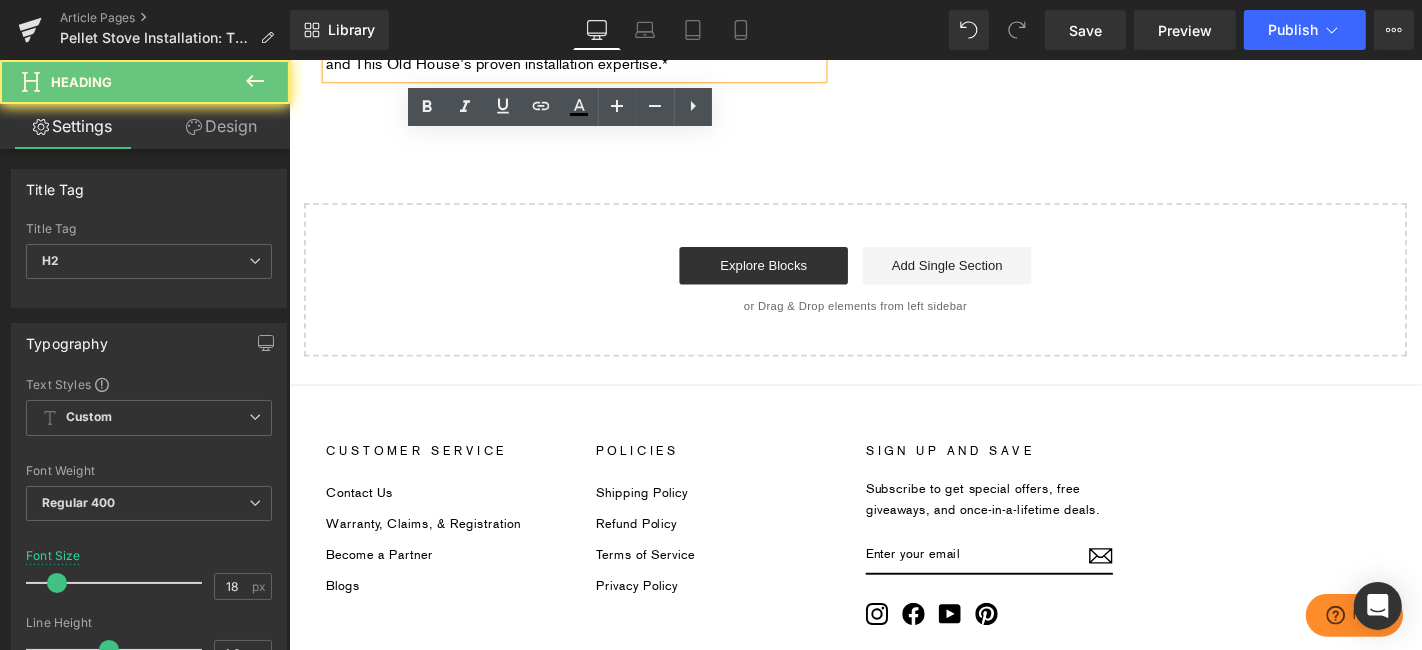 drag, startPoint x: 441, startPoint y: 177, endPoint x: 509, endPoint y: 183, distance: 68.26419 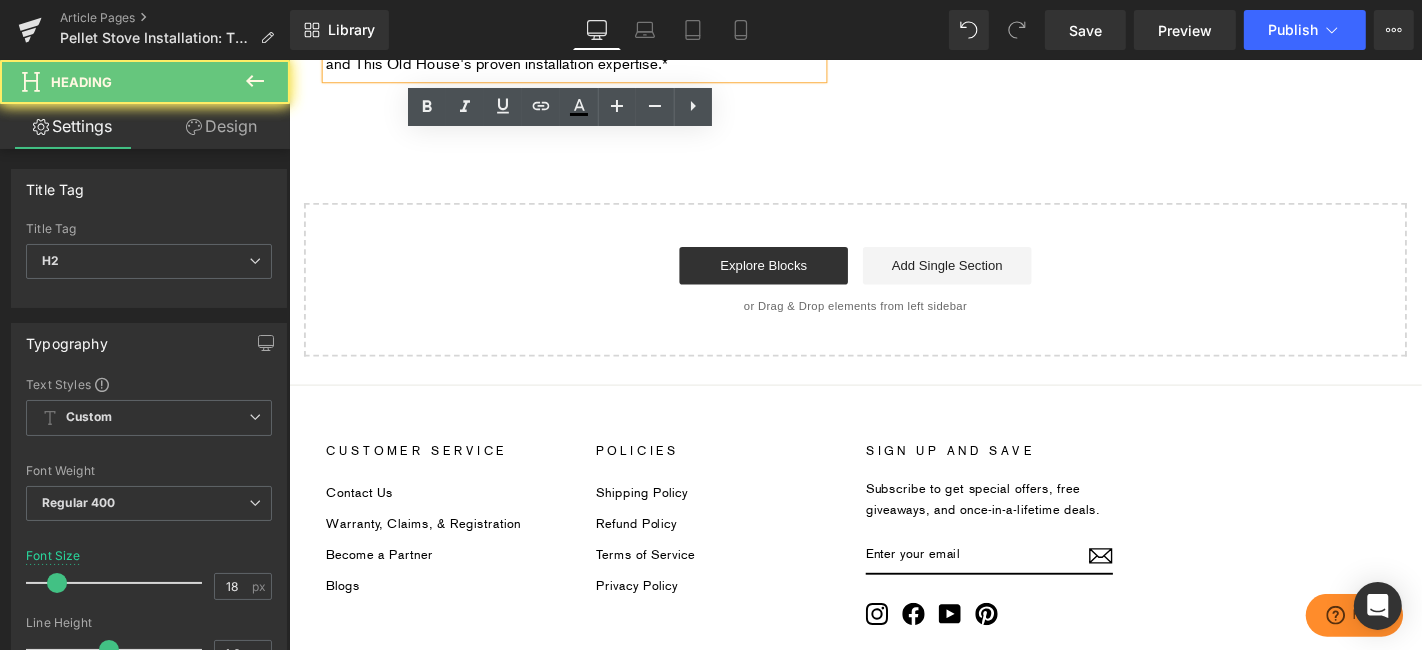 click on "Don't miss the December [YEAR] tax credit deadline. View our pellet stove selection](link-to-products) and take advantage of both federal incentives and This Old House's proven installation expertise.*" at bounding box center (589, 33) 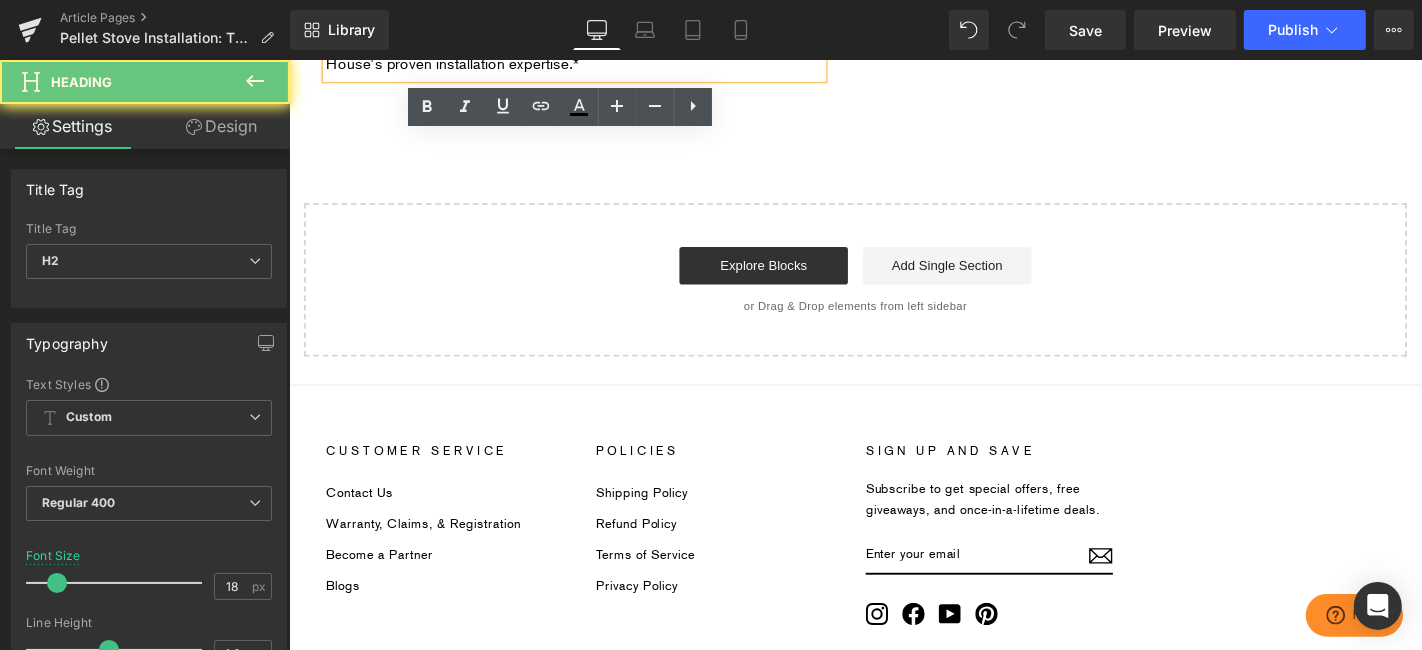 click on "Don't miss the December [YEAR] tax credit deadline. View our pellet stove selection here and take advantage of both federal incentives and This Old House's proven installation expertise.*" at bounding box center (589, 33) 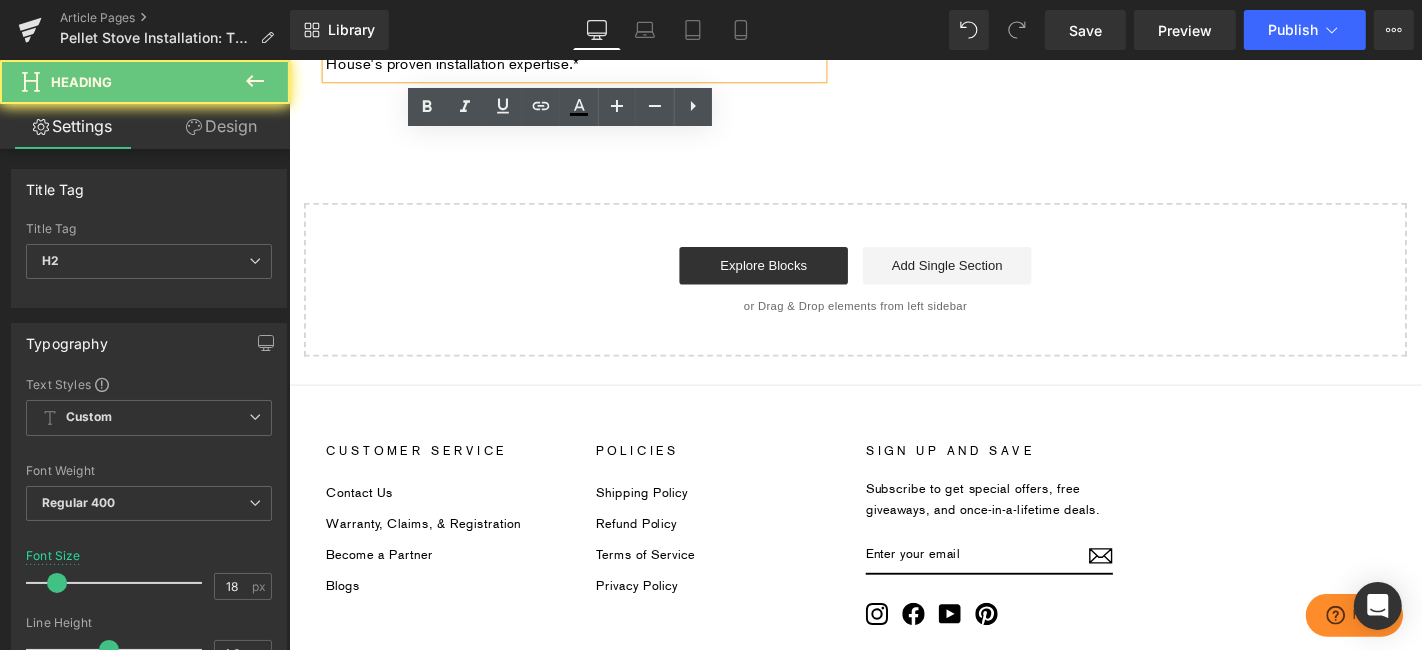 click on "Don't miss the December [YEAR] tax credit deadline. View our pellet stove selection here and take advantage of both federal incentives and This Old House's proven installation expertise.*" at bounding box center (593, 33) 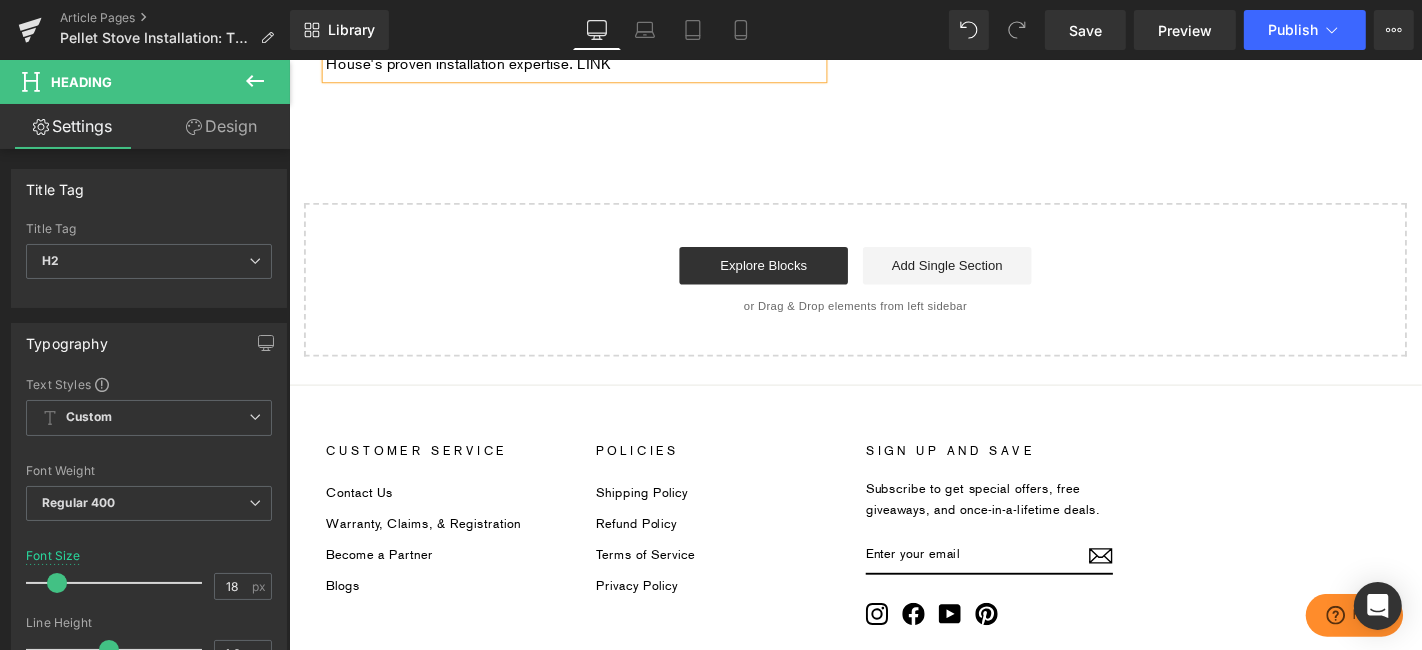 click on "Don't miss the December [YEAR] tax credit deadline. View our pellet stove selection here and take advantage of both federal incentives and This Old House's proven installation expertise.  LINK" at bounding box center (589, 33) 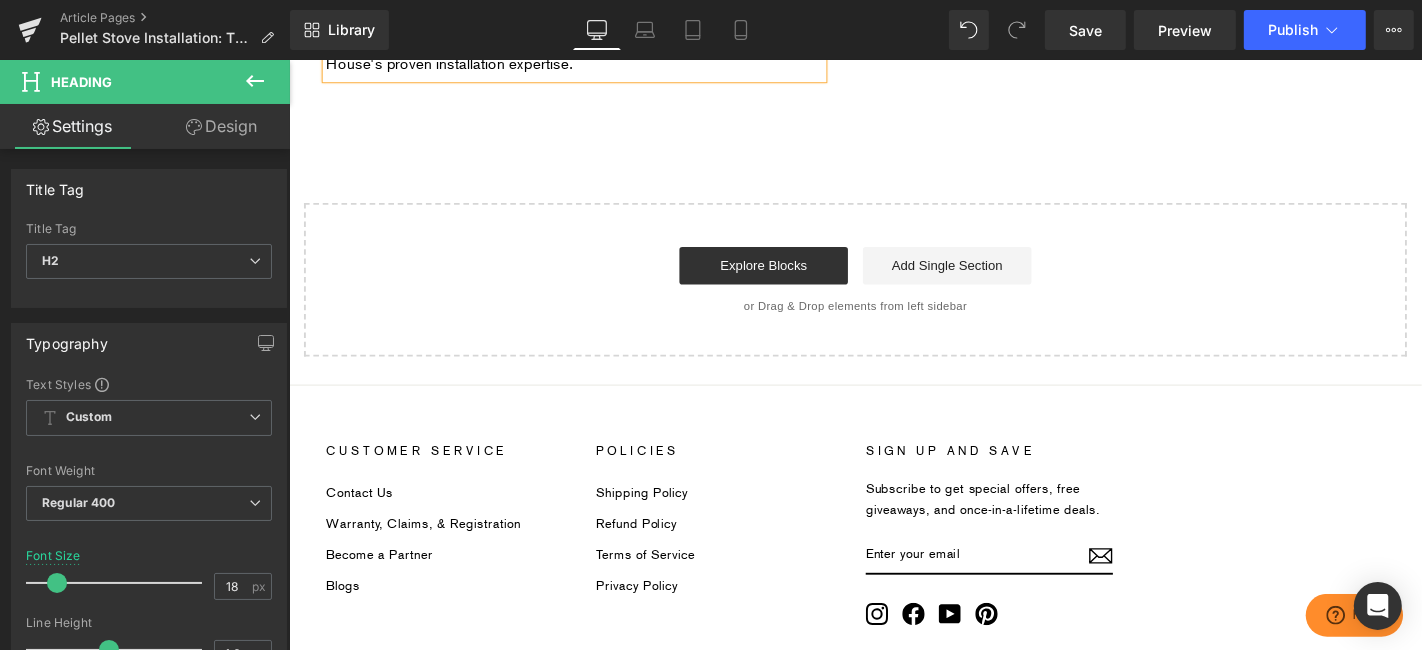 drag, startPoint x: 707, startPoint y: 214, endPoint x: 438, endPoint y: 182, distance: 270.89667 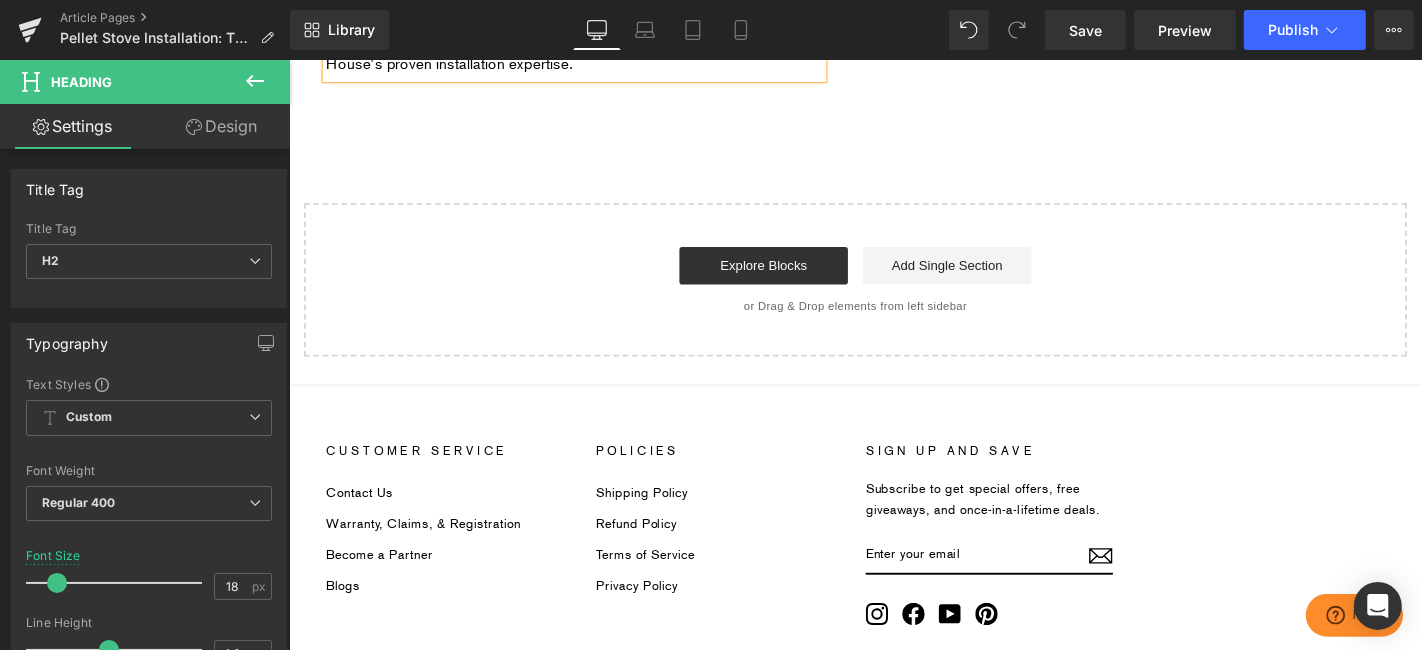 click on "Don't miss the December 2025 tax credit deadline. View our pellet stove selection here and take advantage of both federal incentives and This Old House's proven installation expertise." at bounding box center (593, 33) 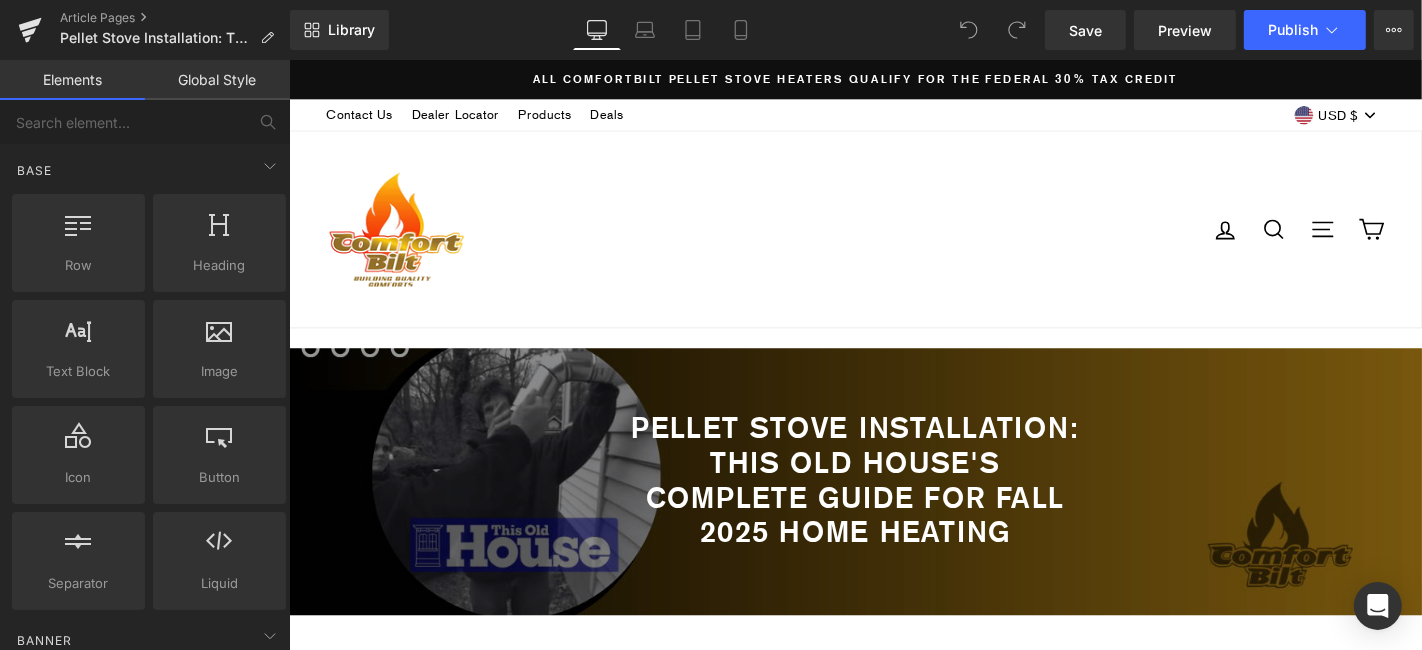 scroll, scrollTop: 0, scrollLeft: 0, axis: both 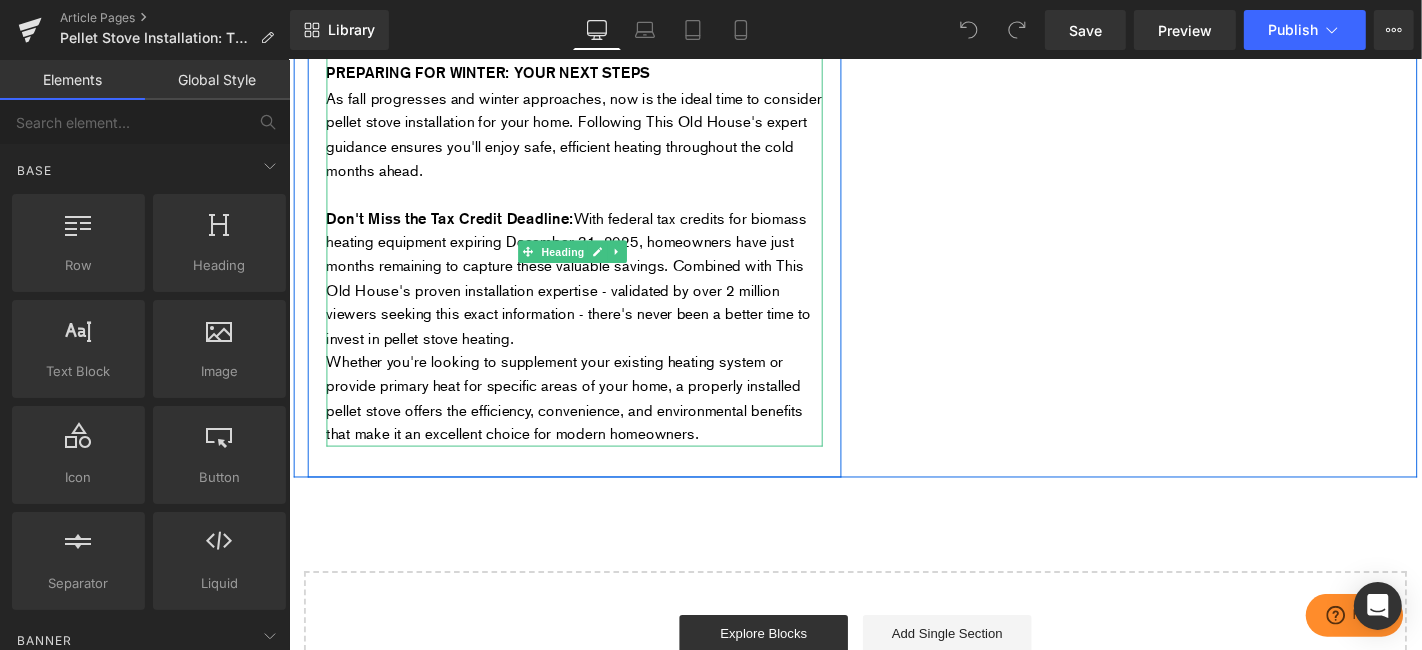 click at bounding box center (593, 203) 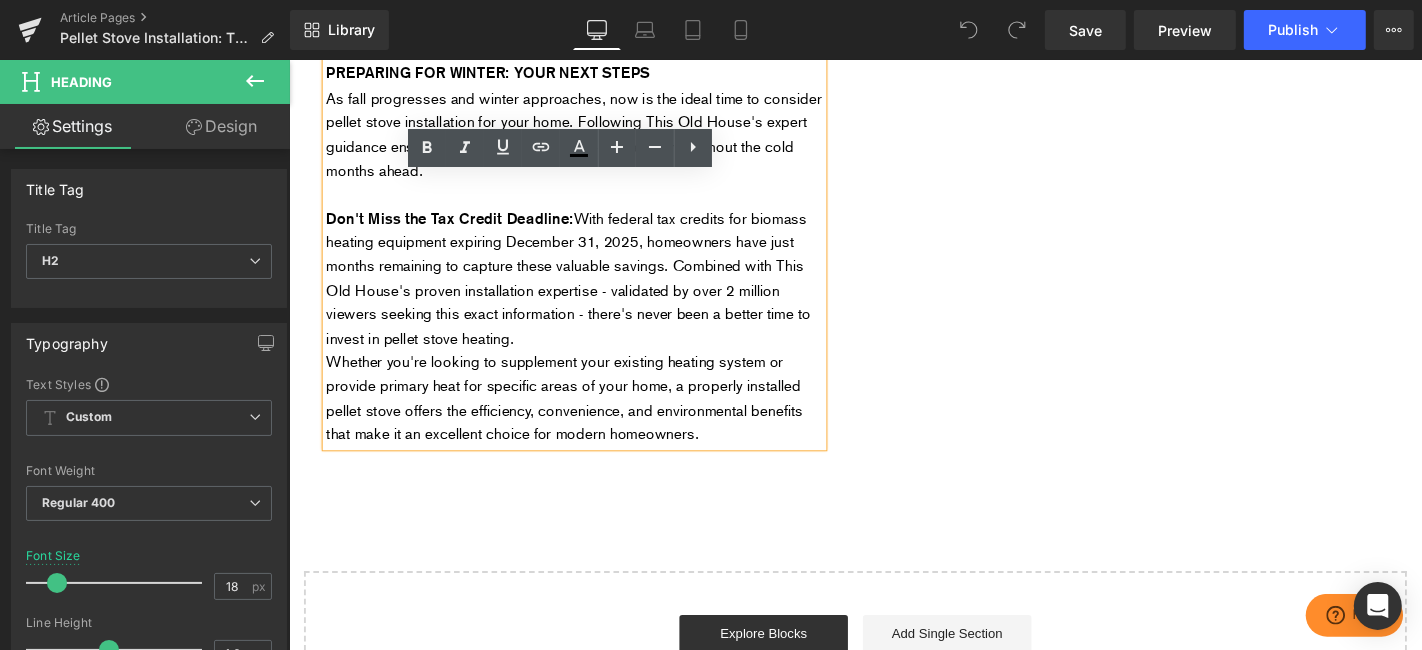 click at bounding box center [593, 203] 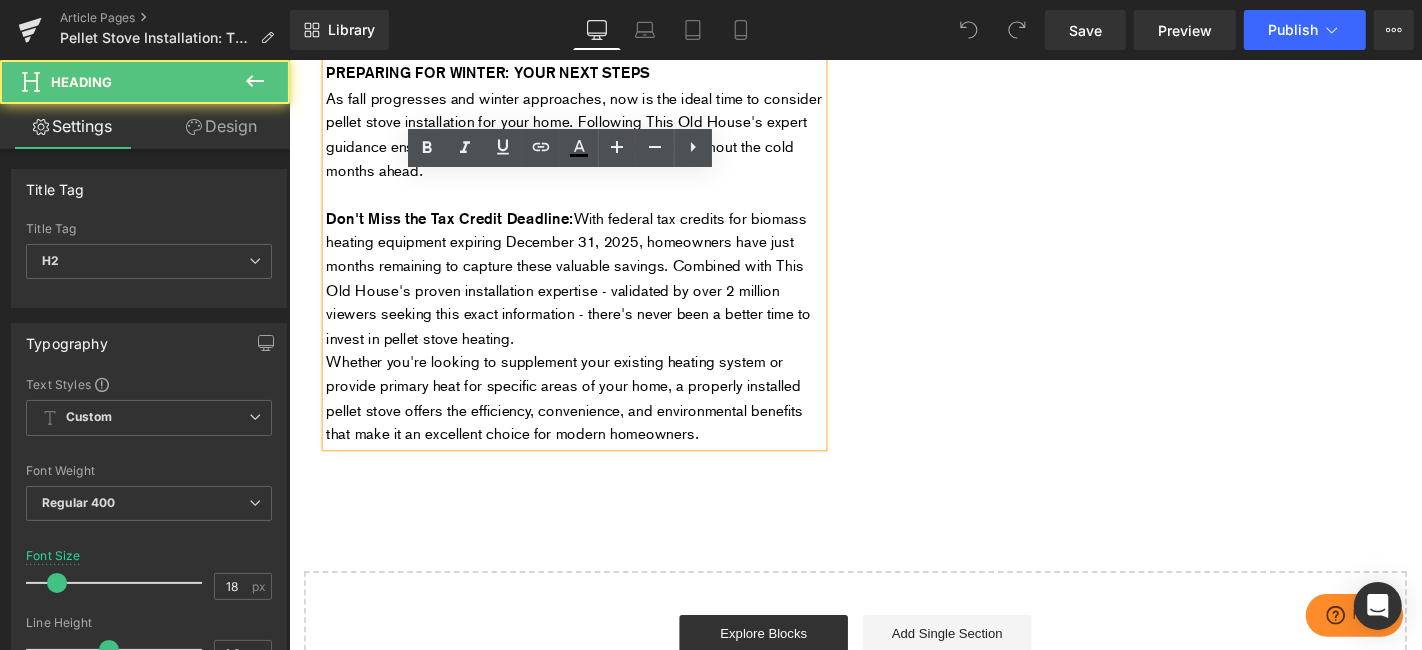 type 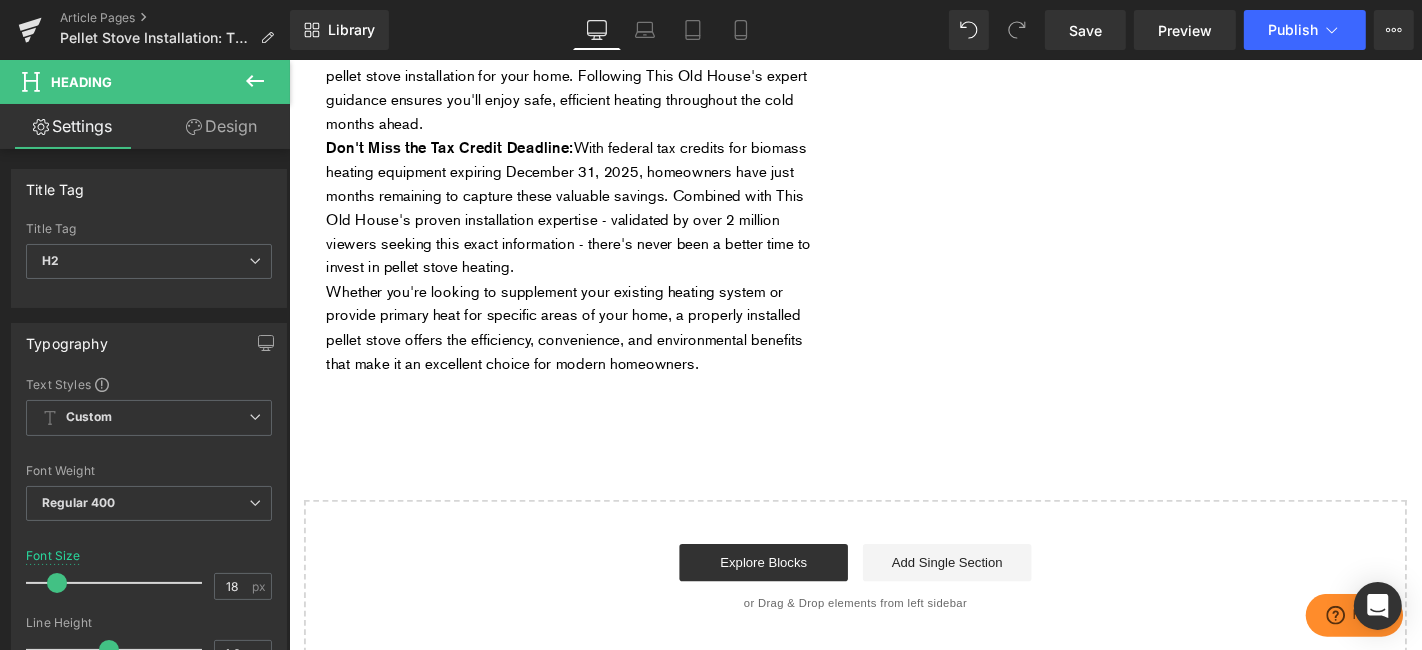 scroll, scrollTop: 5790, scrollLeft: 0, axis: vertical 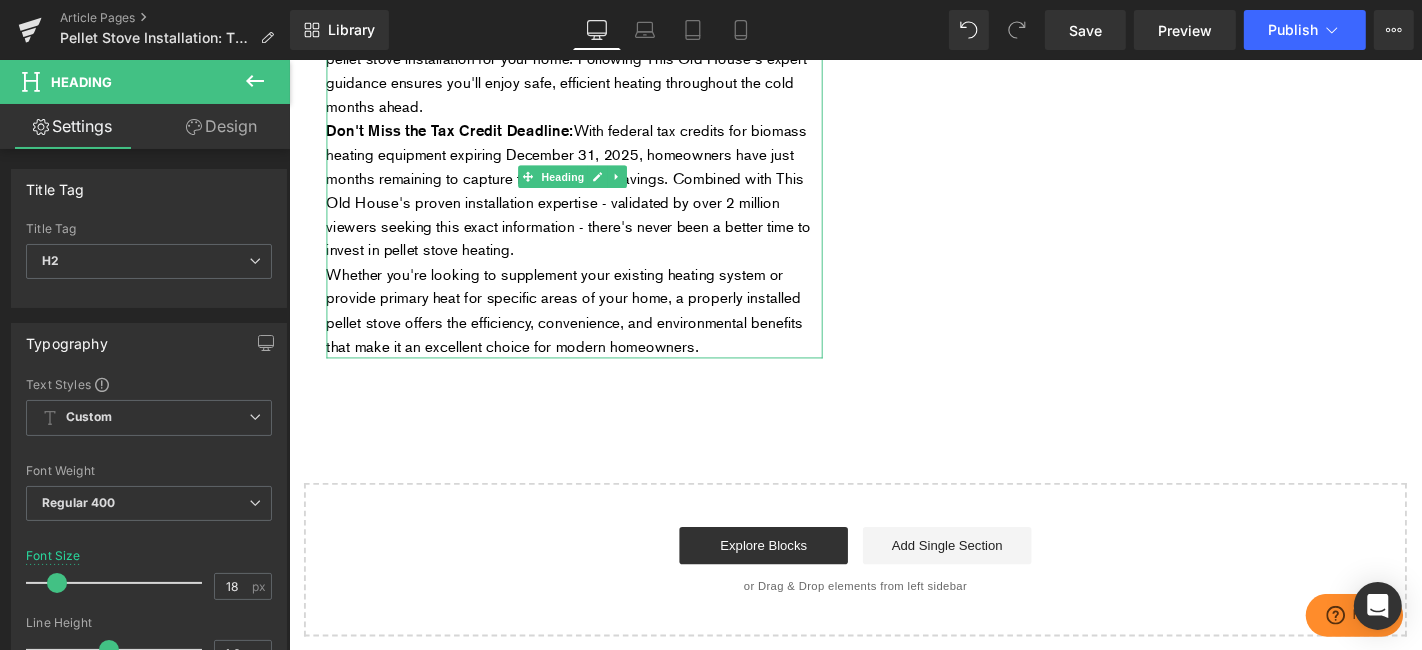 click on "Whether you're looking to supplement your existing heating system or provide primary heat for specific areas of your home, a properly installed pellet stove offers the efficiency, convenience, and environmental benefits that make it an excellent choice for modern homeowners." at bounding box center [593, 327] 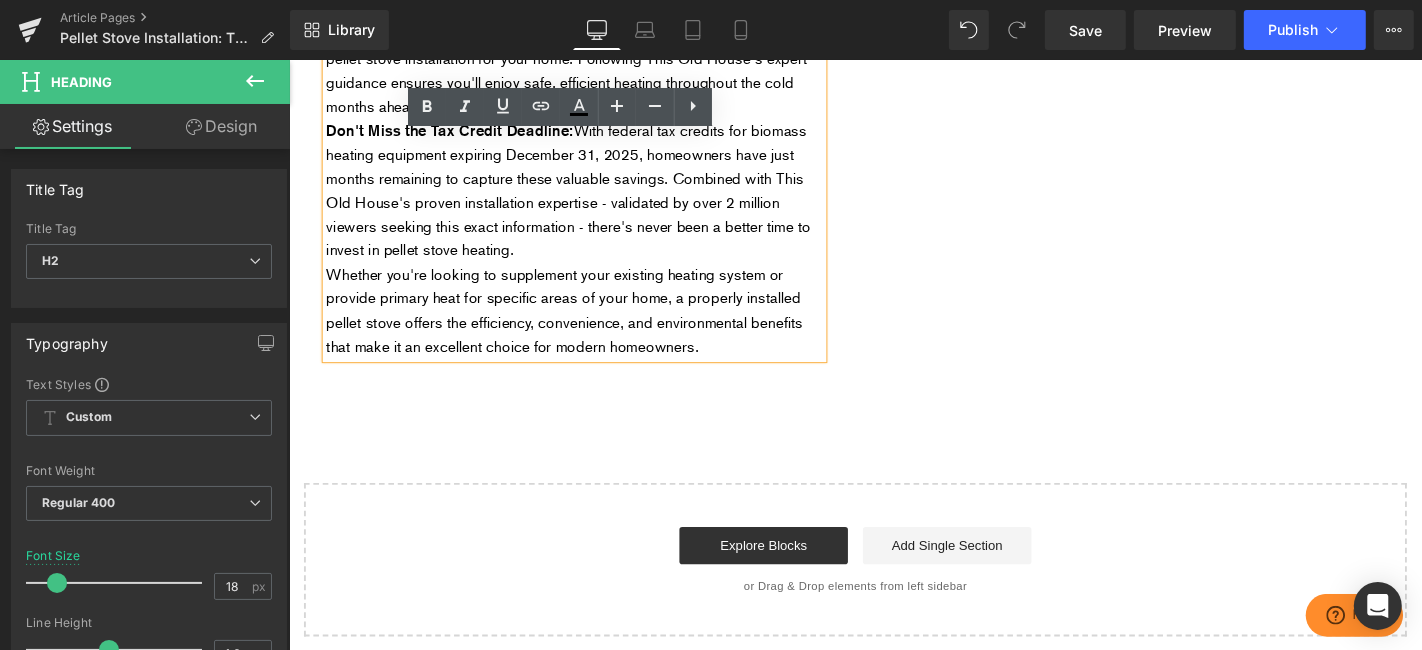 drag, startPoint x: 436, startPoint y: 536, endPoint x: 319, endPoint y: 142, distance: 411.00485 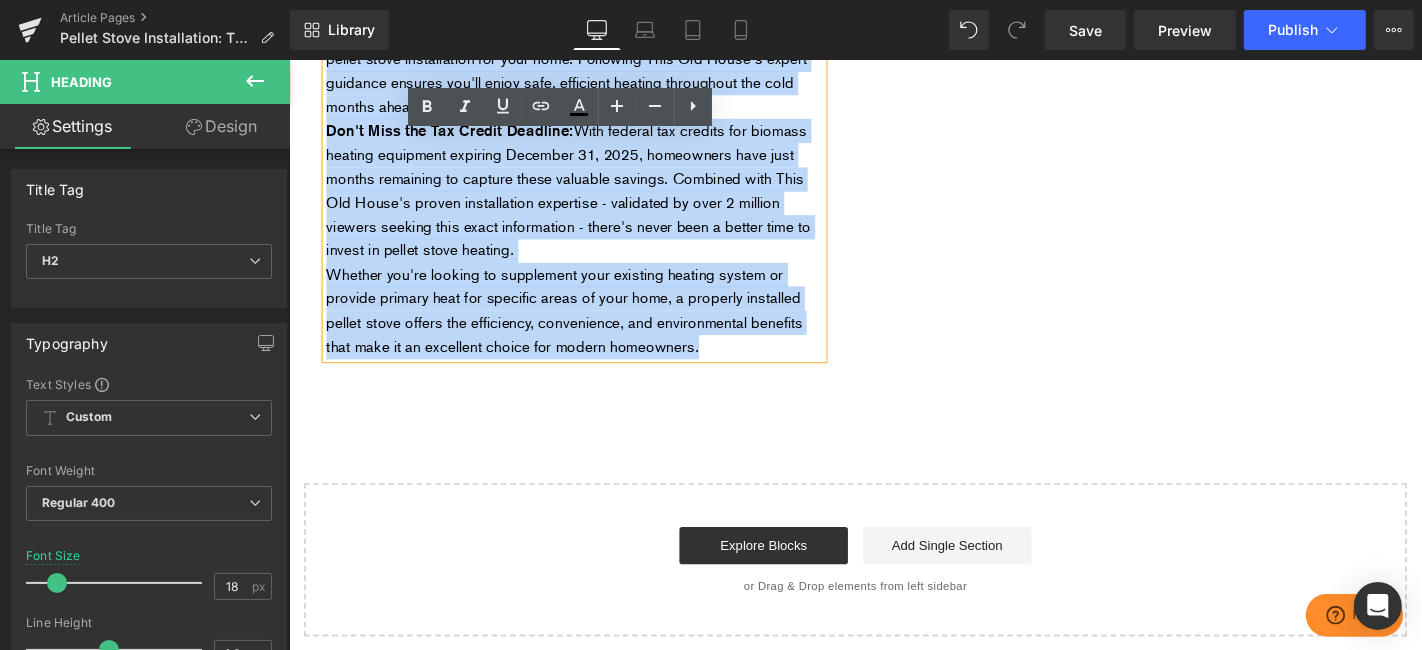 drag, startPoint x: 452, startPoint y: 535, endPoint x: 323, endPoint y: 153, distance: 403.1935 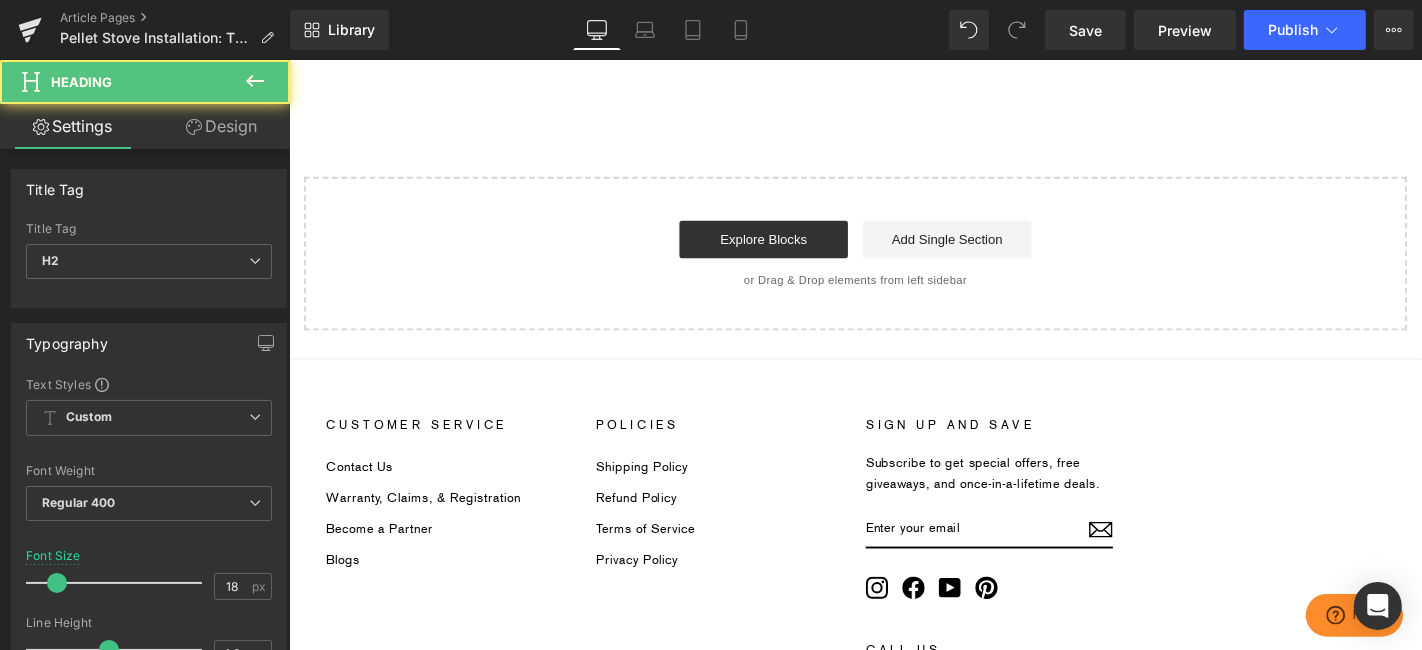 click on "https://www.comfortbilt.net/collections/our-pellet-stoves" at bounding box center (593, 20) 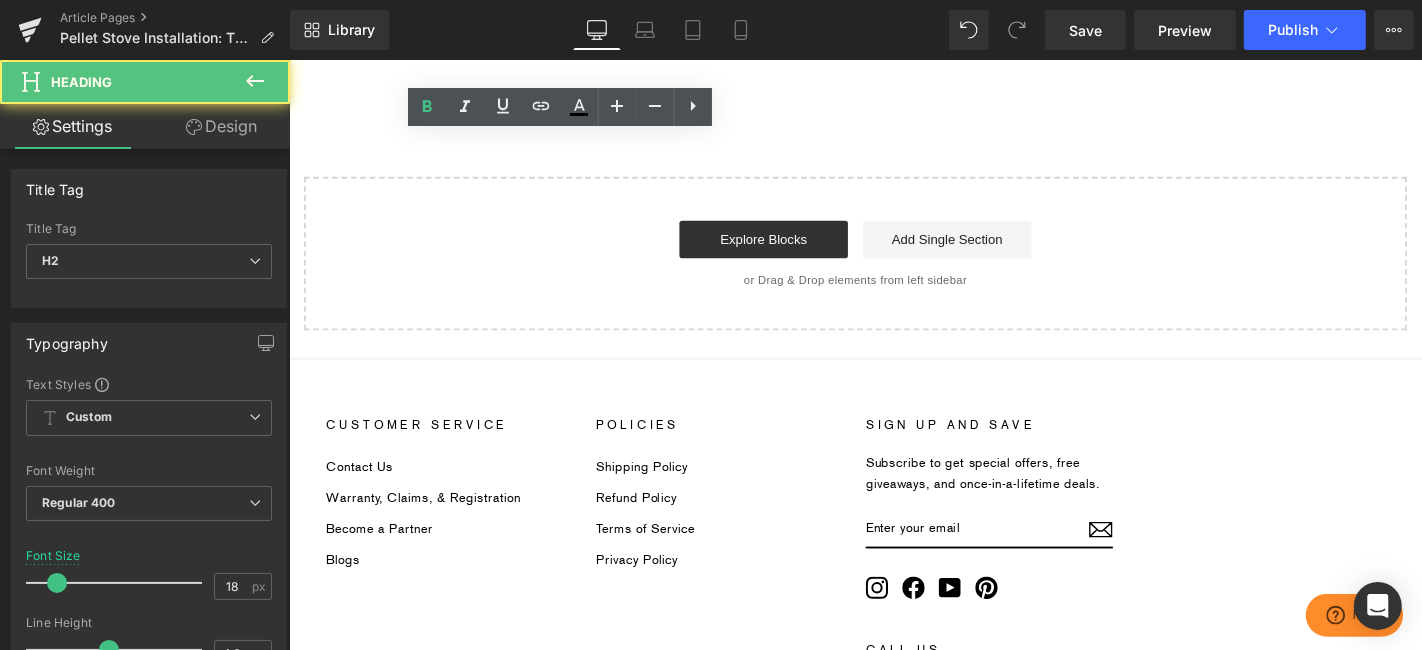click on "https://www.comfortbilt.net/collections/our-pellet-stoves" at bounding box center (569, 20) 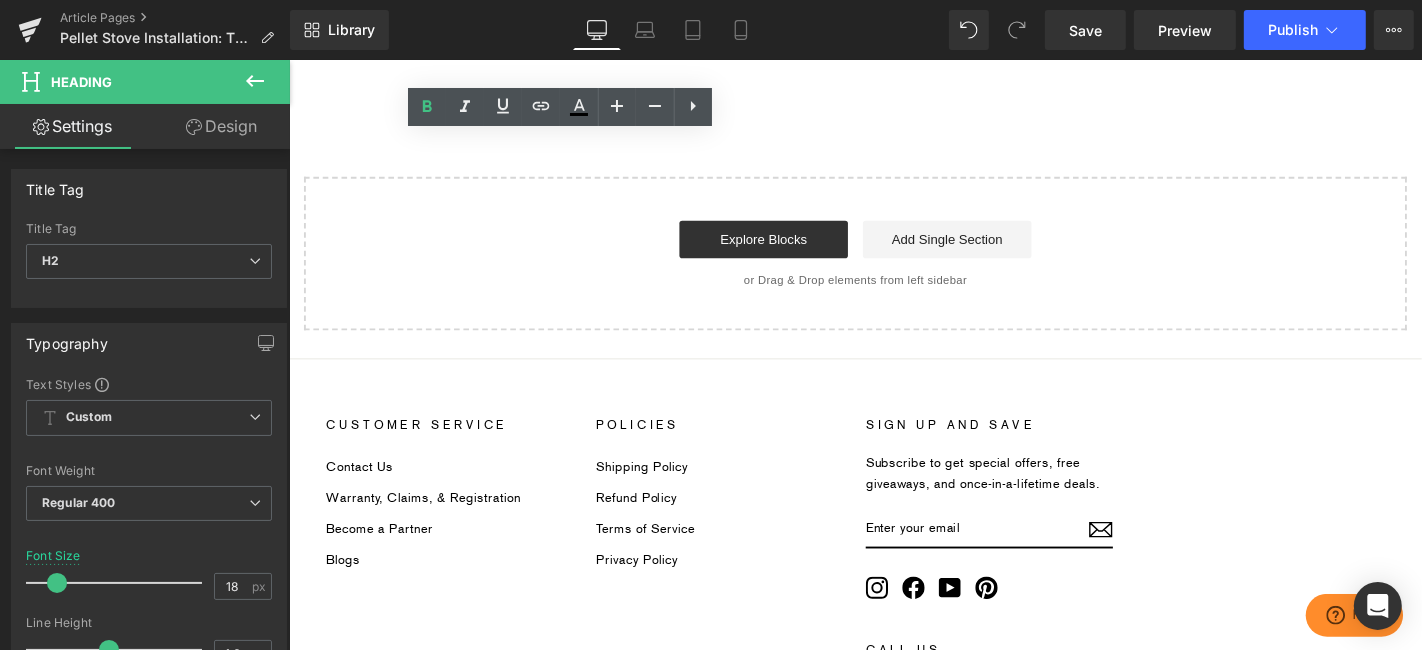 drag, startPoint x: 400, startPoint y: 181, endPoint x: 324, endPoint y: 146, distance: 83.67198 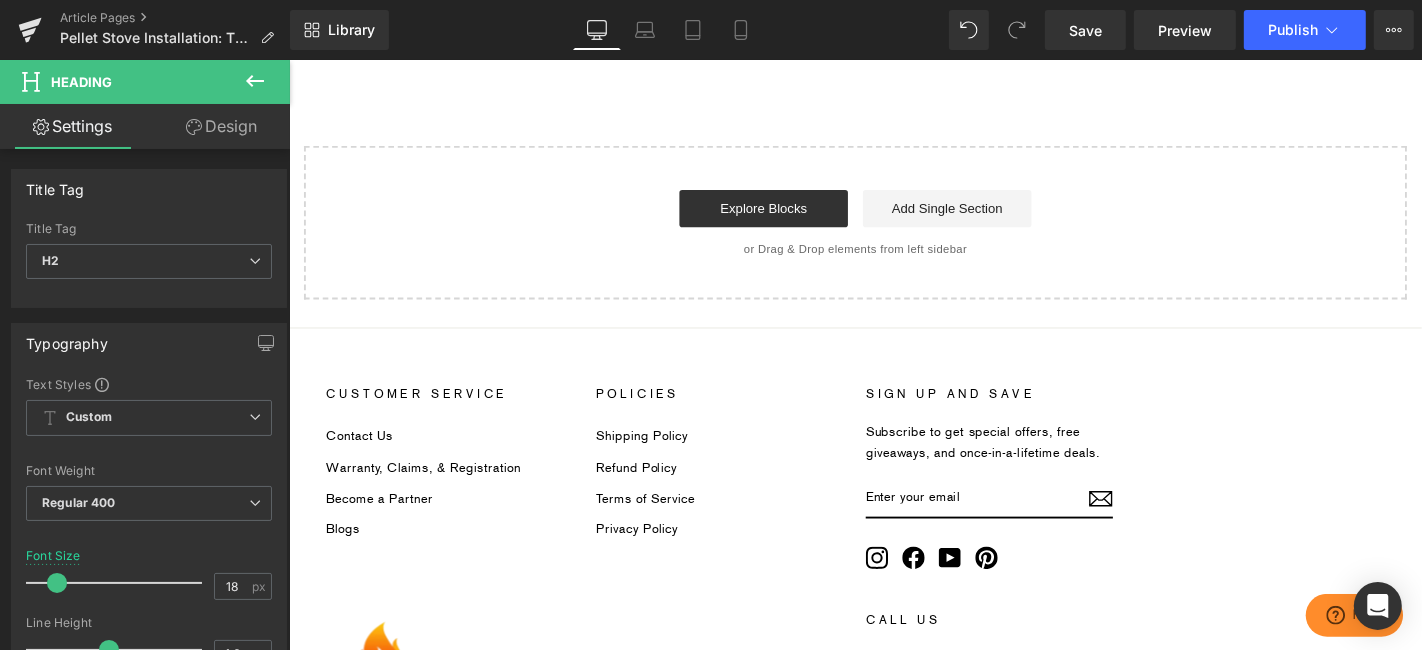 click at bounding box center [593, 3] 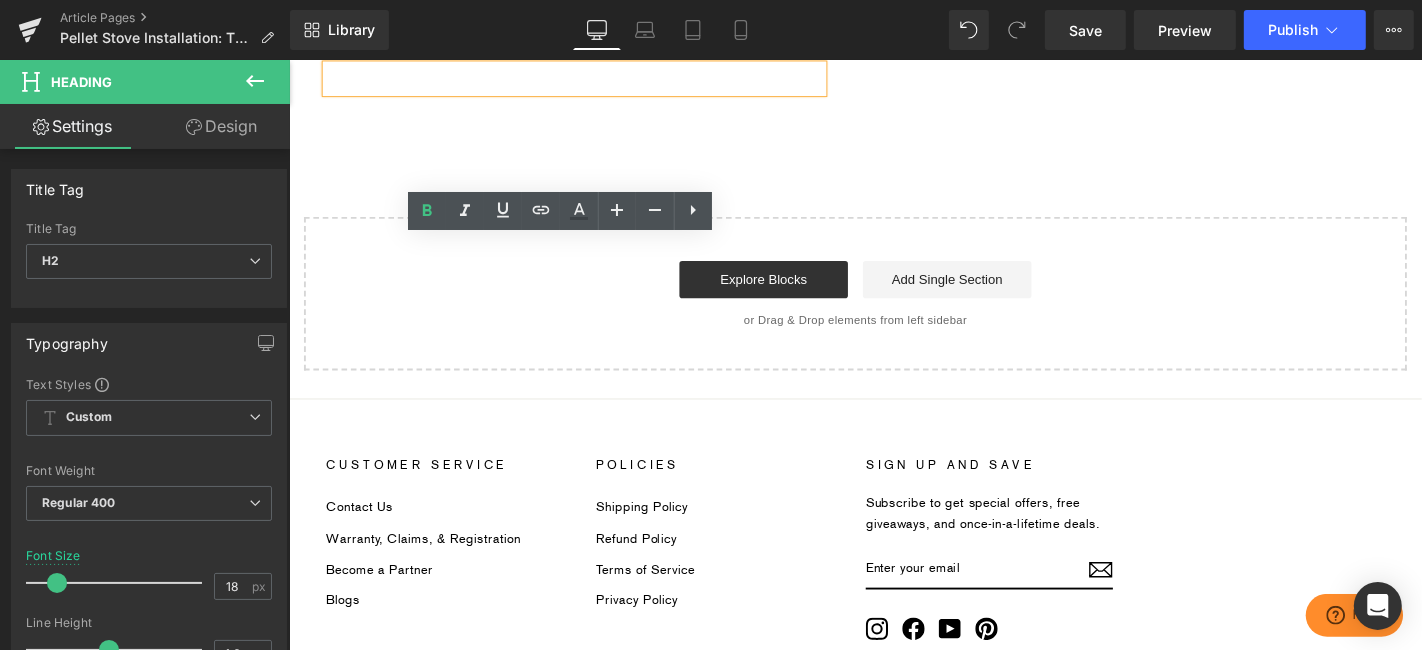 scroll, scrollTop: 5679, scrollLeft: 0, axis: vertical 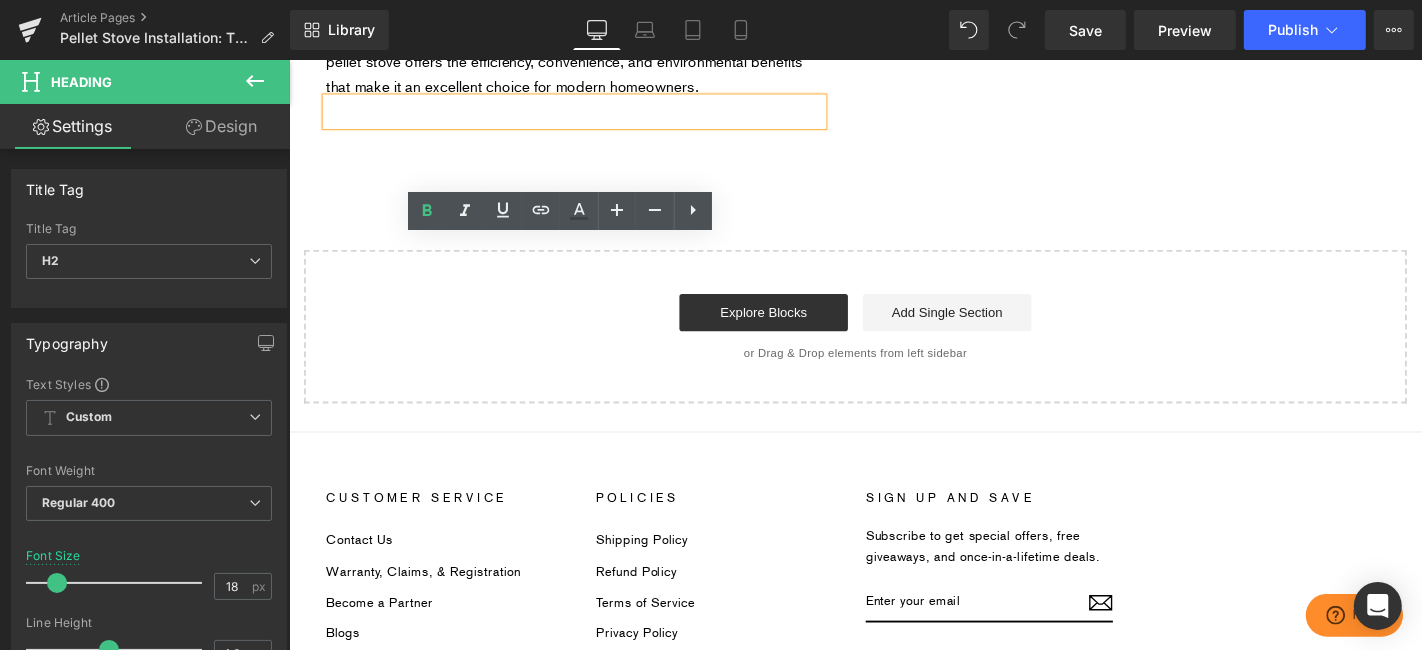 click on "Introduction Heading         It's that time of year when homeowners prepare for another winter heating season, many are turning to  pellet stoves  as an efficient, eco-friendly heating solution. The trusted experts at  This Old House  have provided invaluable insights into pellet stove installation, demonstrating why proper setup is crucial for safe, effective home heating throughout the colder months. Recently, pellet stove popularity has surged, with This Old House's comprehensive installation video garnering over 2 million views - a clear indication that homeowners nationwide are actively seeking reliable information about this heating technology. This massive viewership underscores the growing interest in pellet stoves as a practical, cost-effective heating solution for all types of homes. Watch the complete This Old House pellet stove installation process featuring Richard Trethewey, This Old House's plumbing and heating expert, and stove installer Rob Dardano in their original video  here   Text Block" at bounding box center [893, -2432] 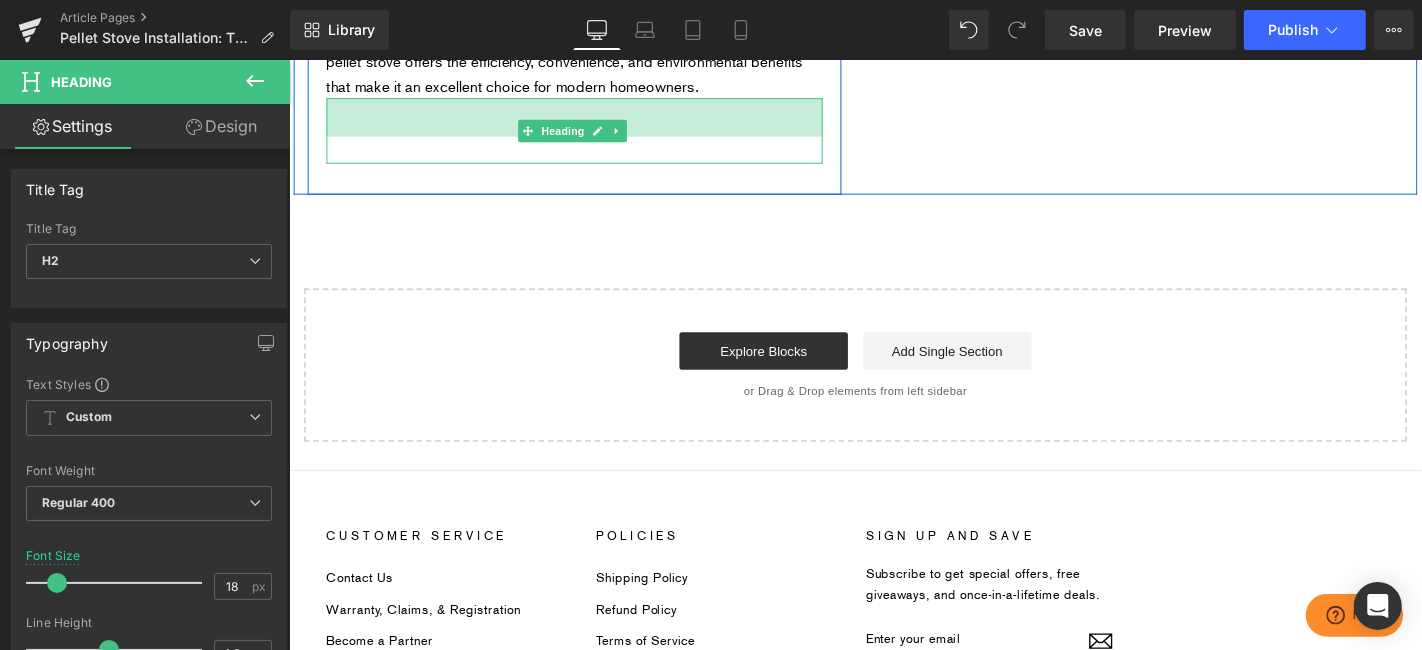 drag, startPoint x: 686, startPoint y: 252, endPoint x: 672, endPoint y: 292, distance: 42.379242 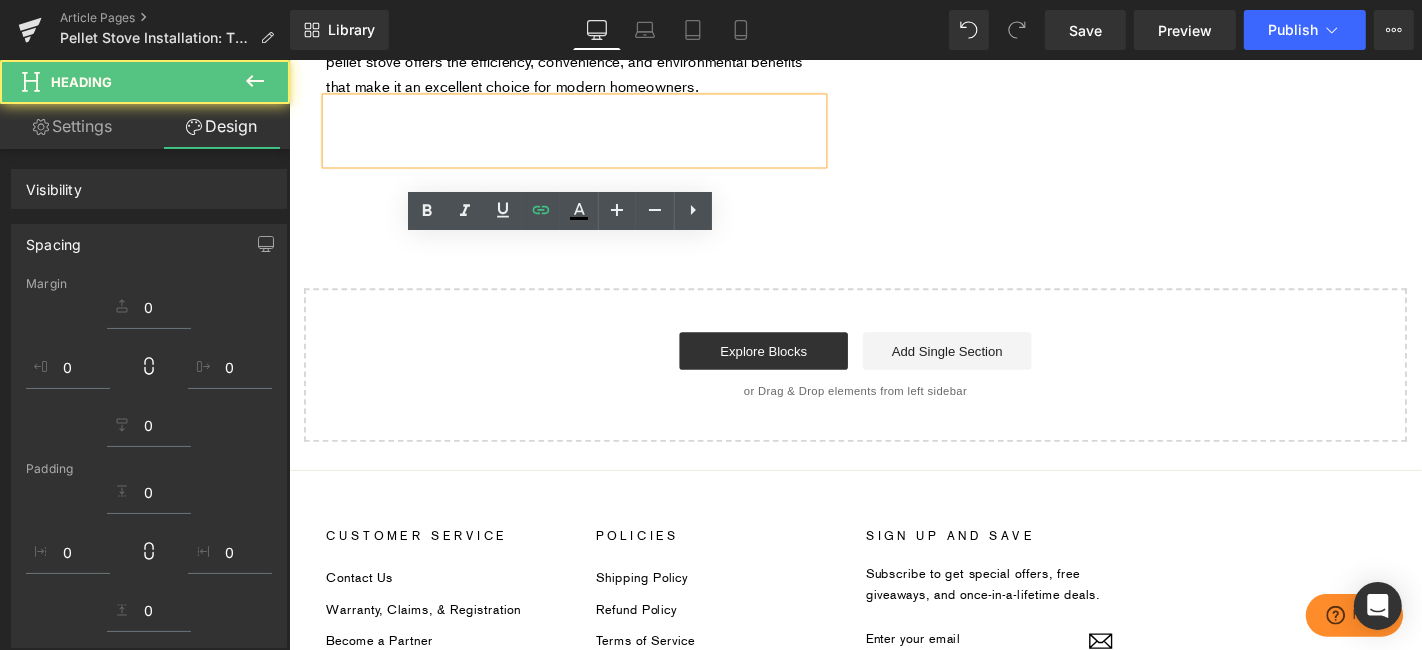click at bounding box center [593, 155] 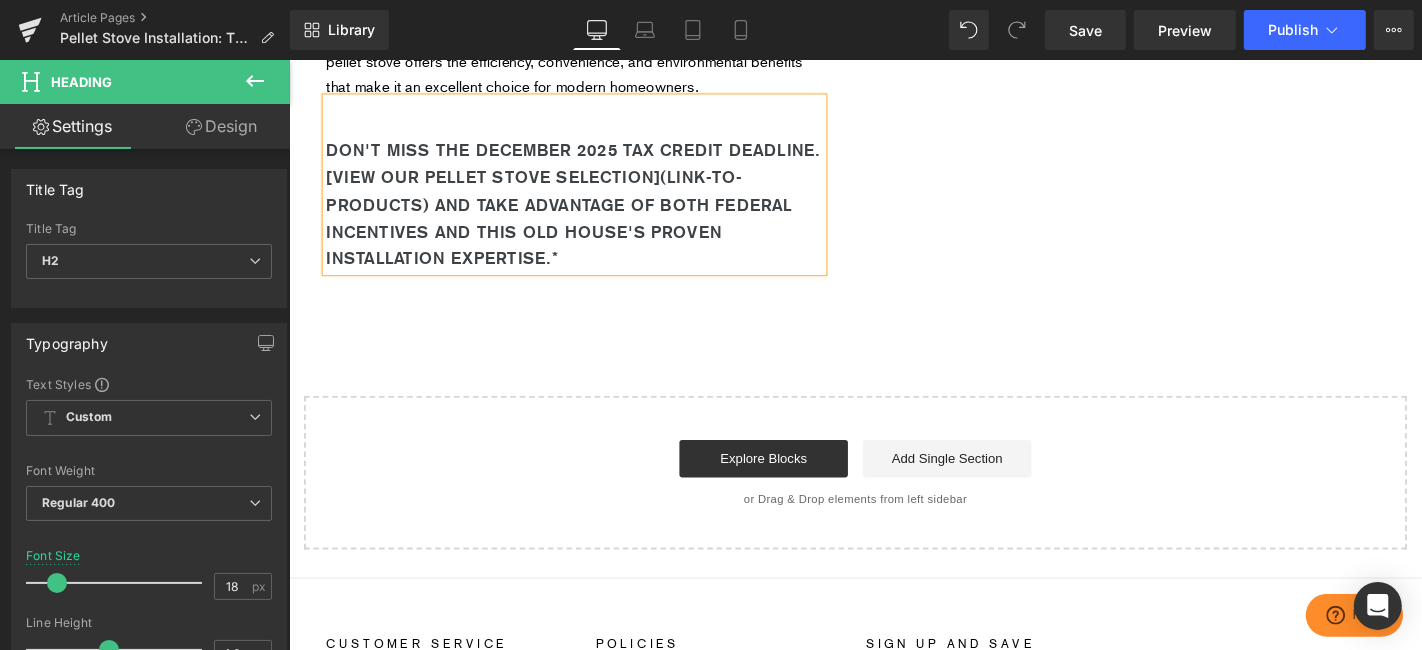 click on "Don't miss the December [YEAR] tax credit deadline. [View our pellet stove selection](link-to-products) and take advantage of both federal incentives and This Old House's proven installation expertise.*" at bounding box center [593, 213] 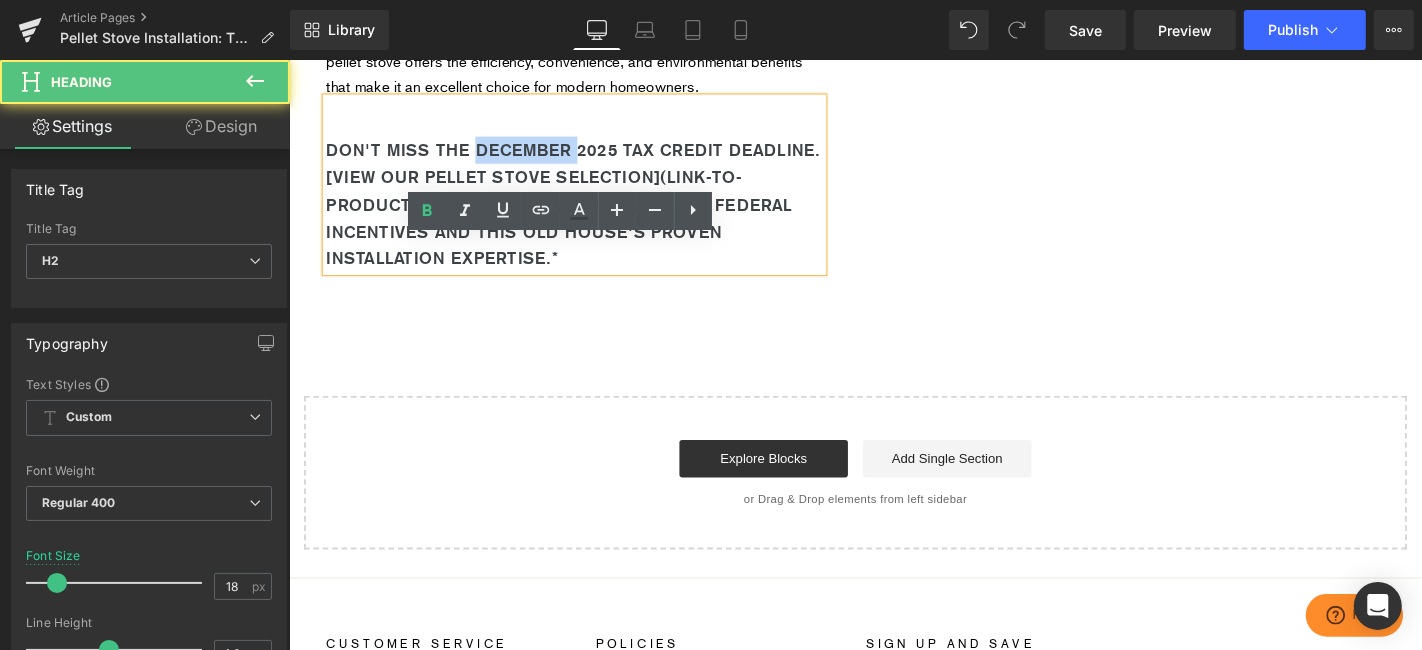 click on "Don't miss the December [YEAR] tax credit deadline. [View our pellet stove selection](link-to-products) and take advantage of both federal incentives and This Old House's proven installation expertise.*" at bounding box center (593, 213) 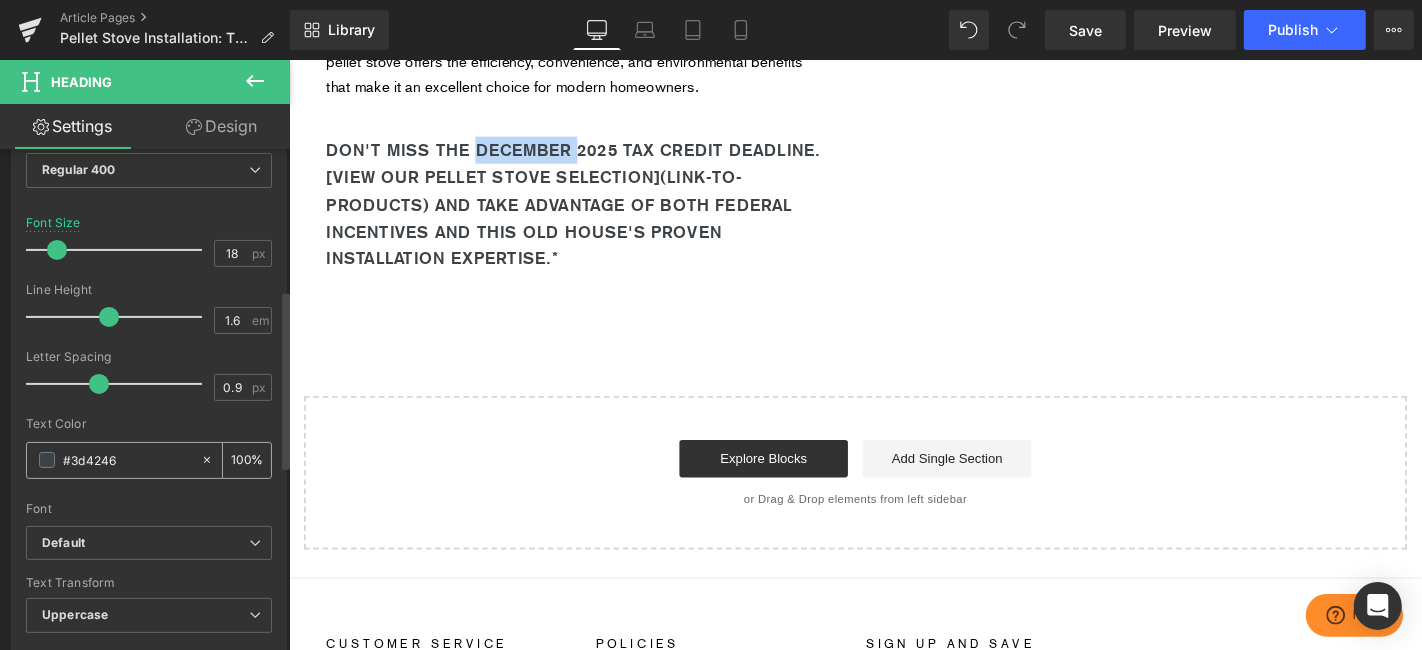 scroll, scrollTop: 444, scrollLeft: 0, axis: vertical 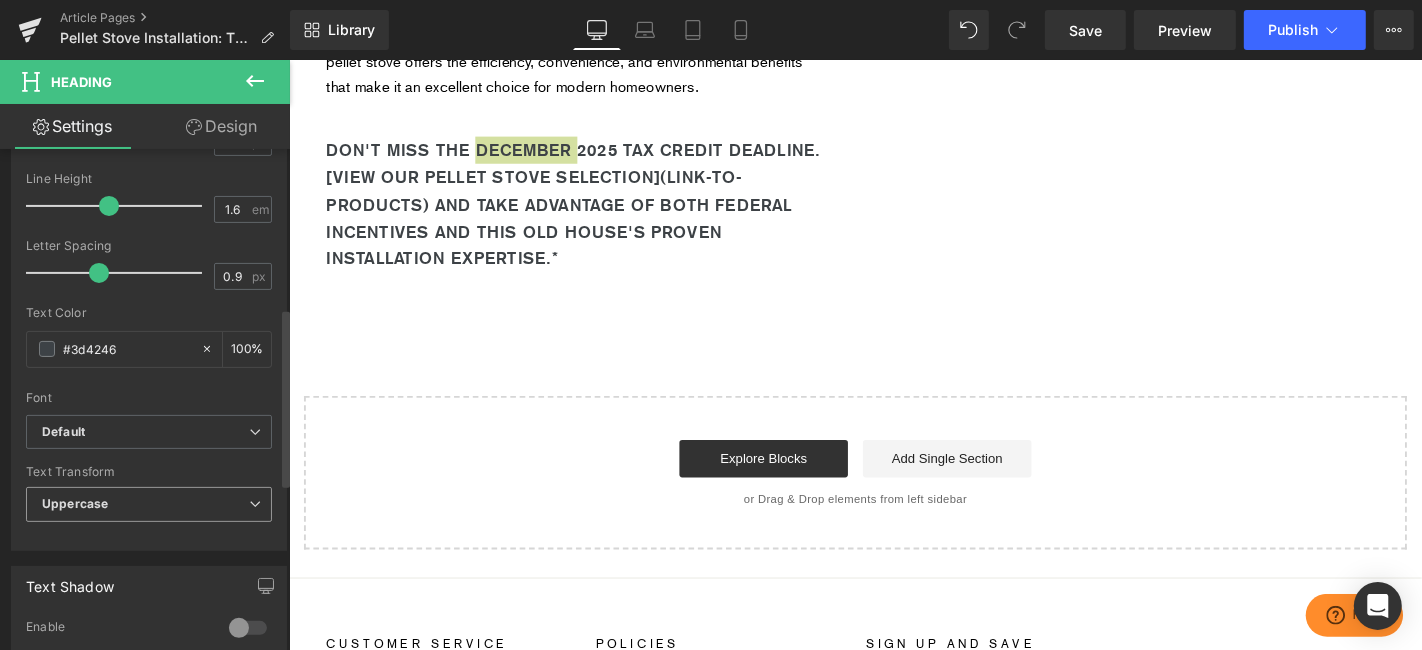 click on "Uppercase" at bounding box center (75, 503) 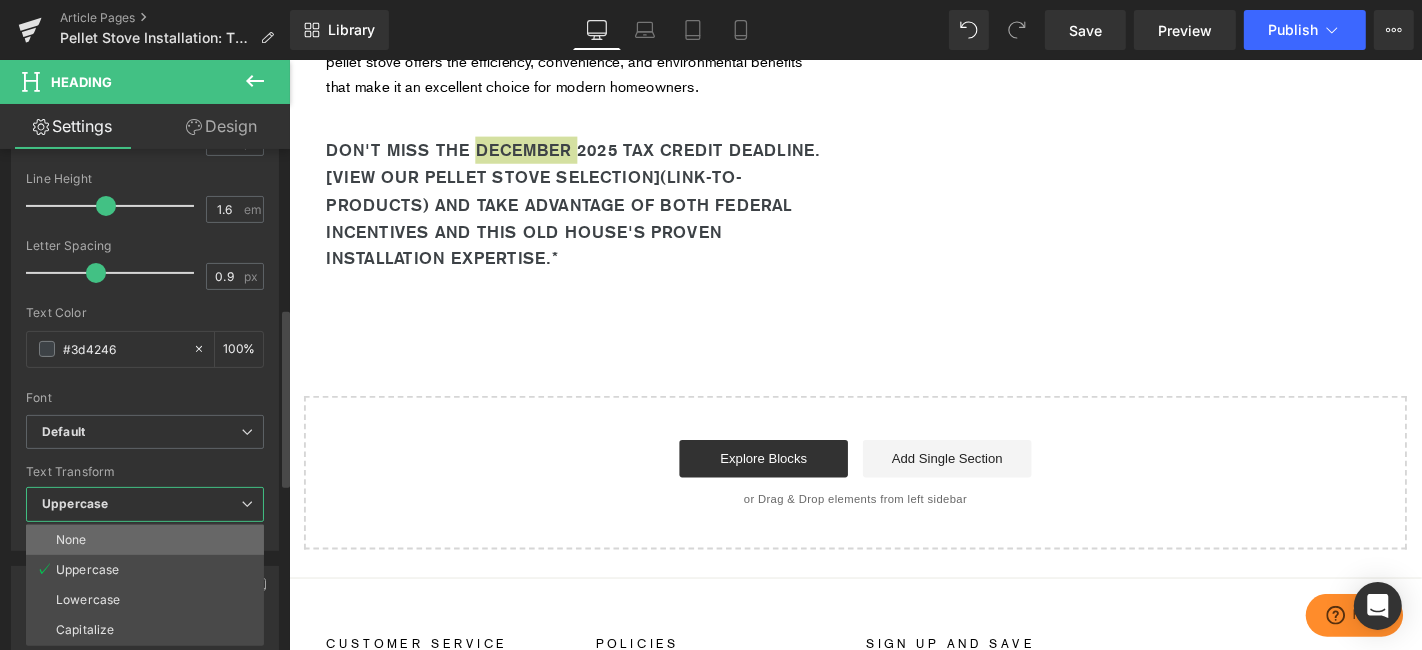 click on "None" at bounding box center (71, 540) 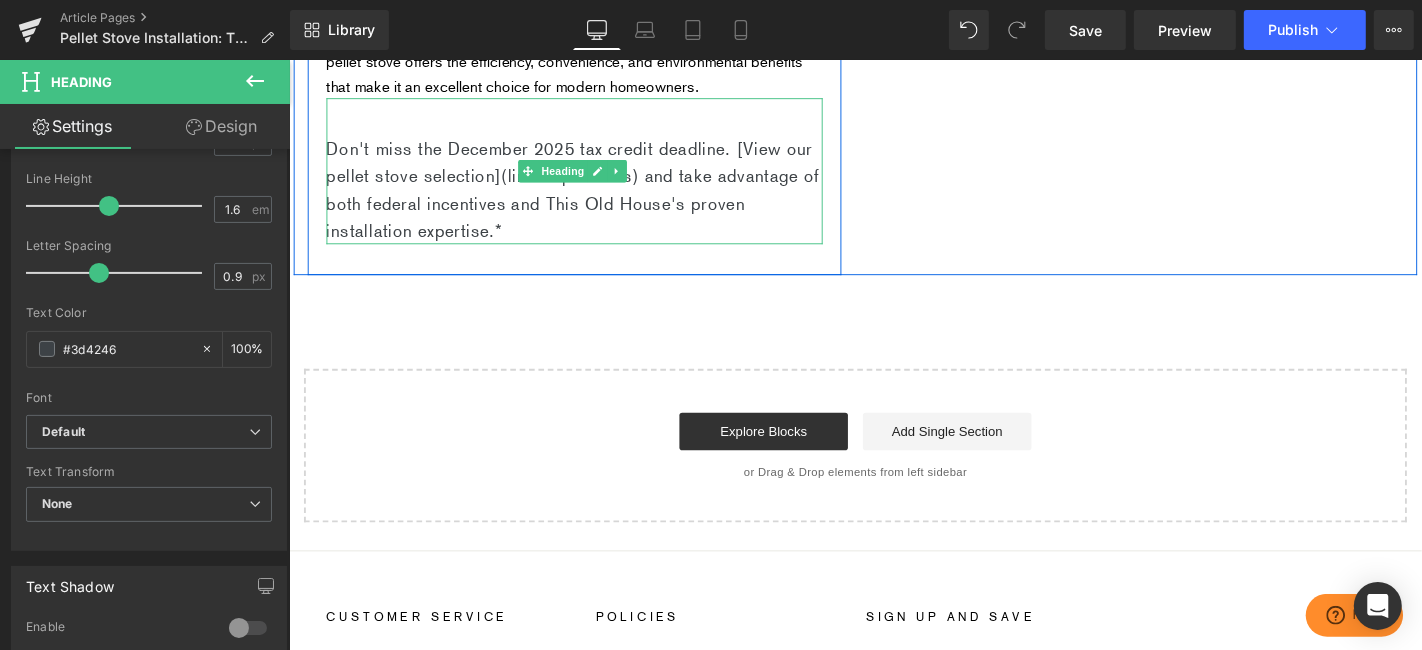 click on "Don't miss the December [YEAR] tax credit deadline. [View our pellet stove selection](link-to-products) and take advantage of both federal incentives and This Old House's proven installation expertise.*" at bounding box center [593, 198] 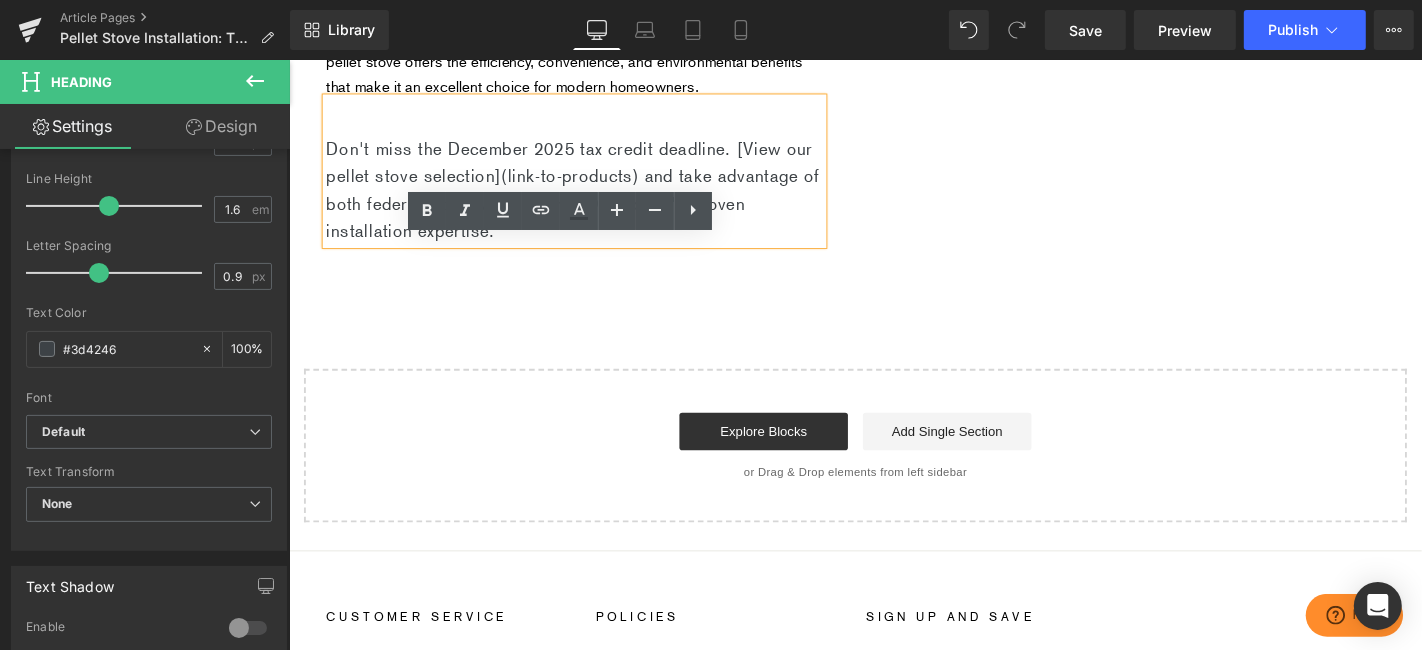 click on "Don't miss the December [YEAR] tax credit deadline. [View our pellet stove selection](link-to-products) and take advantage of both federal incentives and This Old House's proven installation expertise.*" at bounding box center [593, 198] 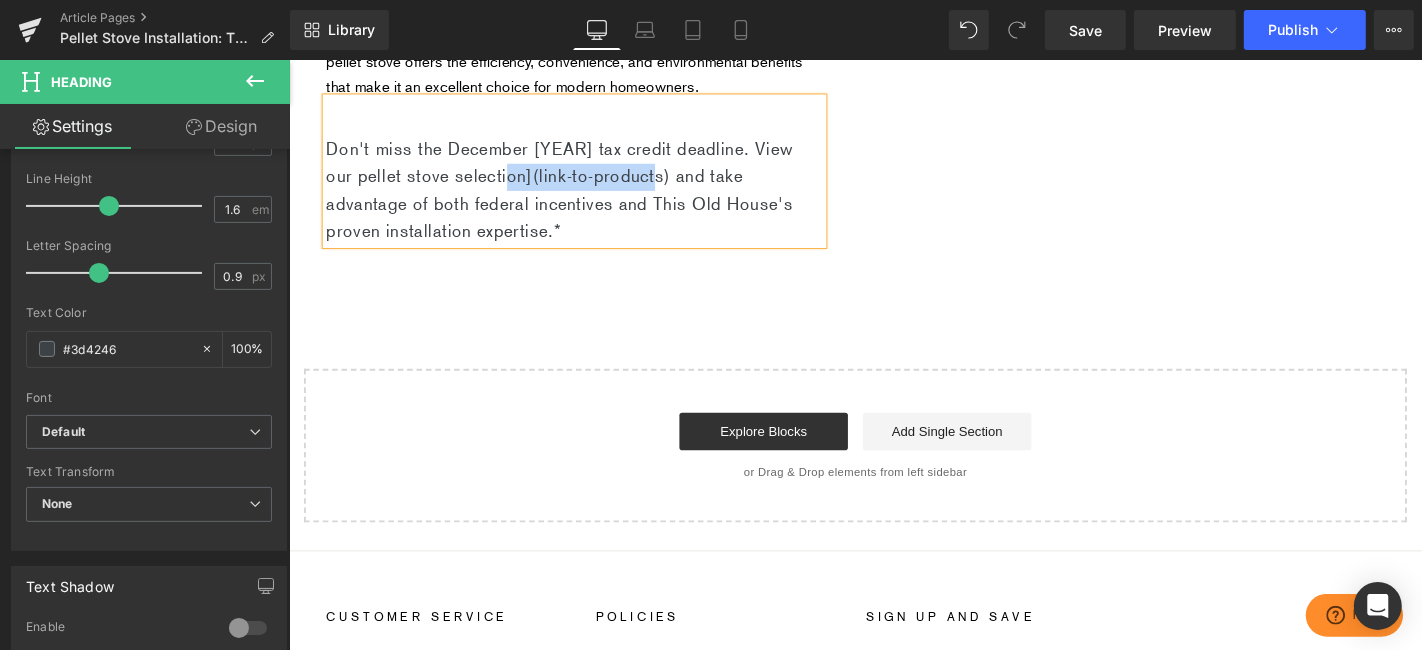 drag, startPoint x: 701, startPoint y: 326, endPoint x: 545, endPoint y: 326, distance: 156 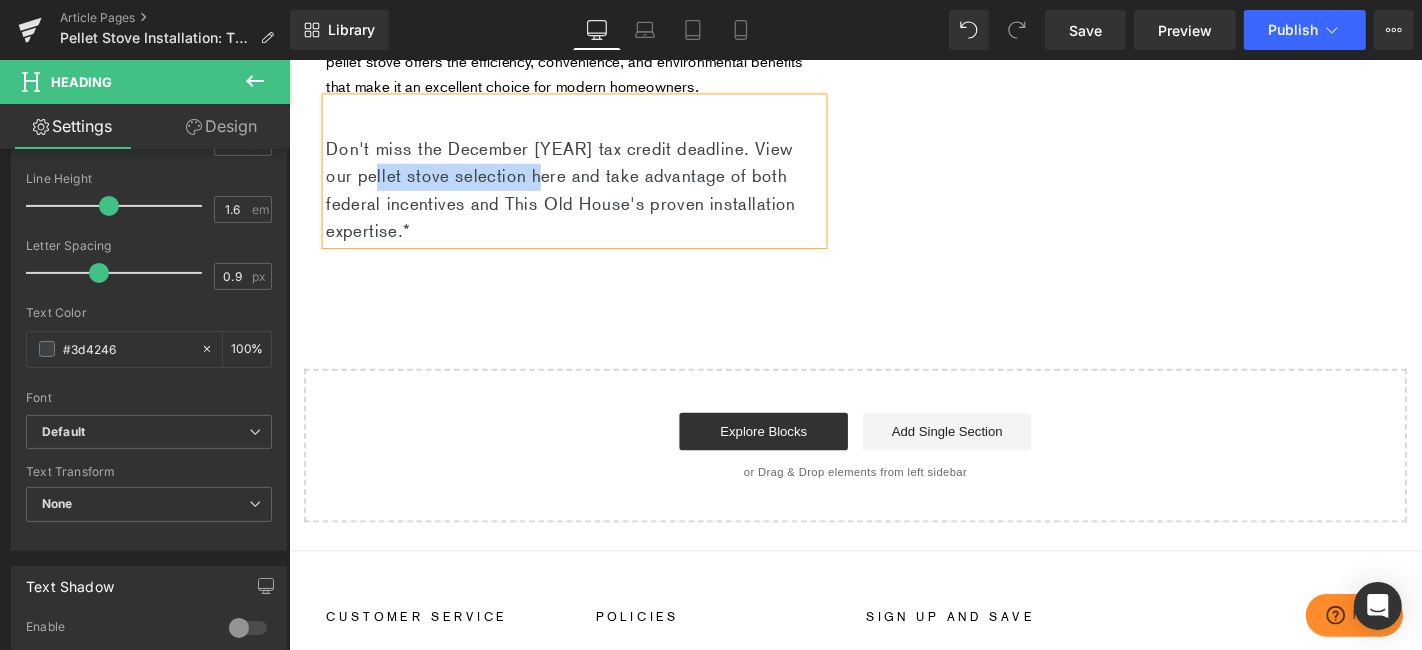 drag, startPoint x: 584, startPoint y: 340, endPoint x: 385, endPoint y: 338, distance: 199.01006 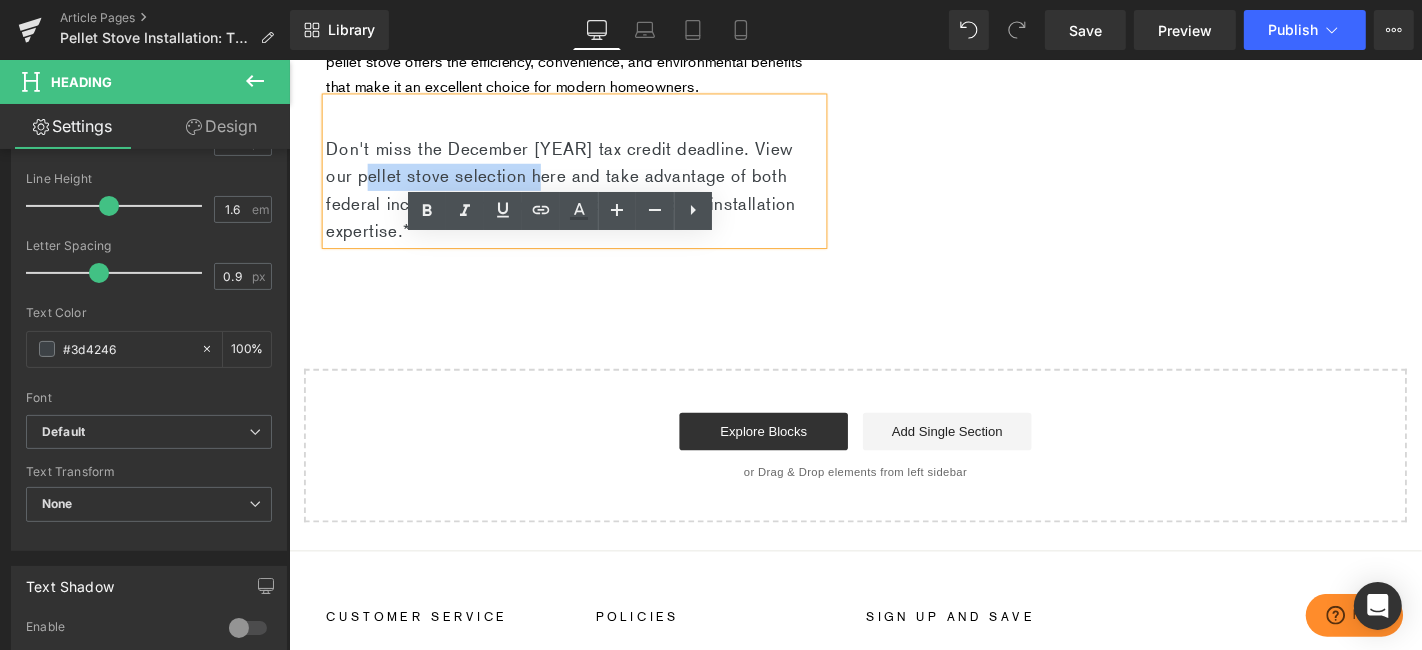 click on "Don't miss the December [YEAR] tax credit deadline. View our pellet stove selection here and take advantage of both federal incentives and This Old House's proven installation expertise.*" at bounding box center [593, 198] 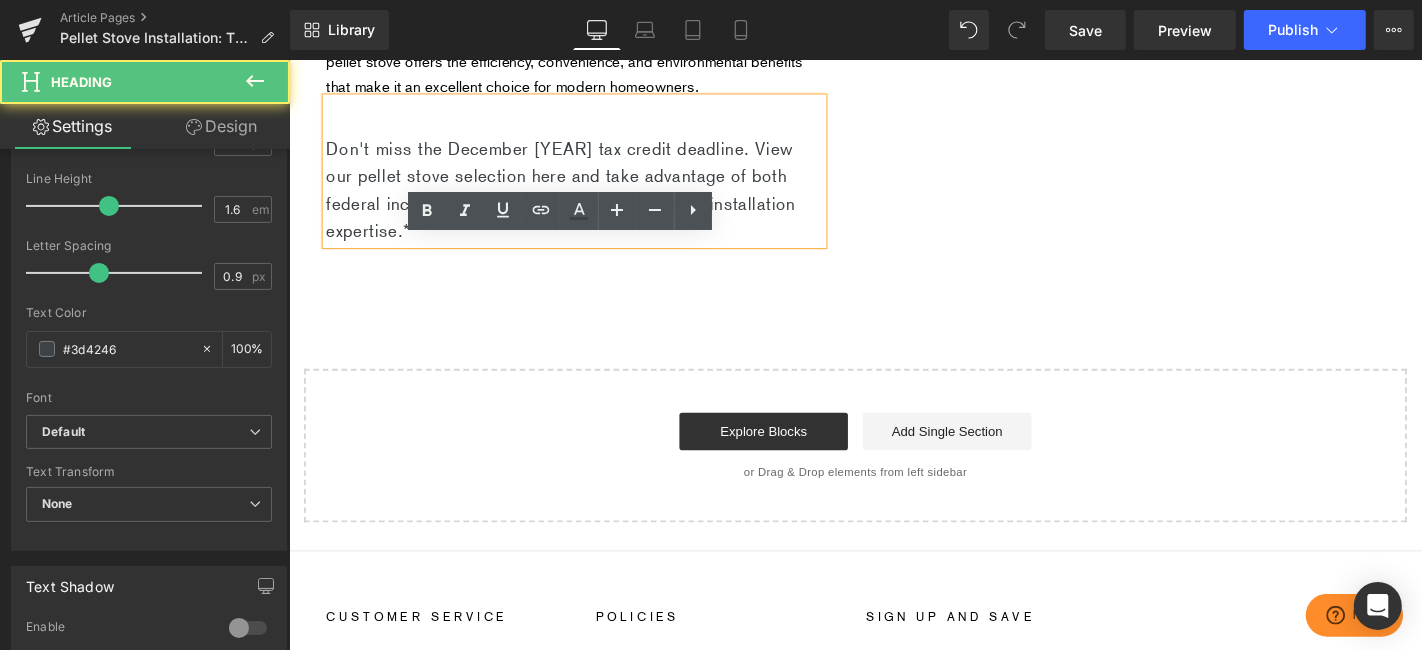 click on "Don't miss the December [YEAR] tax credit deadline. View our pellet stove selection here and take advantage of both federal incentives and This Old House's proven installation expertise.*" at bounding box center (593, 198) 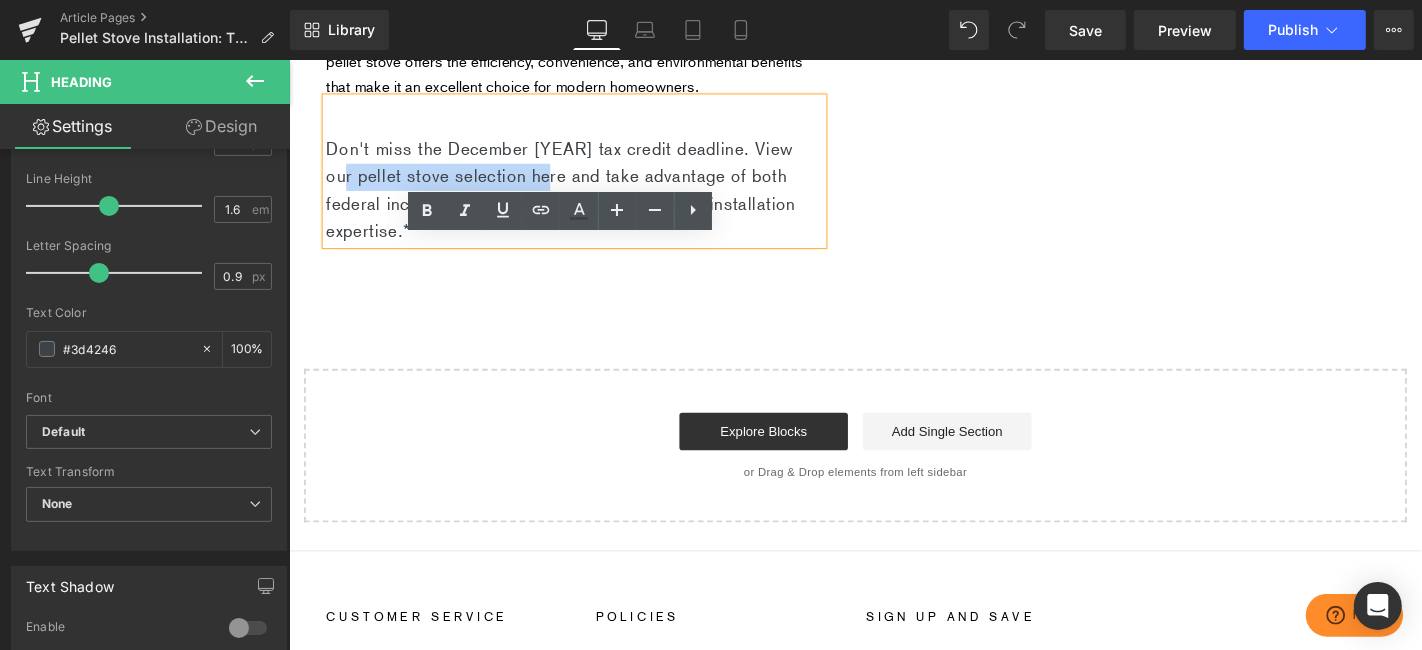 drag, startPoint x: 590, startPoint y: 331, endPoint x: 360, endPoint y: 337, distance: 230.07825 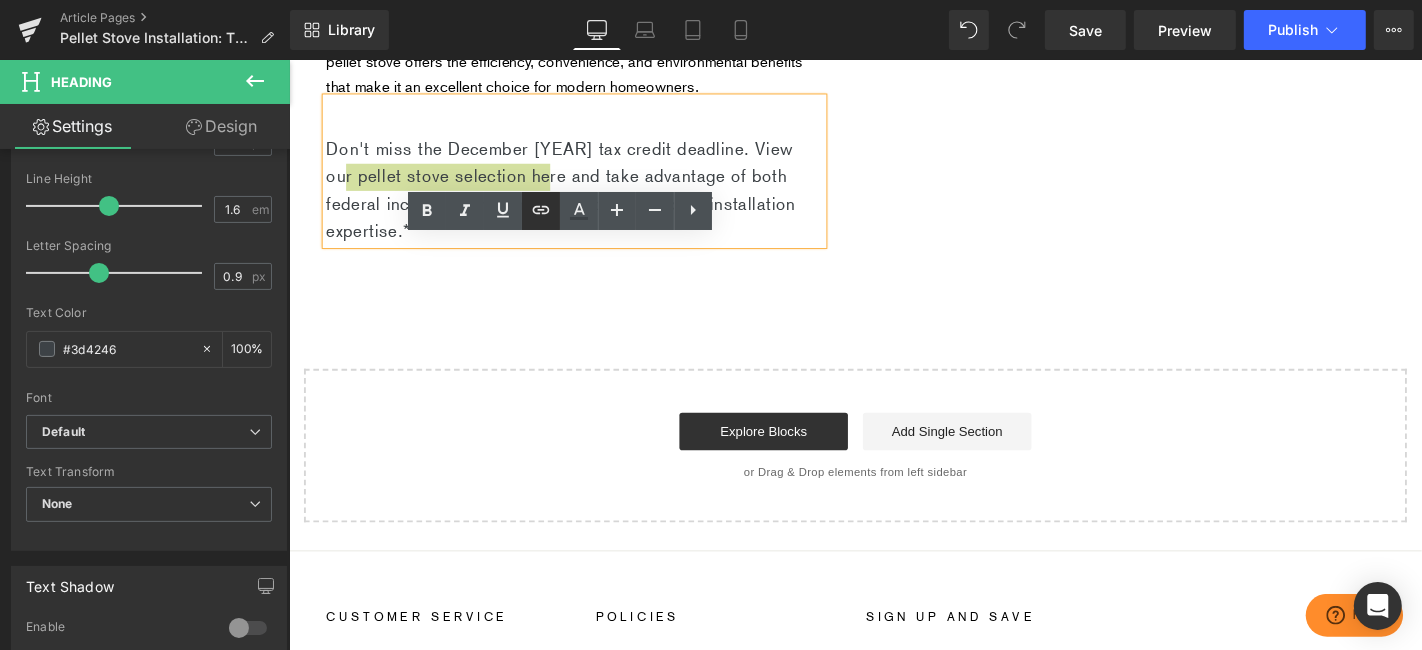 click 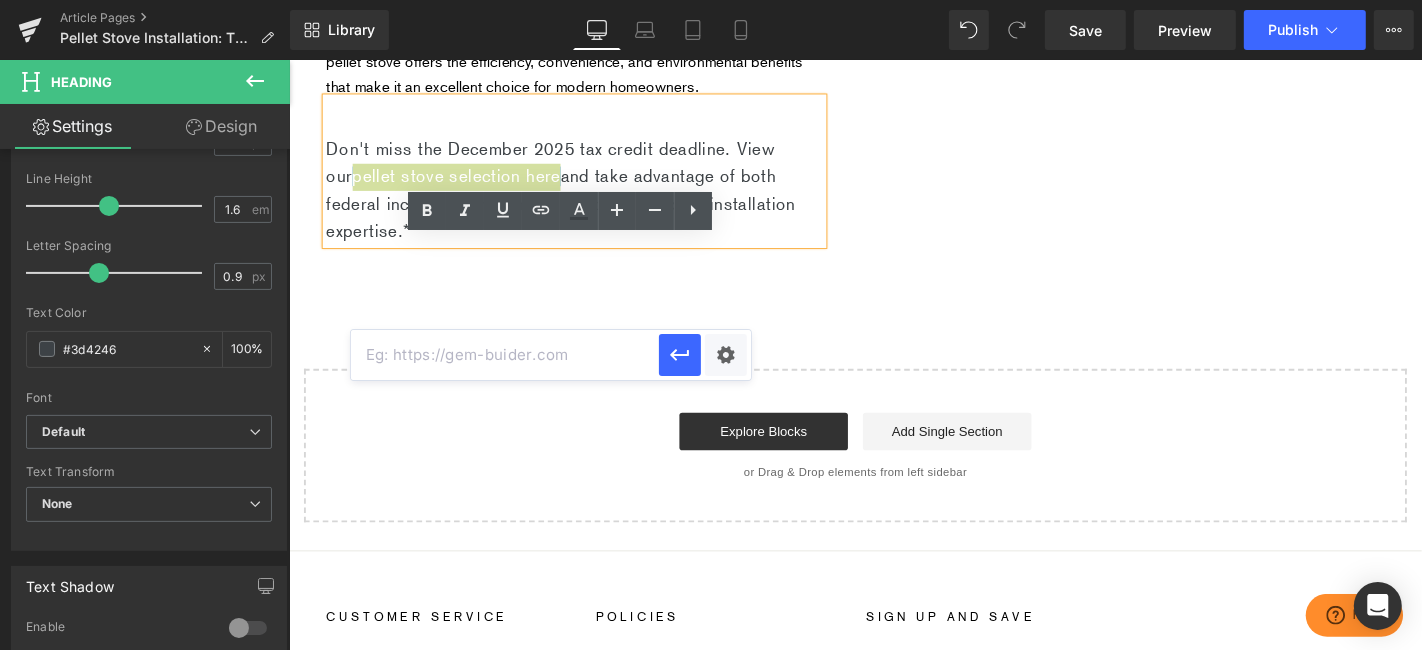 click at bounding box center [505, 355] 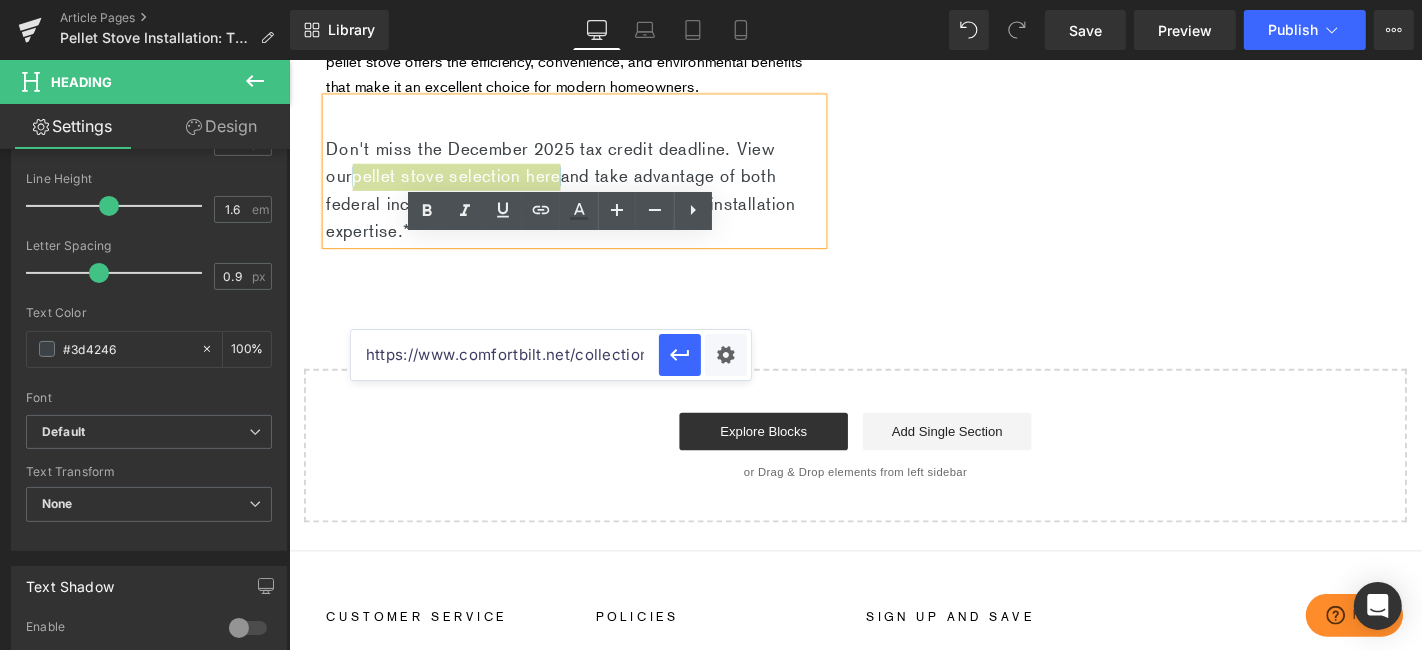 scroll, scrollTop: 0, scrollLeft: 144, axis: horizontal 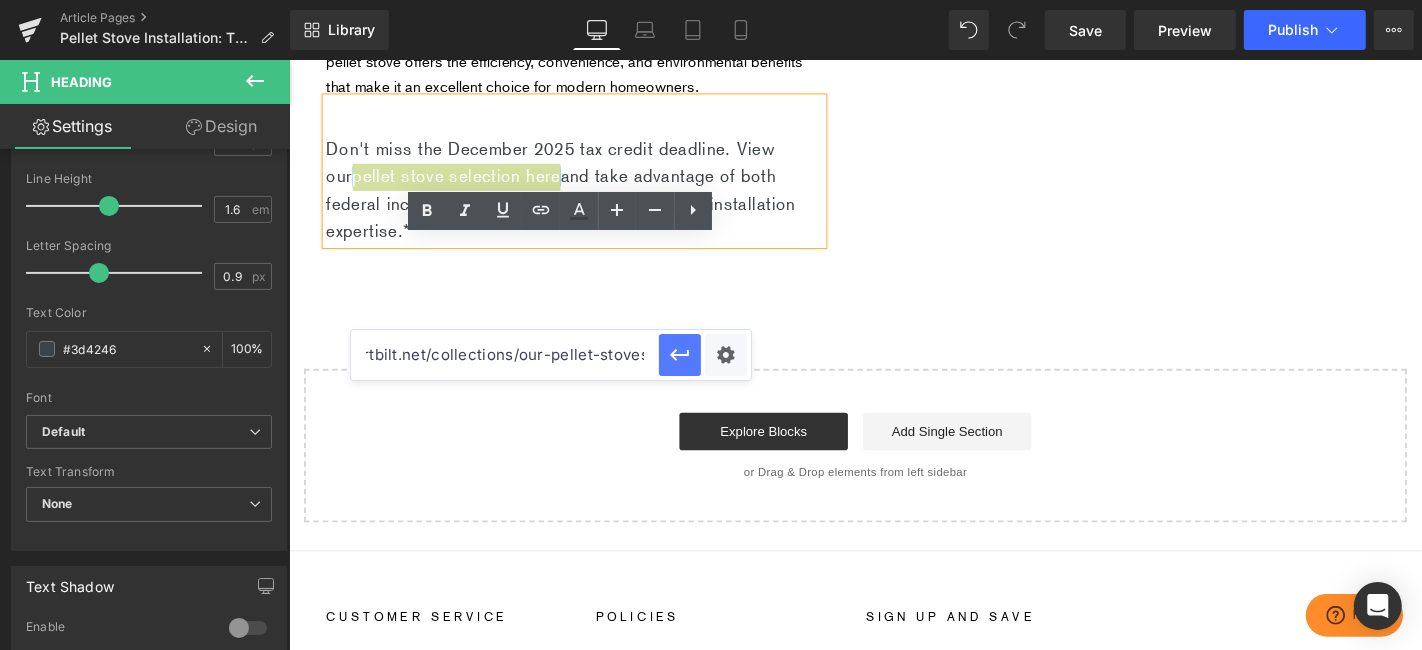 click 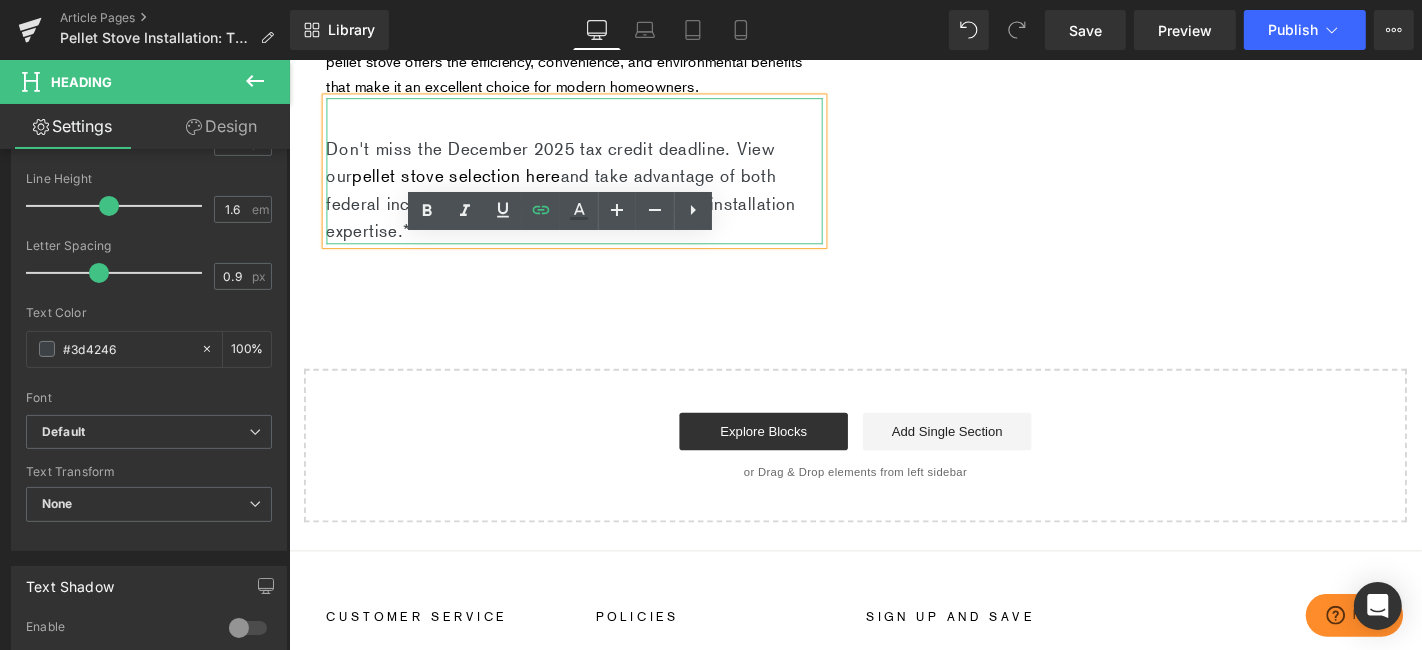 click on "Don't miss the December 2025 tax credit deadline. View our  pellet stove selection here  and take advantage of both federal incentives and This Old House's proven installation expertise.*" at bounding box center (593, 198) 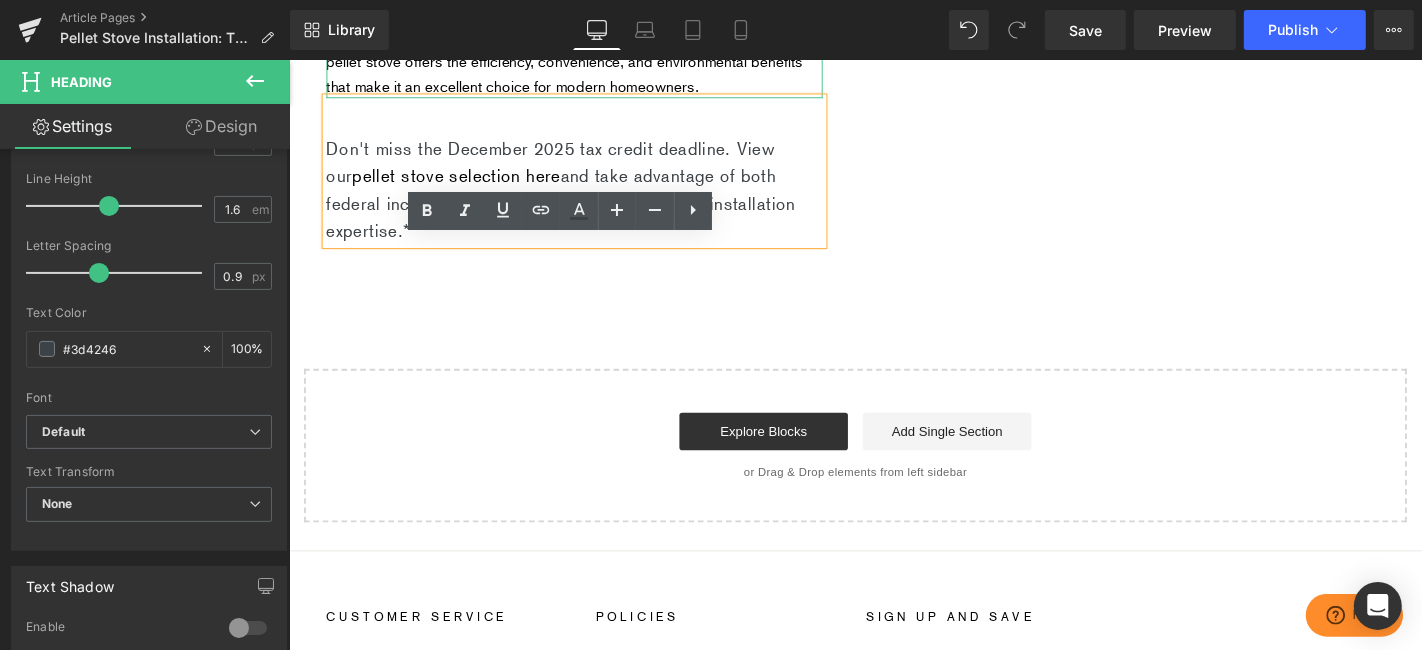 click on "Whether you're looking to supplement your existing heating system or provide primary heat for specific areas of your home, a properly installed pellet stove offers the efficiency, convenience, and environmental benefits that make it an excellent choice for modern homeowners." at bounding box center [593, 49] 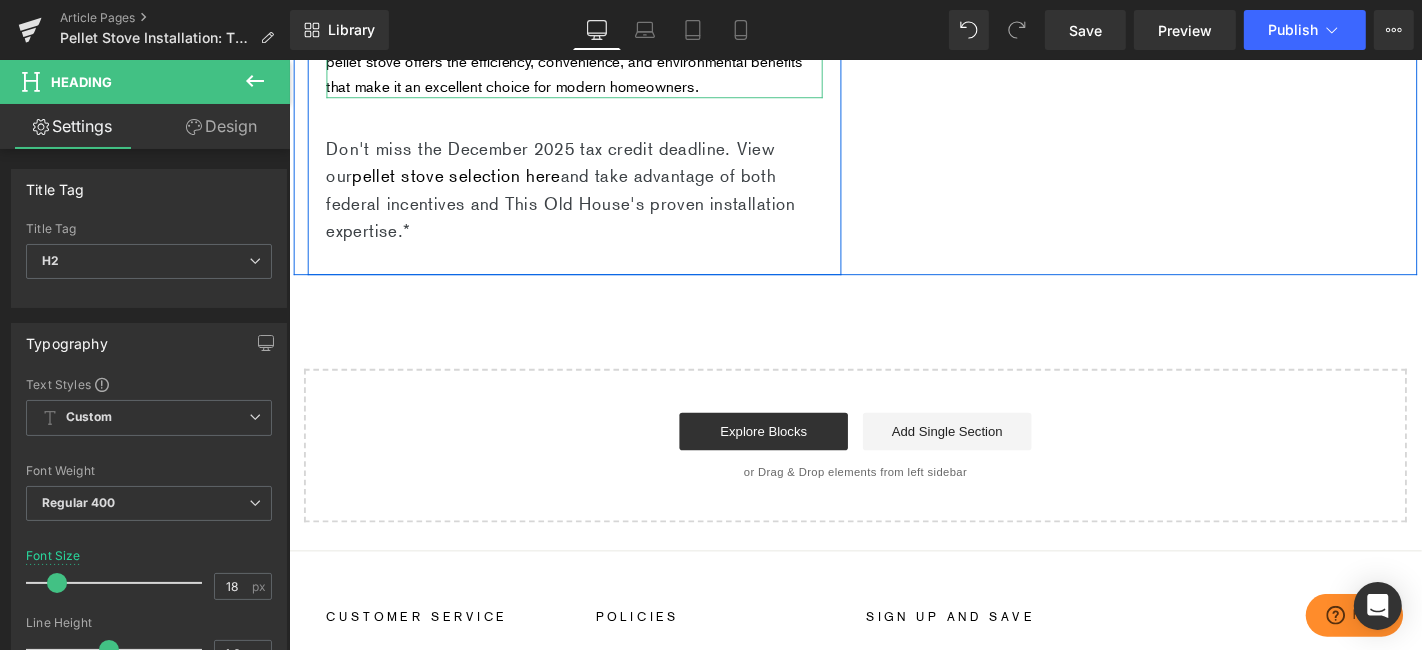 click on "Whether you're looking to supplement your existing heating system or provide primary heat for specific areas of your home, a properly installed pellet stove offers the efficiency, convenience, and environmental benefits that make it an excellent choice for modern homeowners." at bounding box center (593, 49) 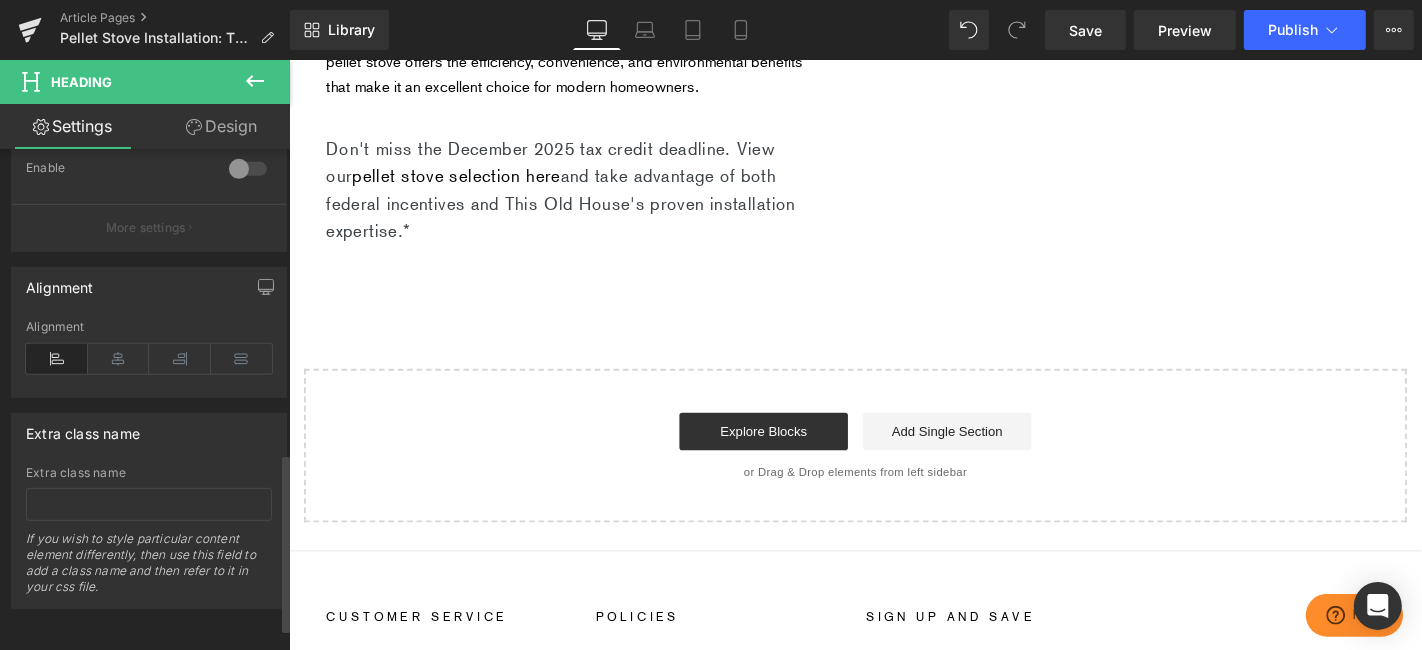 scroll, scrollTop: 801, scrollLeft: 0, axis: vertical 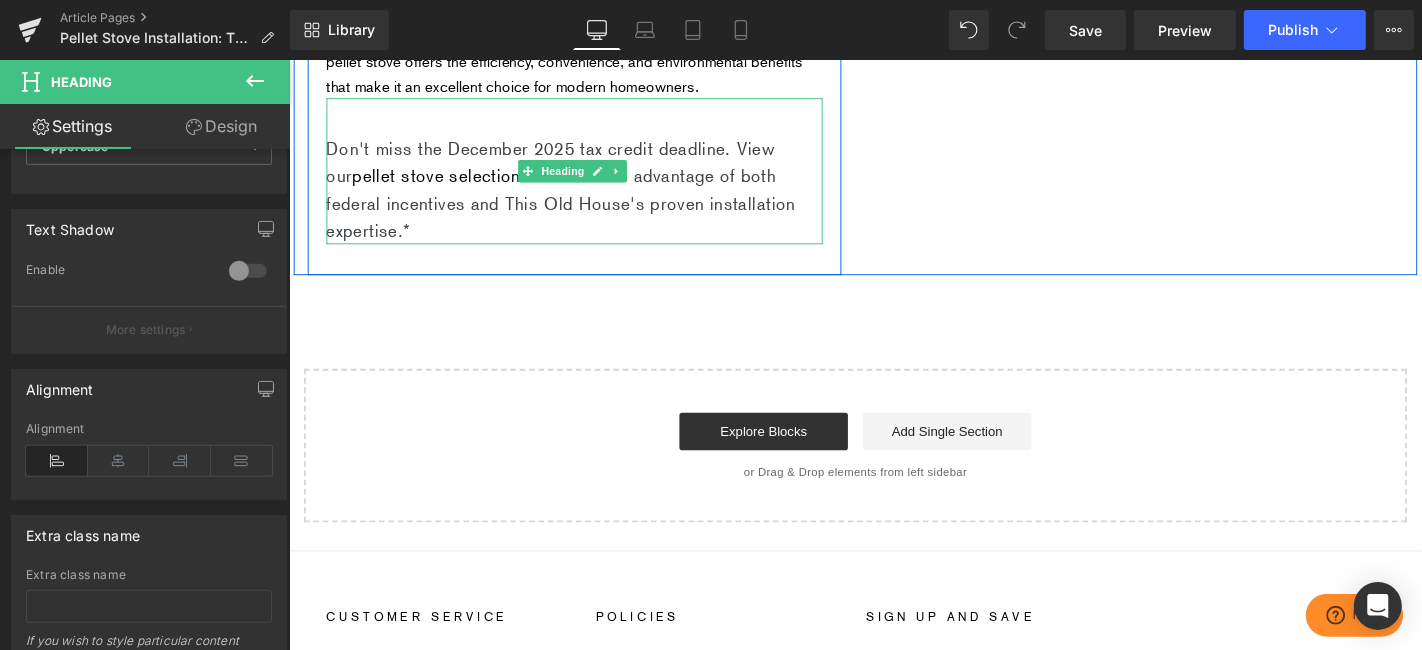 click on "Don't miss the December 2025 tax credit deadline. View our  pellet stove selection here  and take advantage of both federal incentives and This Old House's proven installation expertise.*" at bounding box center (593, 198) 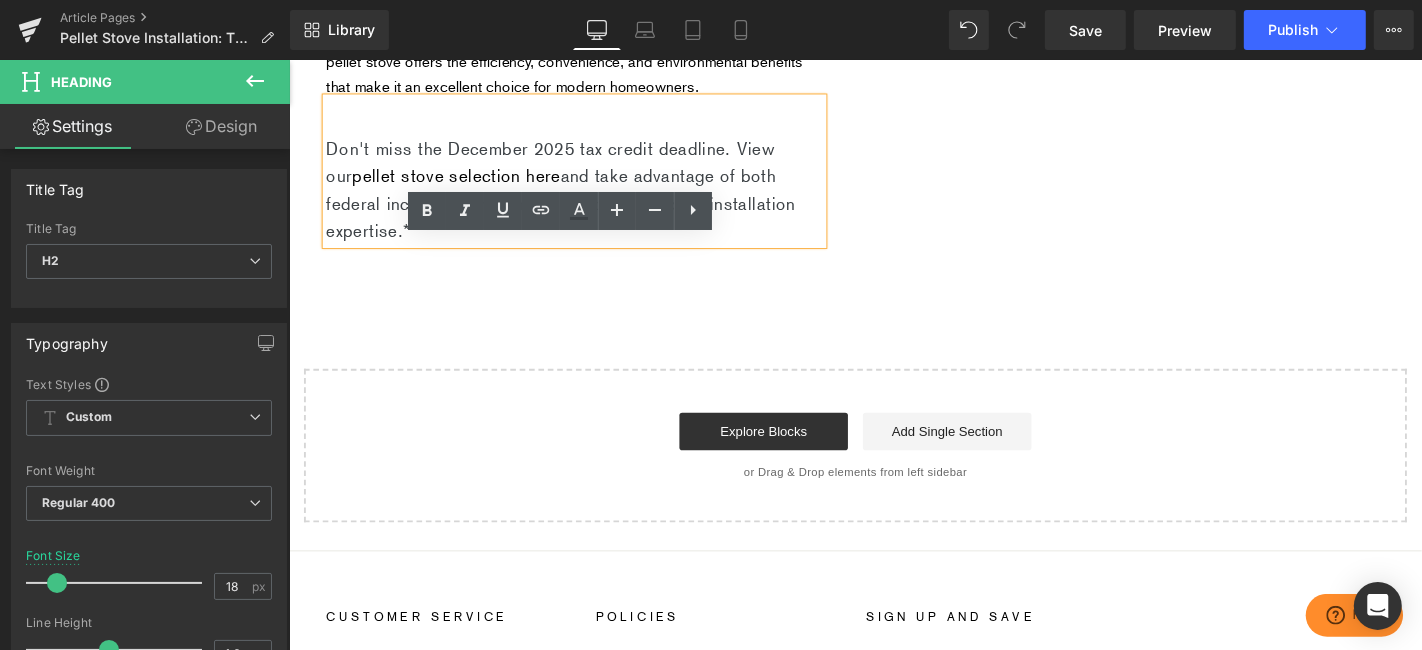 drag, startPoint x: 445, startPoint y: 389, endPoint x: 327, endPoint y: 307, distance: 143.69412 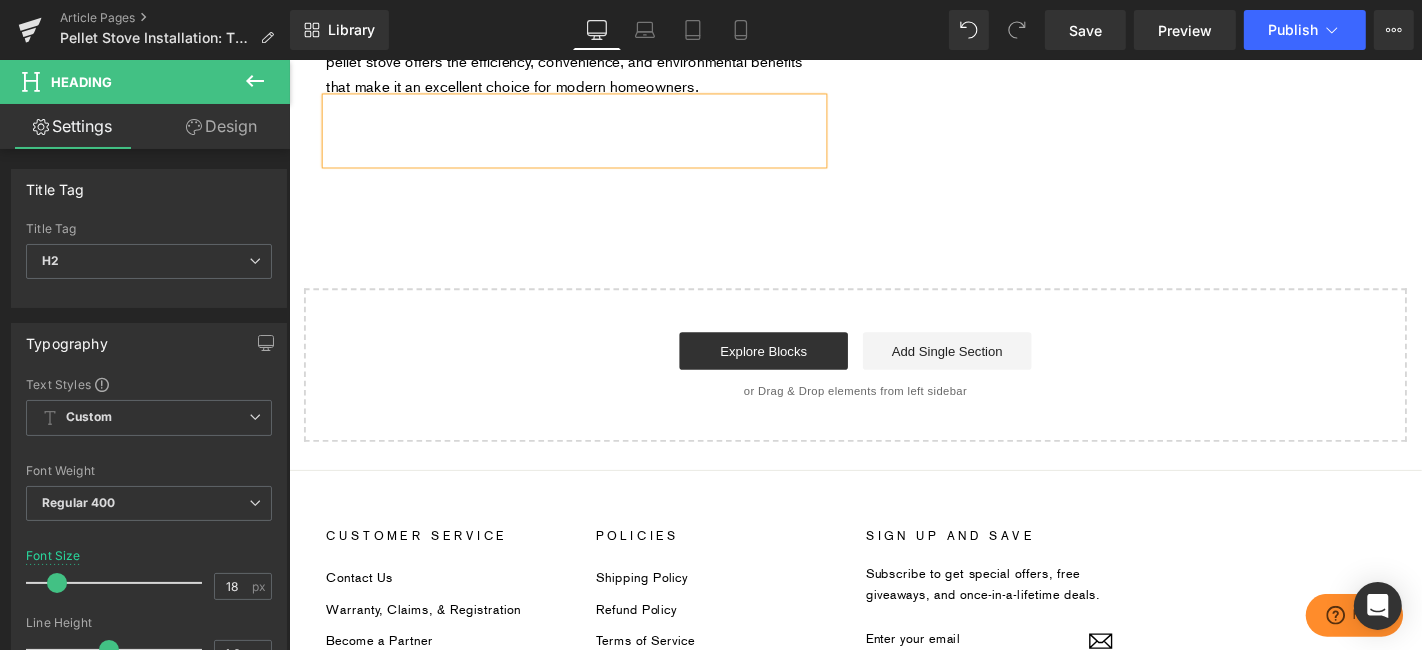 click on "Whether you're looking to supplement your existing heating system or provide primary heat for specific areas of your home, a properly installed pellet stove offers the efficiency, convenience, and environmental benefits that make it an excellent choice for modern homeowners." at bounding box center (593, 49) 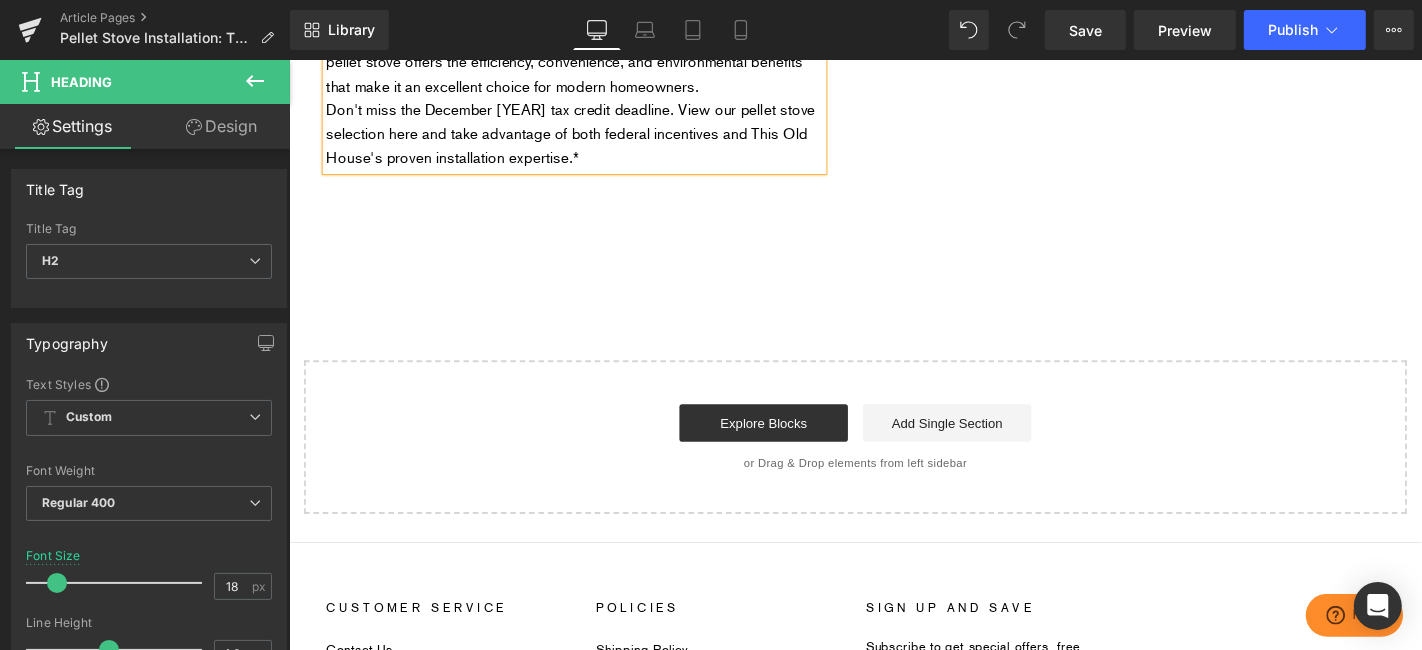 click on "Whether you're looking to supplement your existing heating system or provide primary heat for specific areas of your home, a properly installed pellet stove offers the efficiency, convenience, and environmental benefits that make it an excellent choice for modern homeowners." at bounding box center (593, 49) 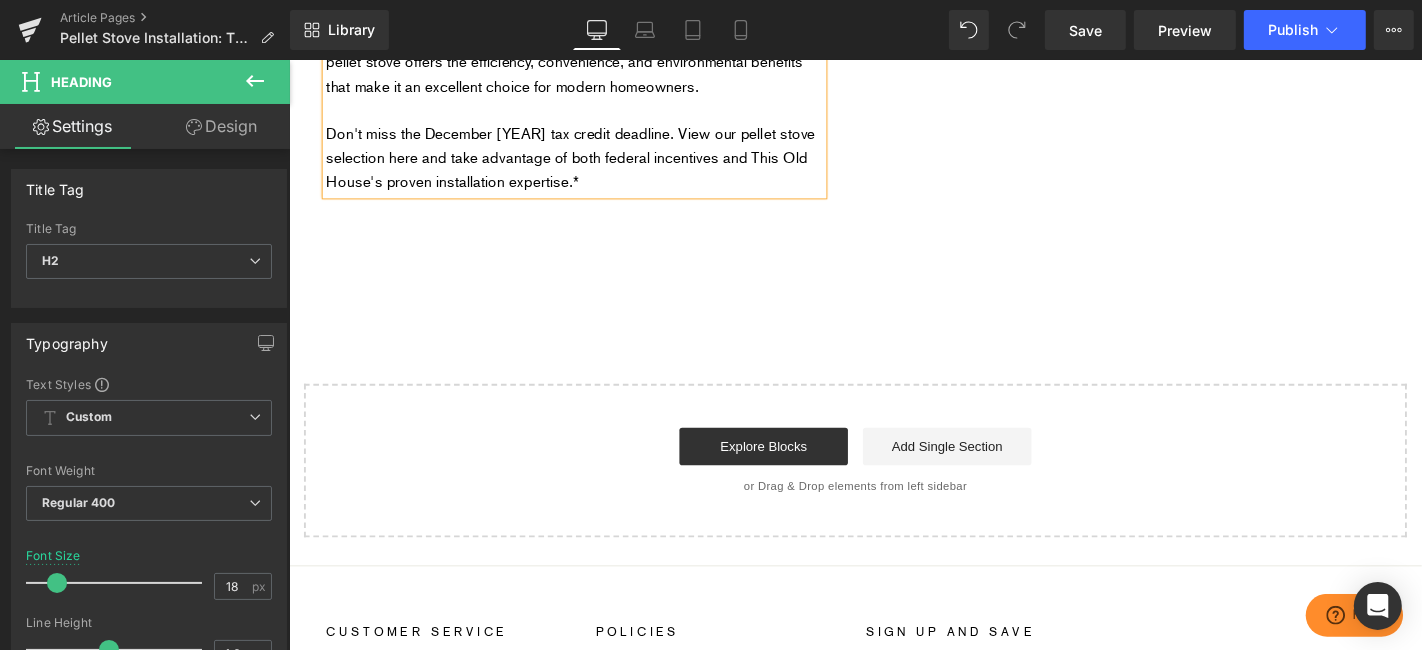 click on "Don't miss the December [YEAR] tax credit deadline. View our pellet stove selection here and take advantage of both federal incentives and This Old House's proven installation expertise.*" at bounding box center [593, 164] 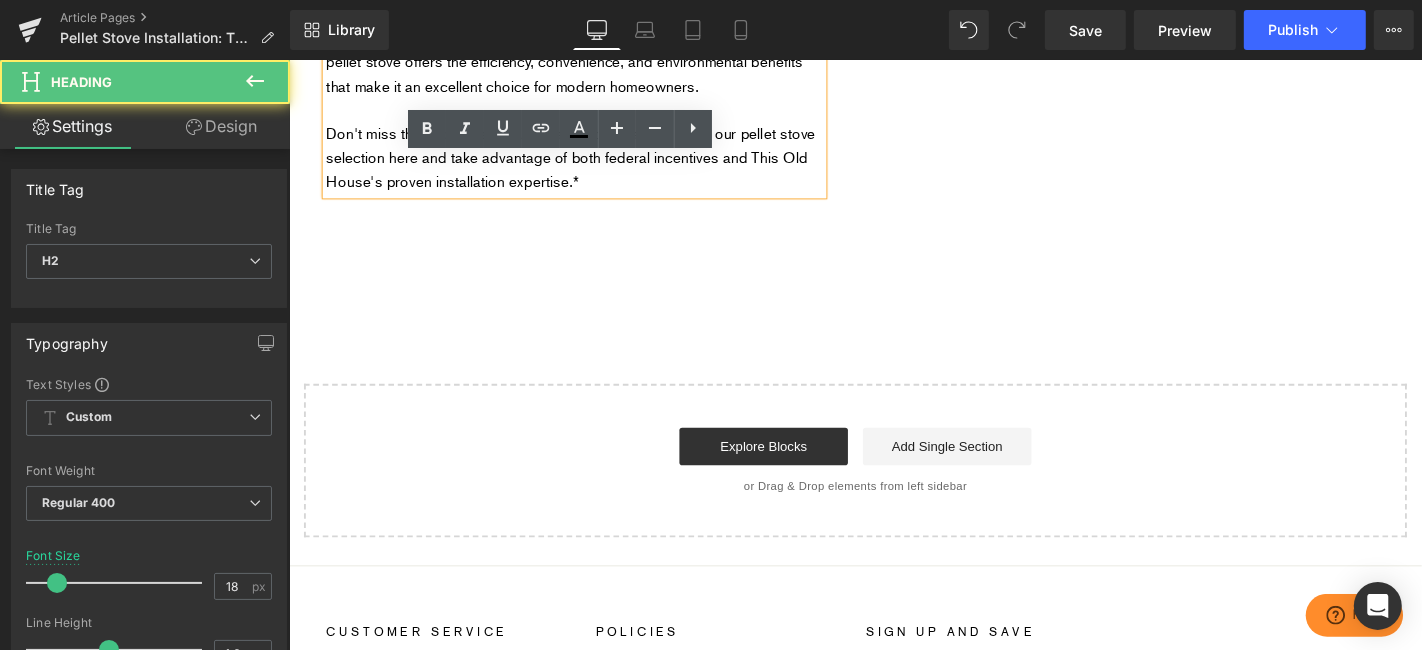 click on "Don't miss the December [YEAR] tax credit deadline. View our pellet stove selection here and take advantage of both federal incentives and This Old House's proven installation expertise.*" at bounding box center (593, 164) 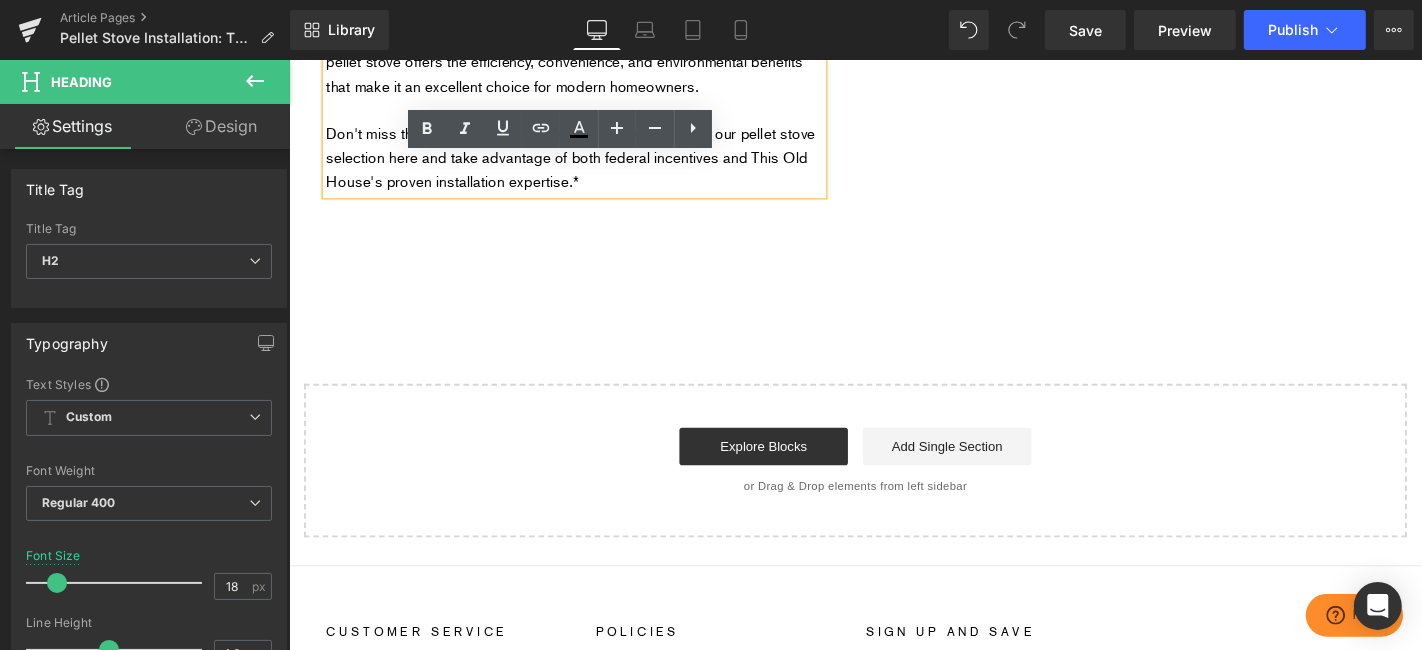 click on "Don't miss the December [YEAR] tax credit deadline. View our pellet stove selection here and take advantage of both federal incentives and This Old House's proven installation expertise.*" at bounding box center [593, 164] 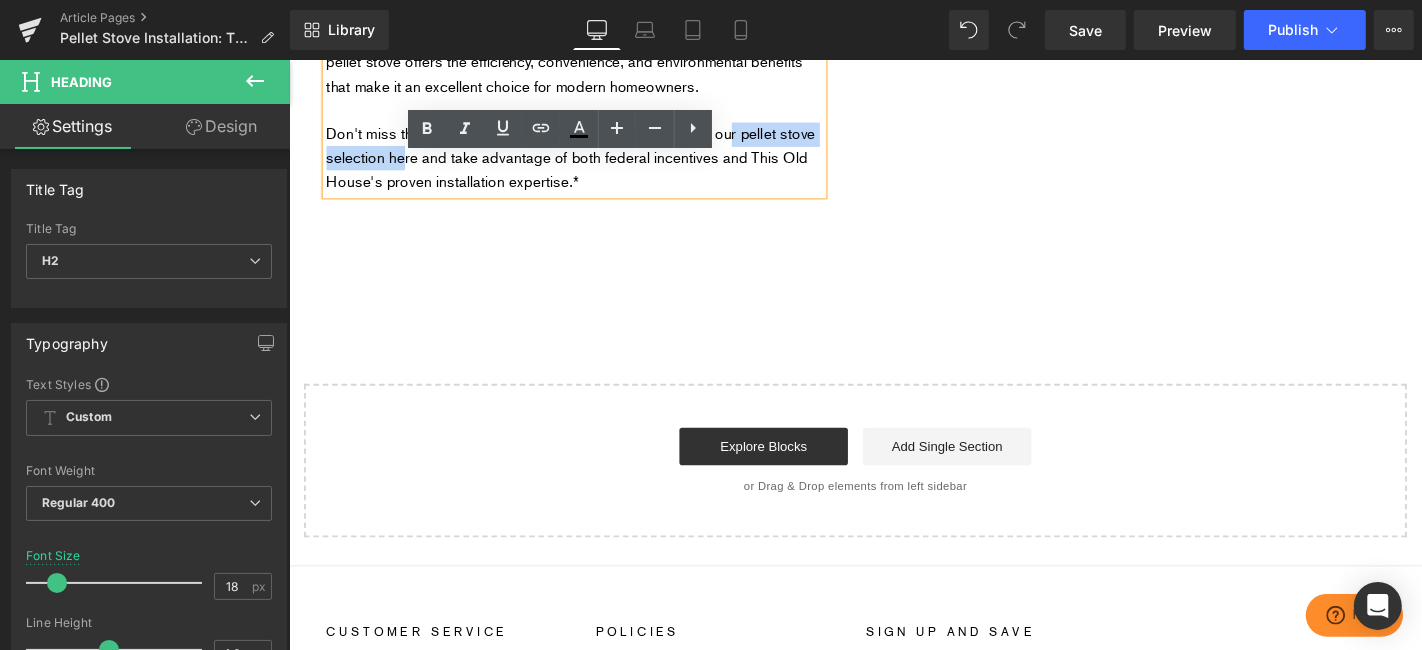 drag, startPoint x: 474, startPoint y: 314, endPoint x: 777, endPoint y: 285, distance: 304.3846 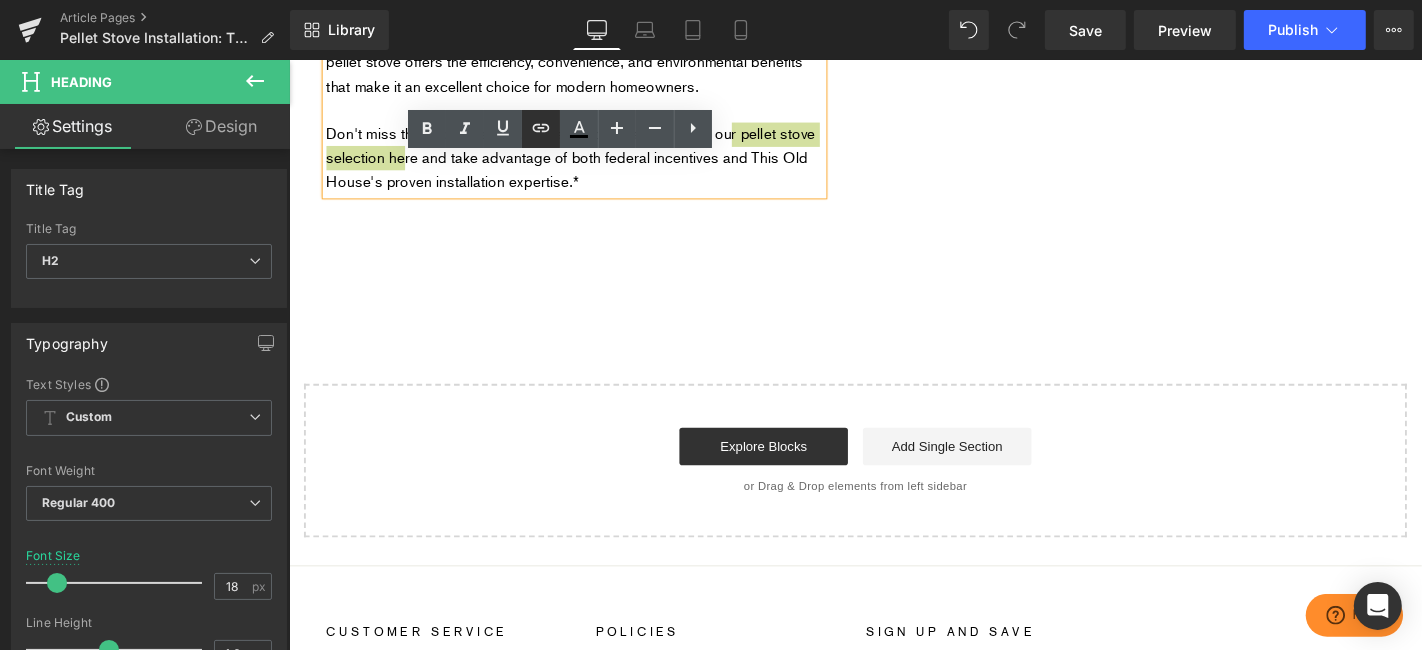 click 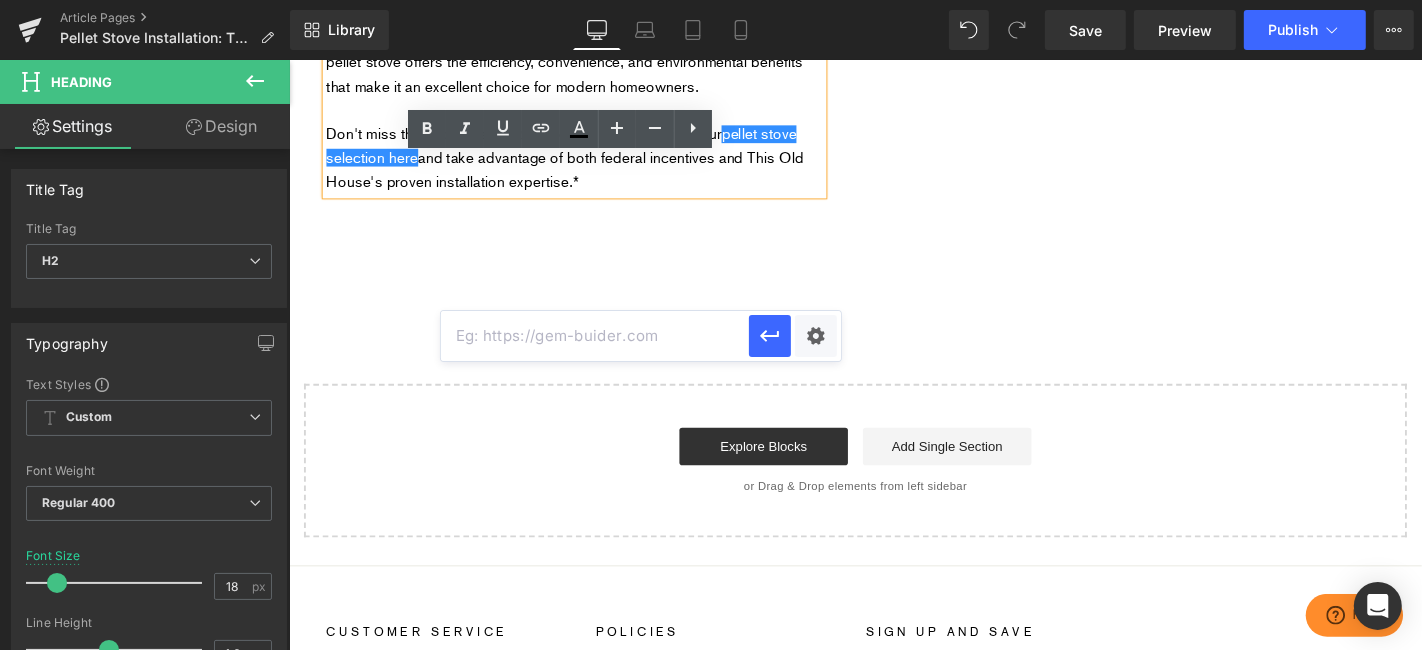 click at bounding box center (595, 336) 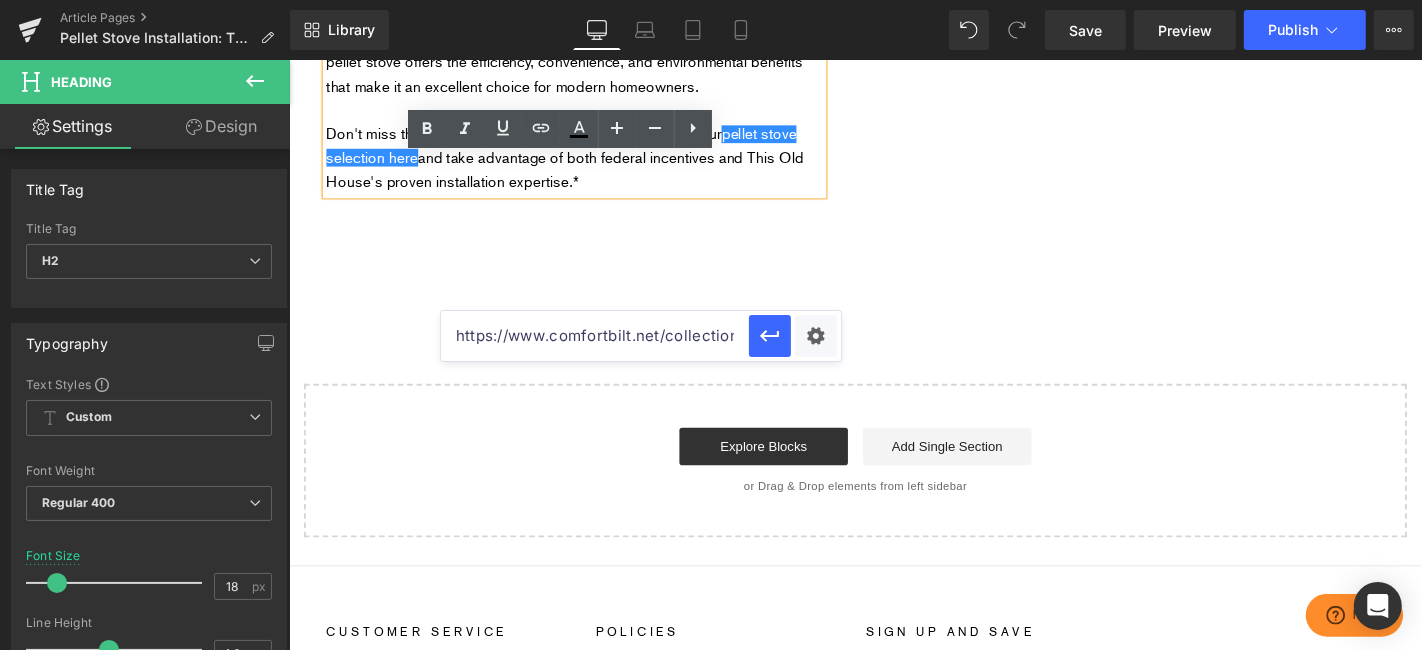 scroll, scrollTop: 0, scrollLeft: 143, axis: horizontal 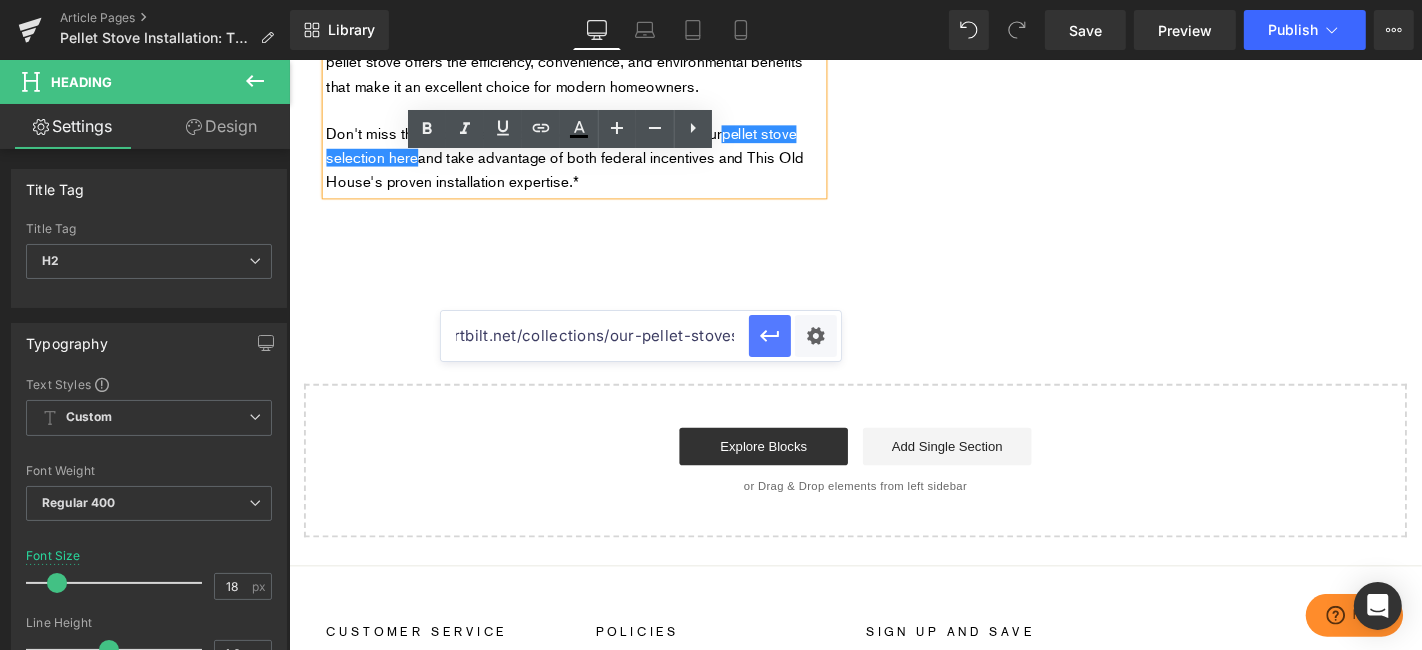 click at bounding box center (770, 336) 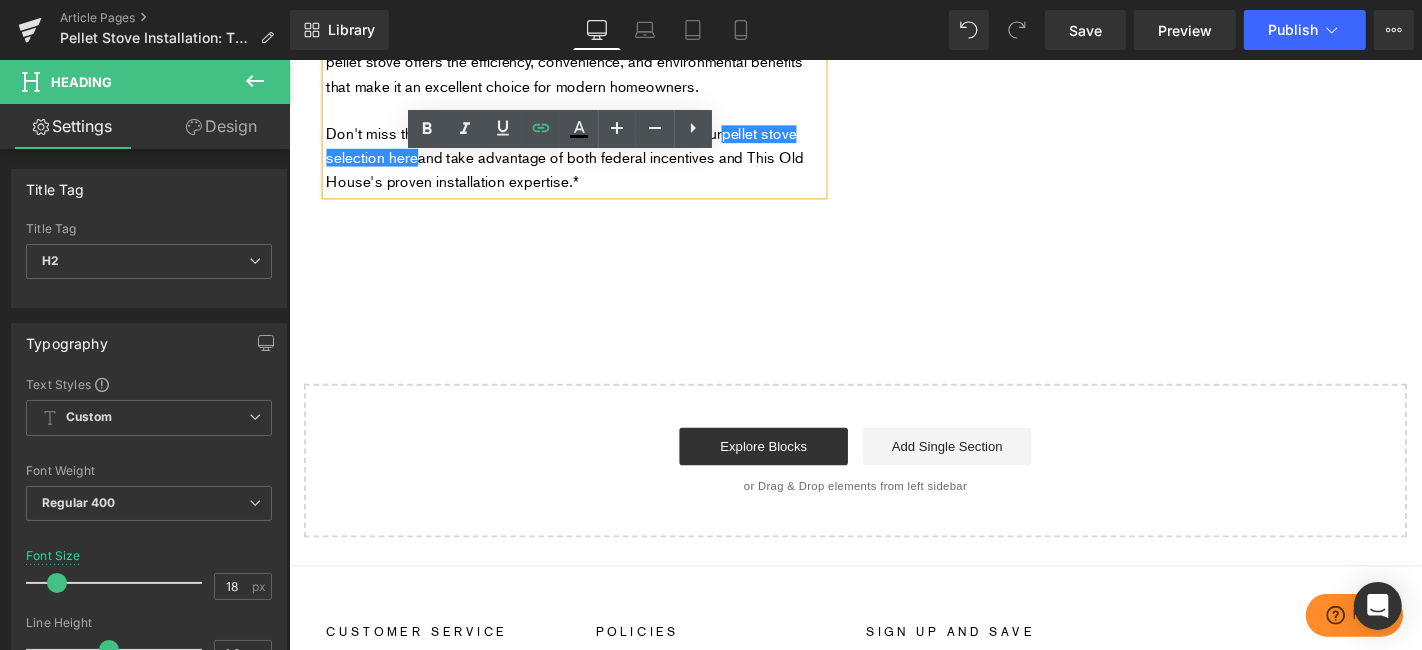 scroll, scrollTop: 0, scrollLeft: 0, axis: both 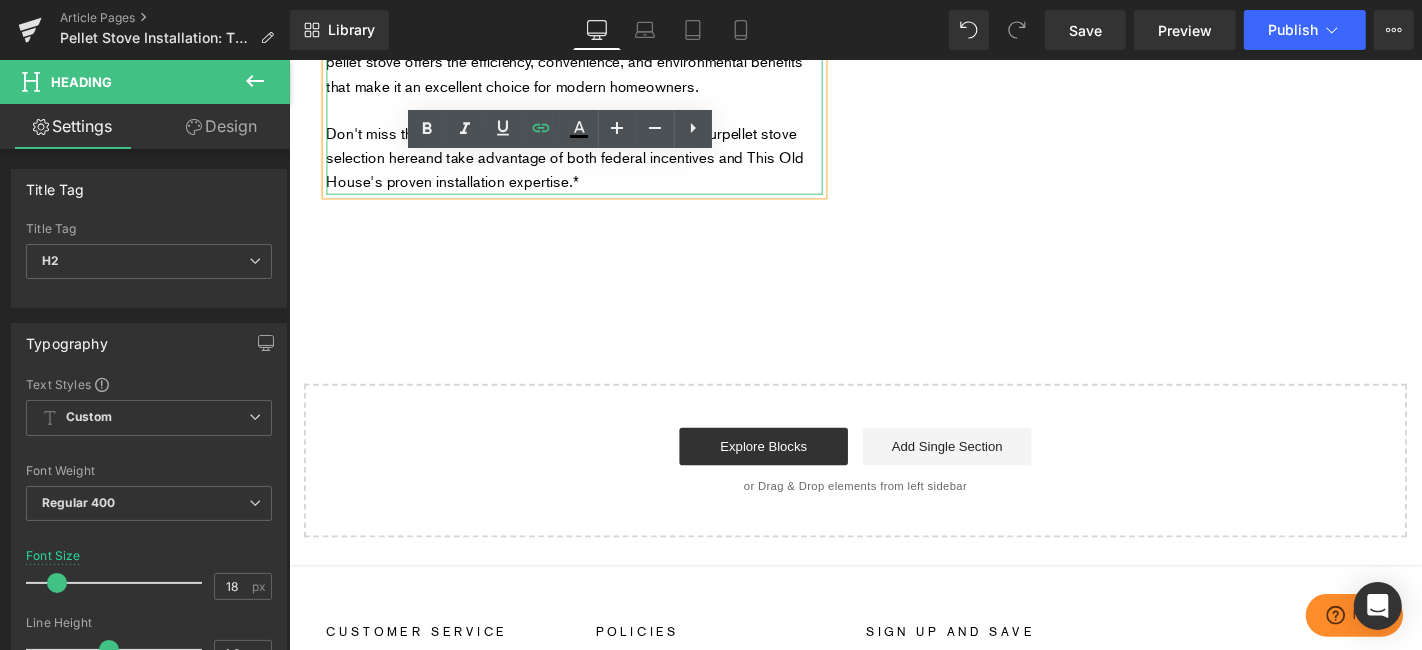 click on "Don't miss the December 2025 tax credit deadline. View our  pellet stove selection here  and take advantage of both federal incentives and This Old House's proven installation expertise.*" at bounding box center (593, 164) 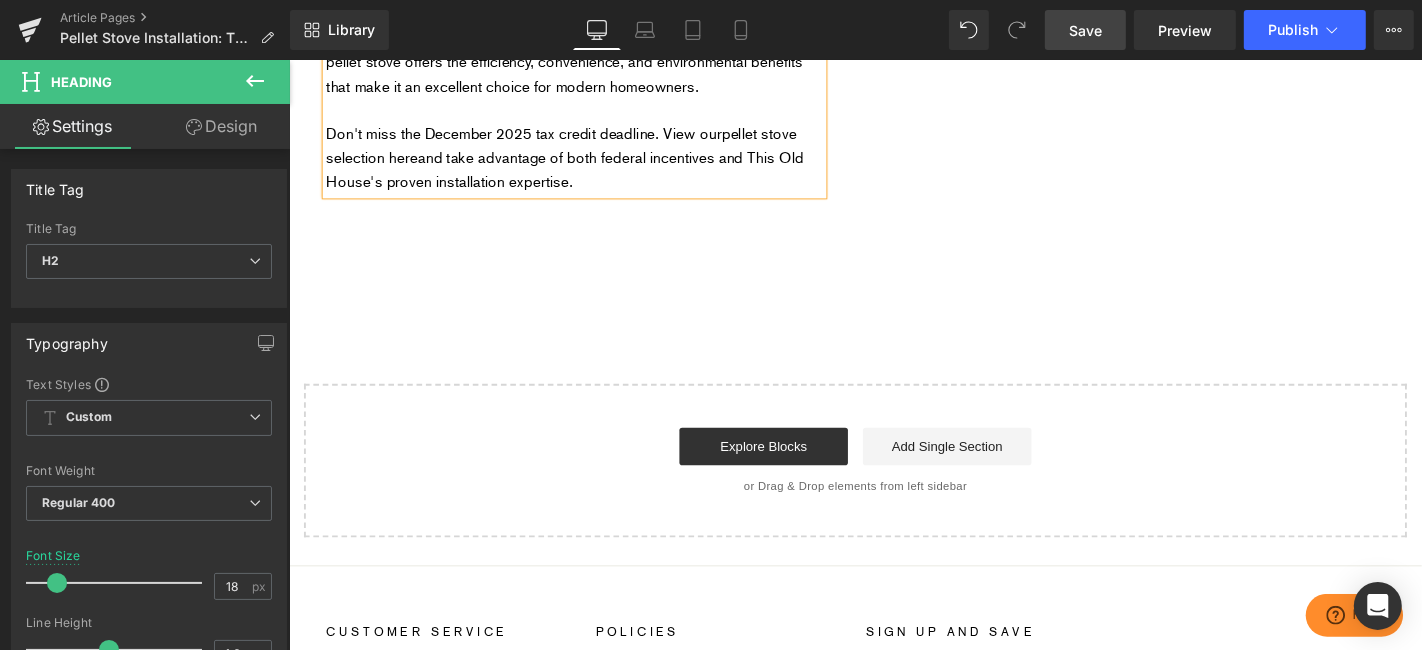 click on "Save" at bounding box center (1085, 30) 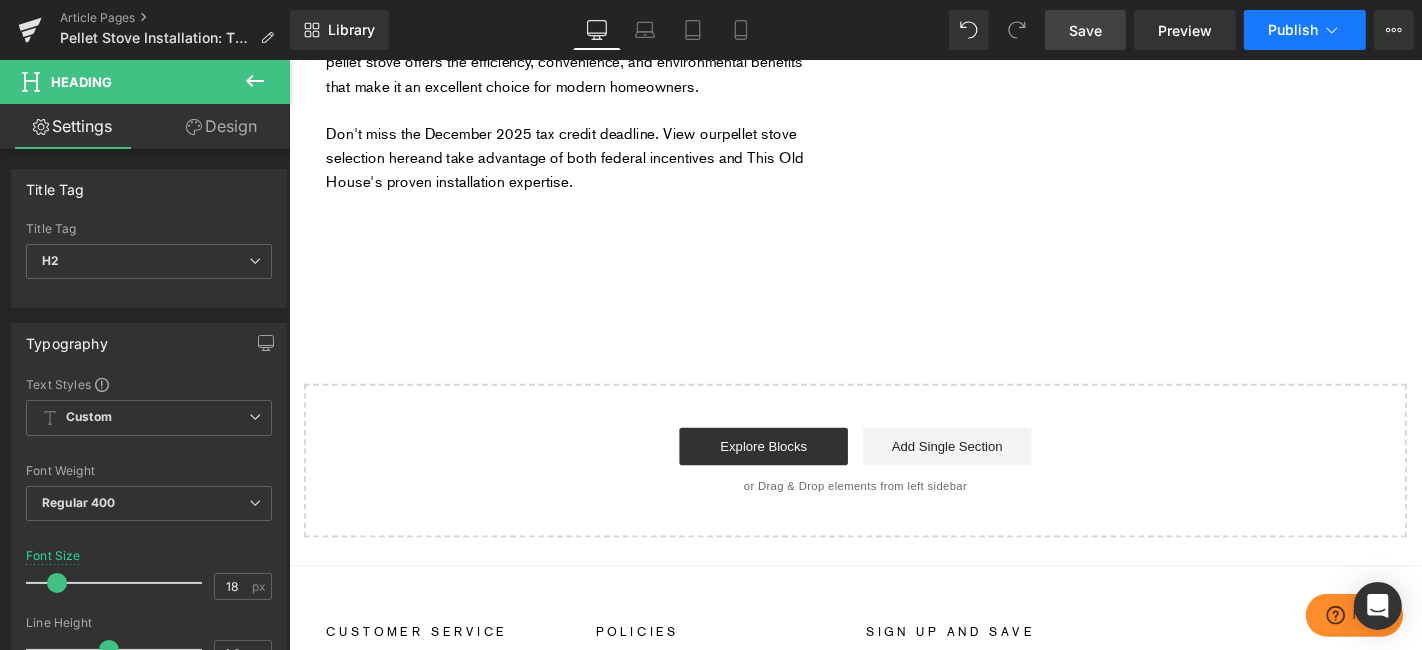 click on "Publish" at bounding box center (1293, 30) 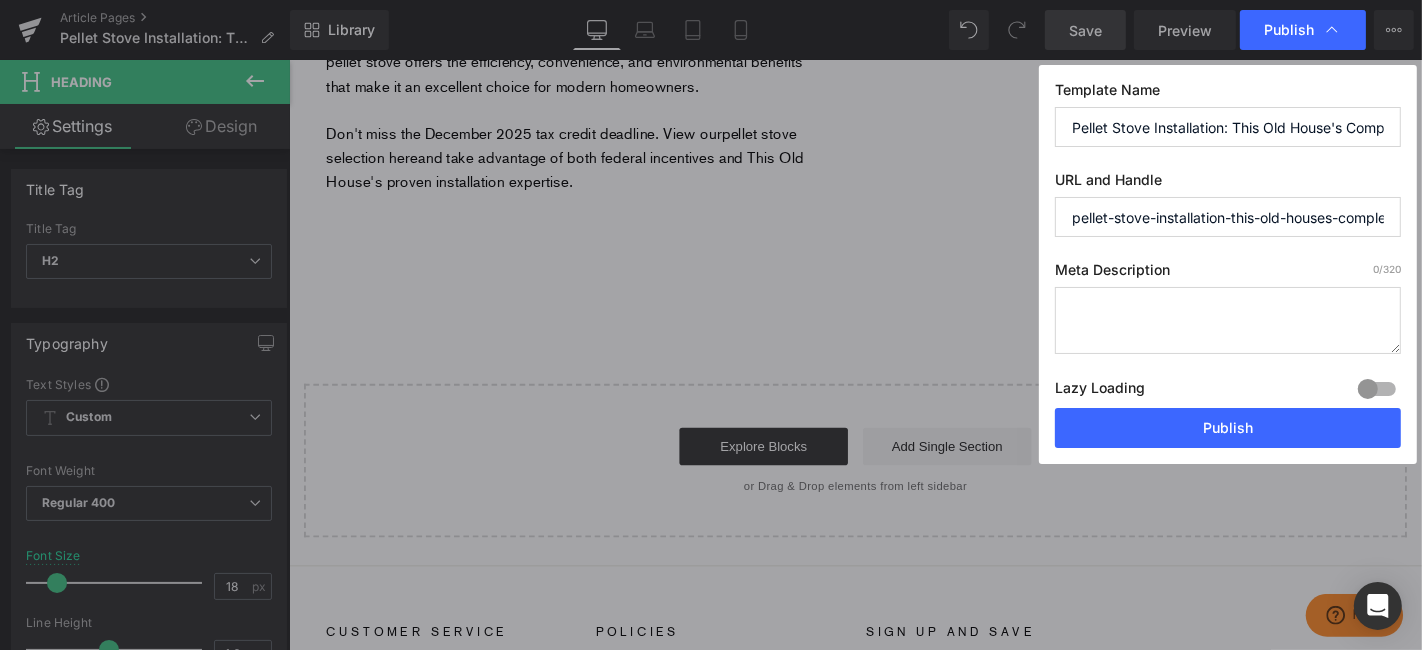 type 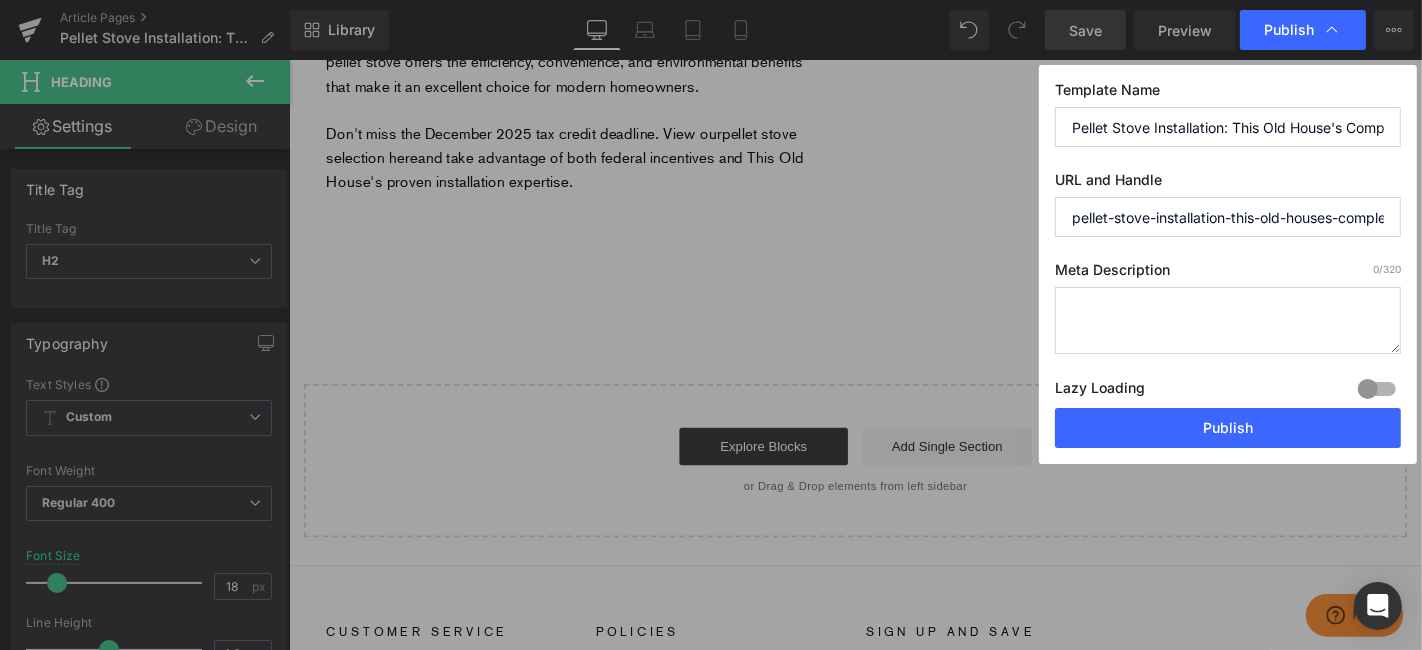 click at bounding box center (1228, 320) 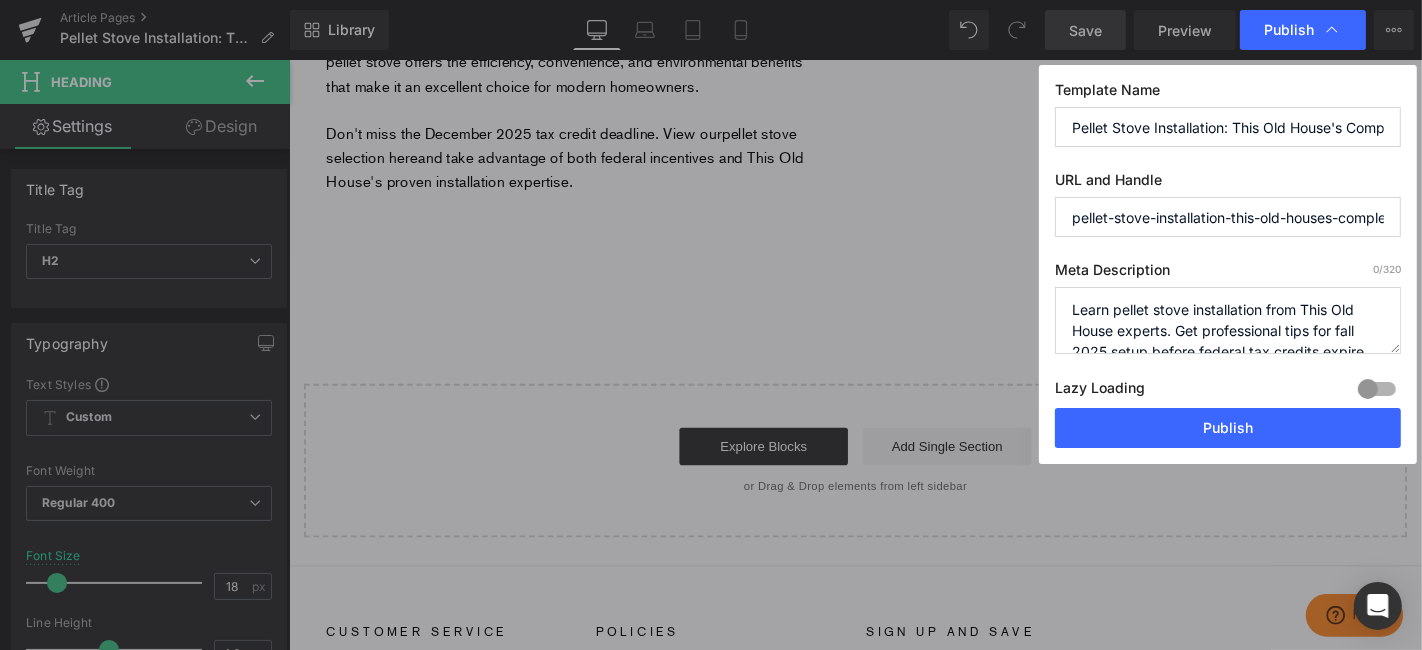 scroll, scrollTop: 48, scrollLeft: 0, axis: vertical 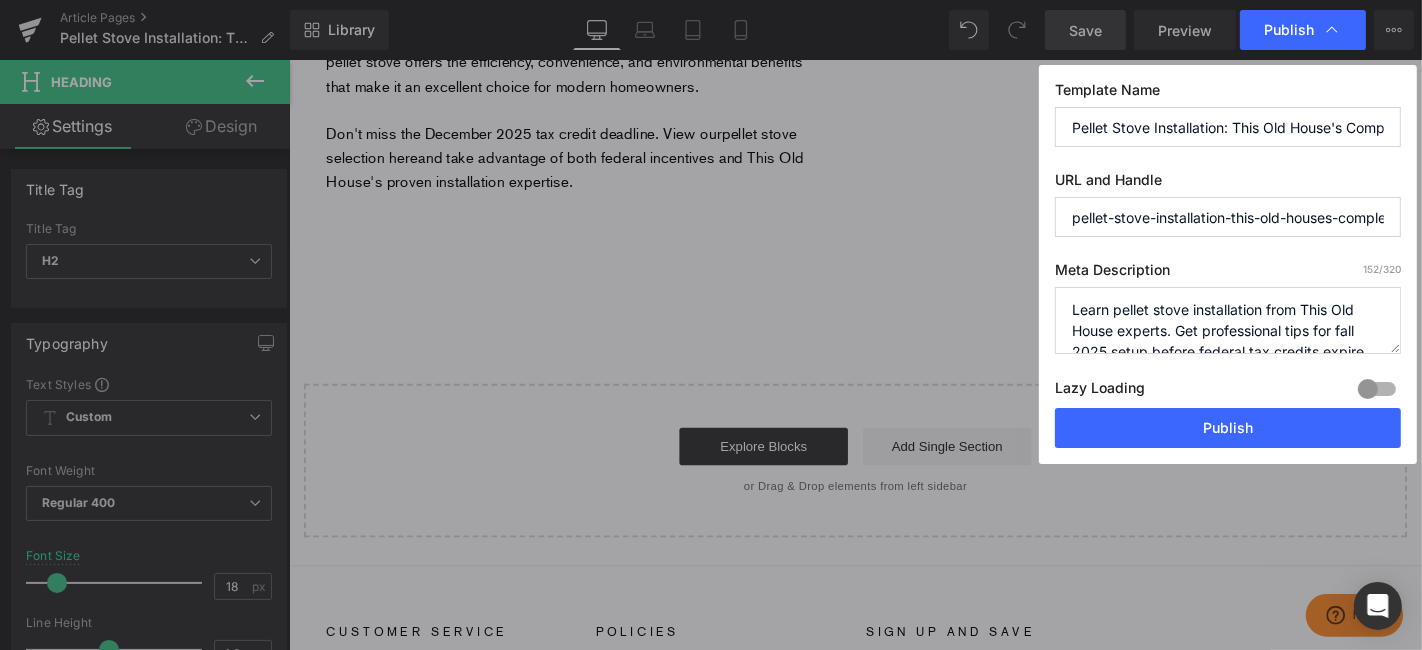 drag, startPoint x: 1202, startPoint y: 319, endPoint x: 1055, endPoint y: 248, distance: 163.24828 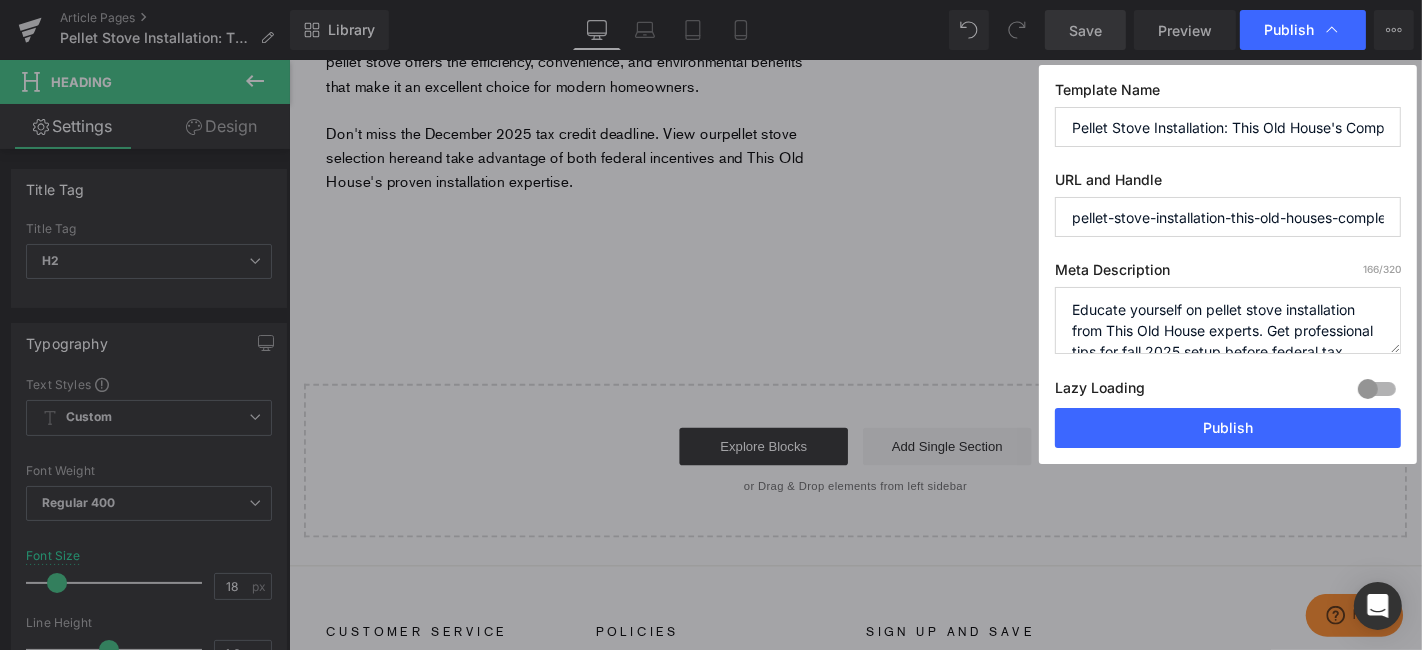 click on "Educate yourself on pellet stove installation from This Old House experts. Get professional tips for fall 2025 setup before federal tax credits expire December 31st." at bounding box center (1228, 320) 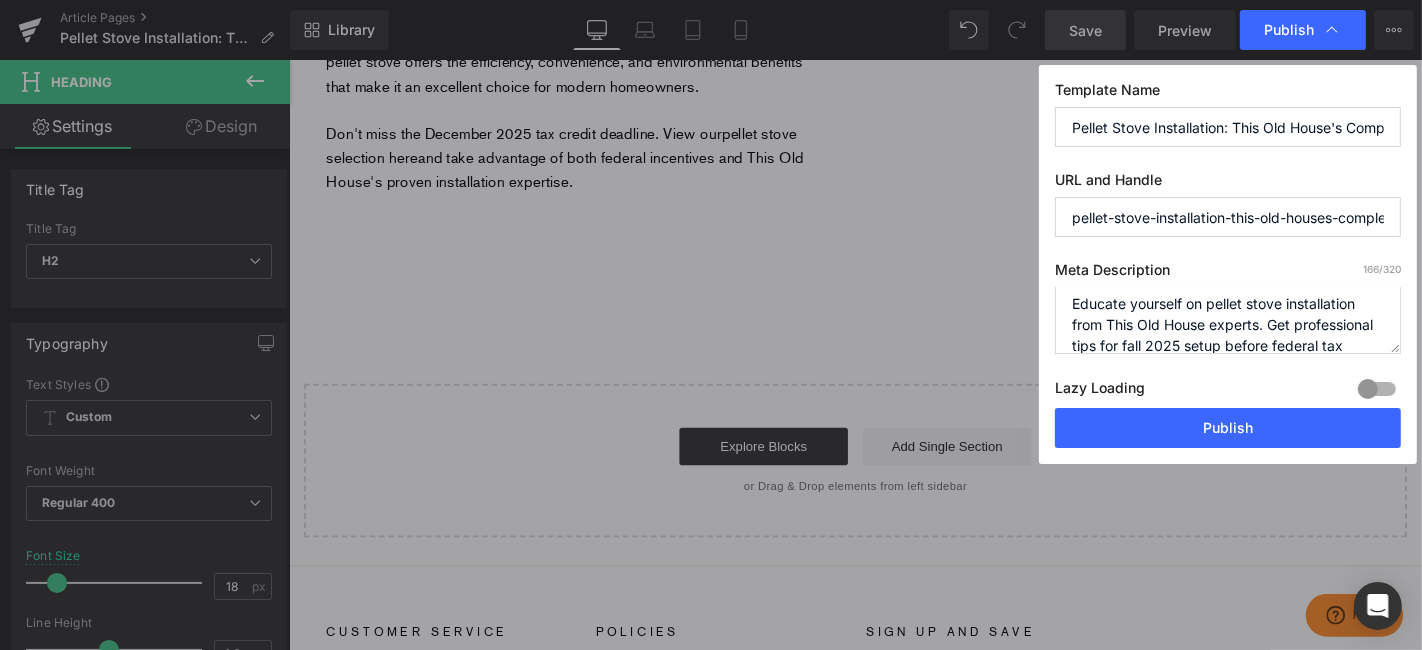 scroll, scrollTop: 27, scrollLeft: 0, axis: vertical 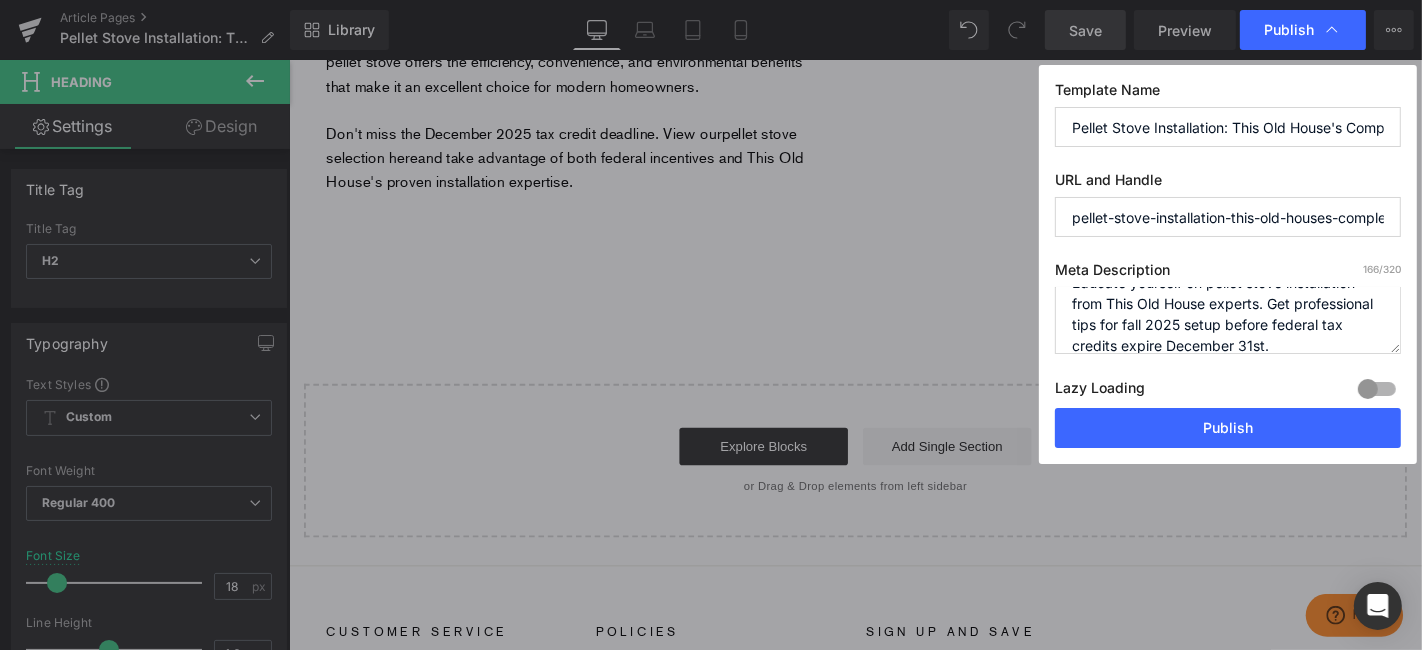 drag, startPoint x: 1234, startPoint y: 319, endPoint x: 1205, endPoint y: 319, distance: 29 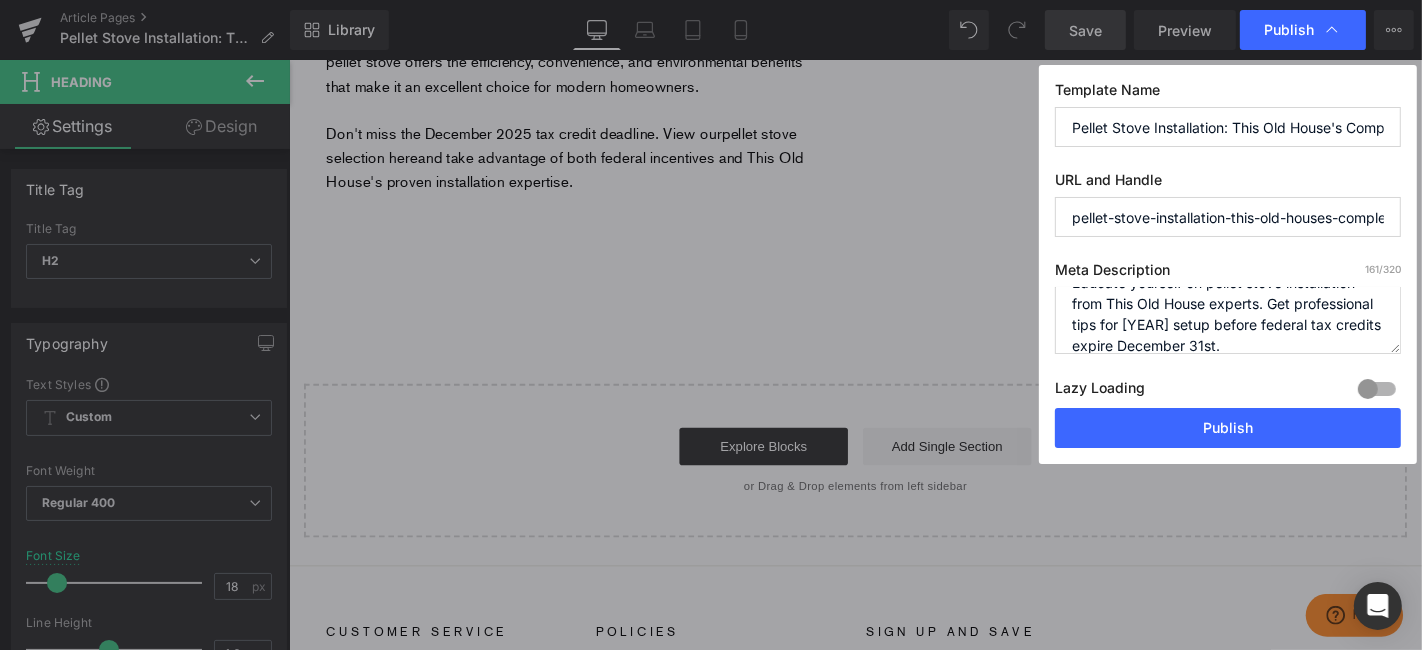 scroll, scrollTop: 32, scrollLeft: 0, axis: vertical 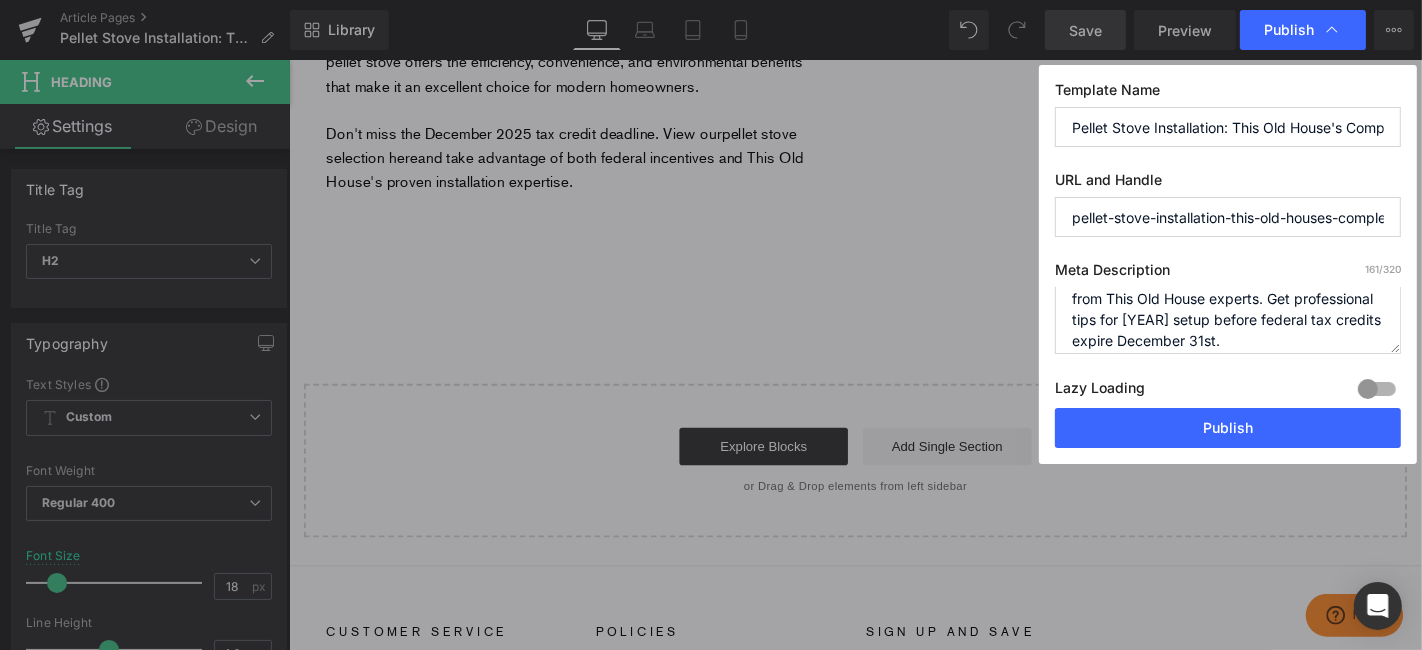 drag, startPoint x: 1235, startPoint y: 340, endPoint x: 1361, endPoint y: 337, distance: 126.035706 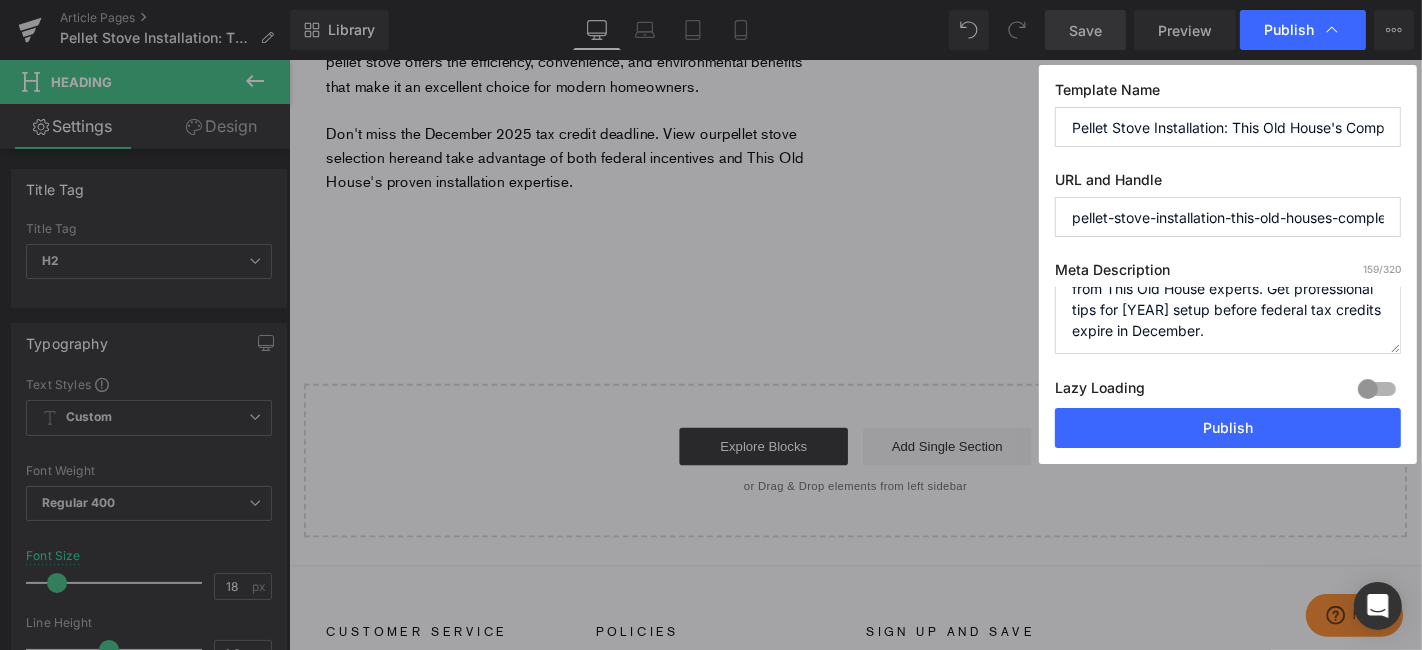 drag, startPoint x: 1240, startPoint y: 338, endPoint x: 1301, endPoint y: 340, distance: 61.03278 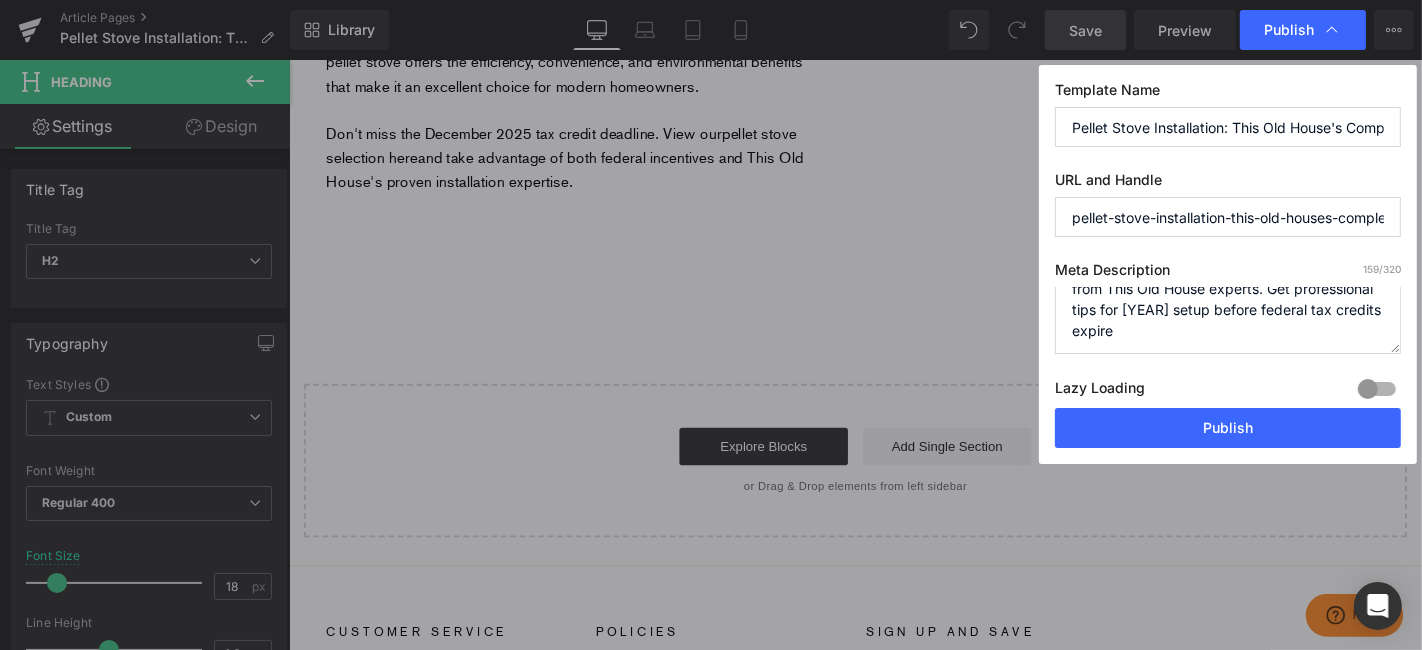 scroll, scrollTop: 41, scrollLeft: 0, axis: vertical 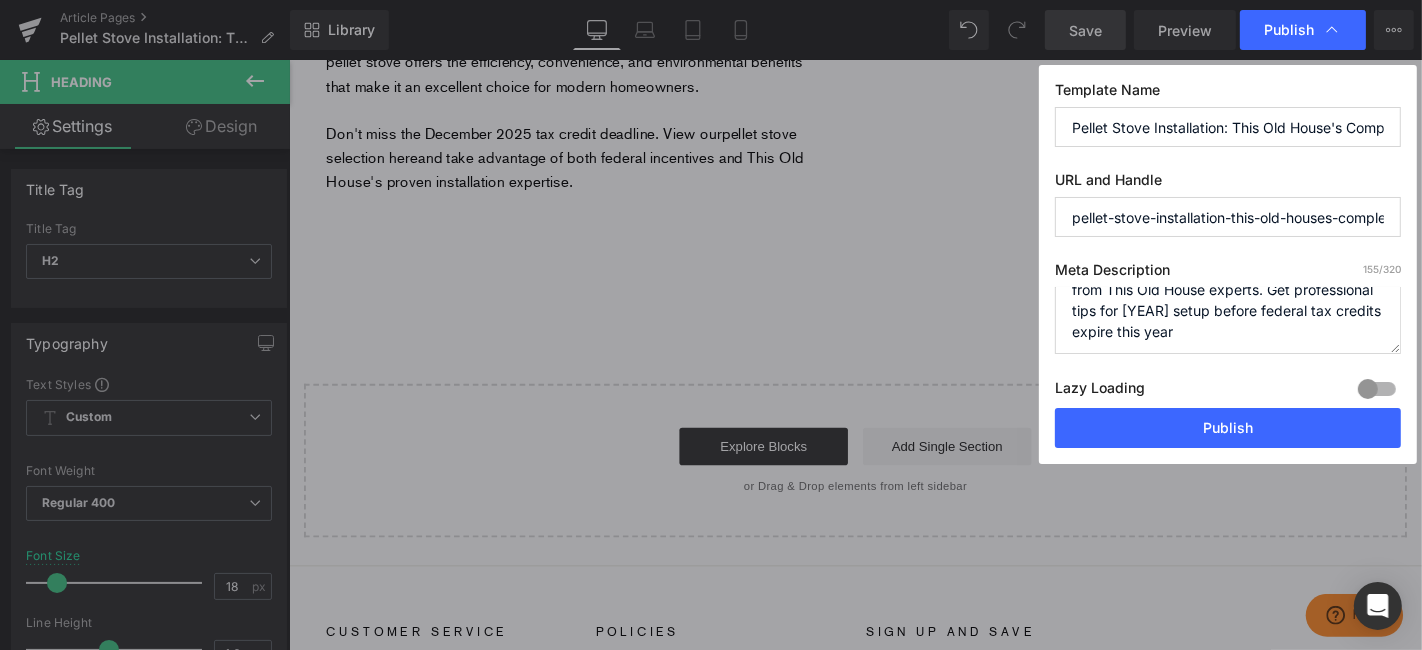 type on "Educate yourself on pellet stove installation from This Old House experts. Get professional tips for 2025 setup before federal tax credits expire this year" 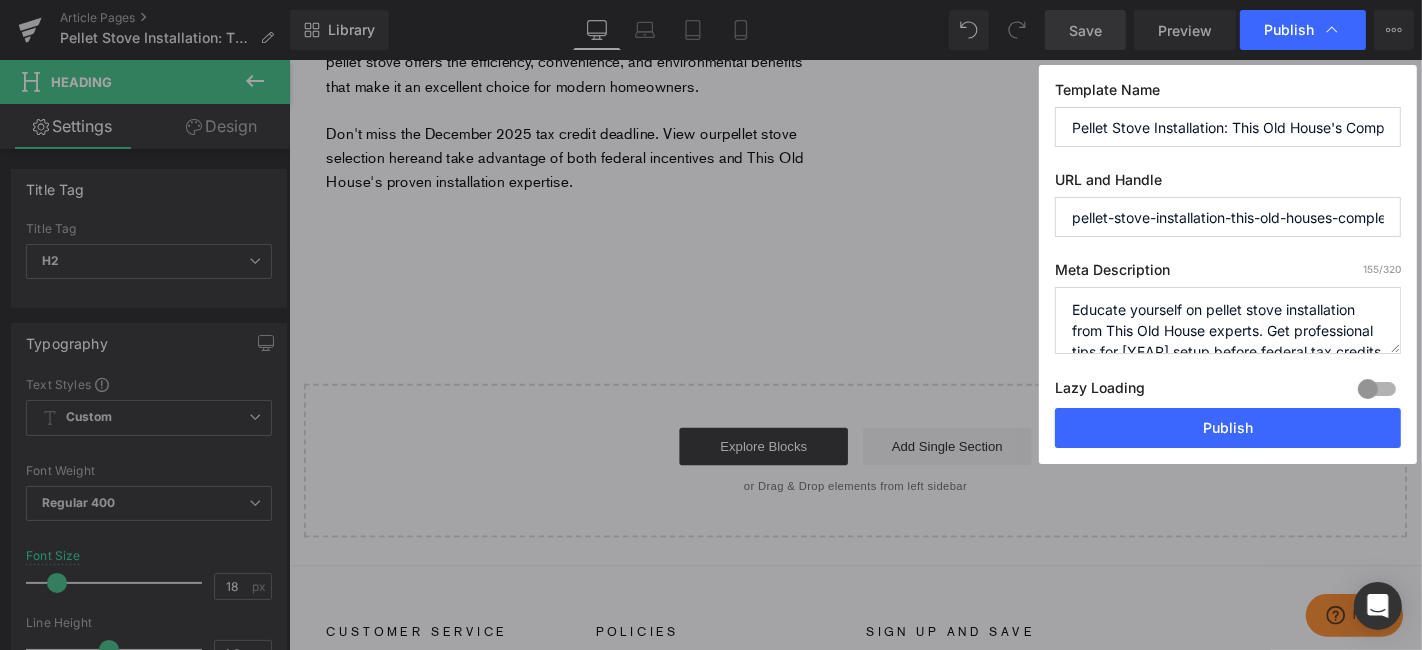 drag, startPoint x: 1342, startPoint y: 335, endPoint x: 1032, endPoint y: 250, distance: 321.44208 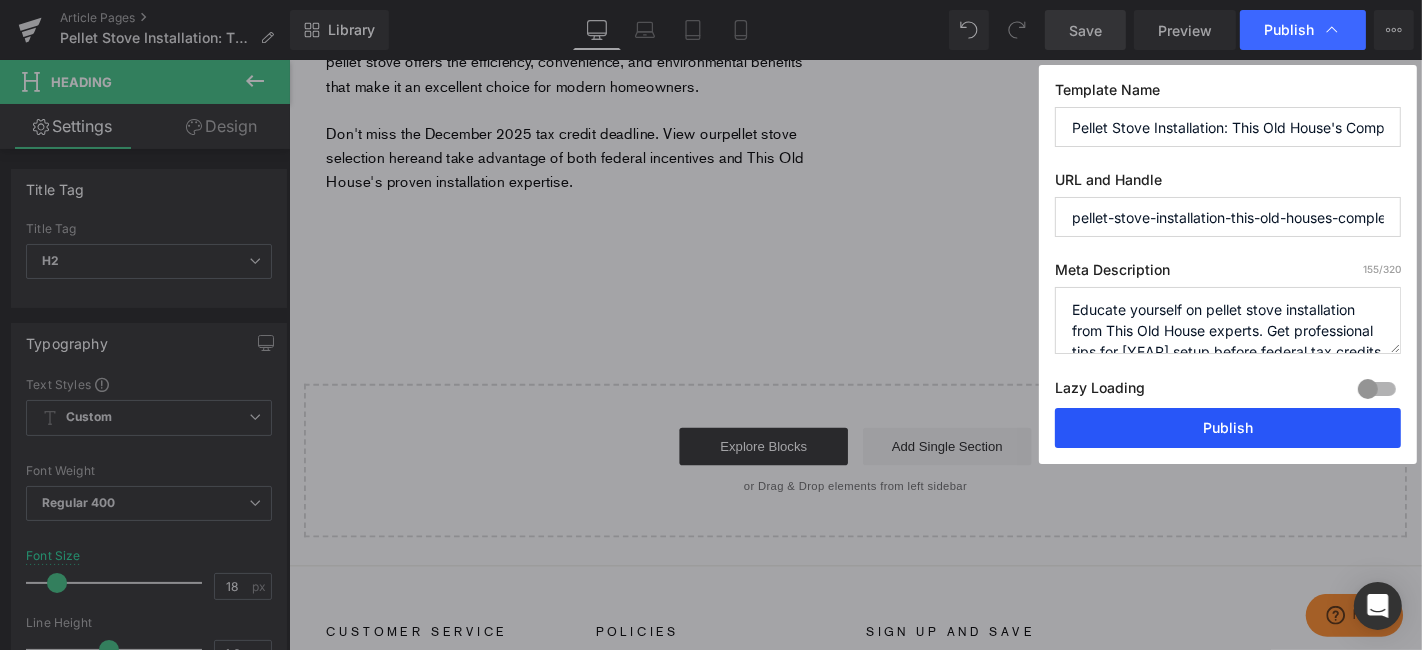 click on "Publish" at bounding box center (1228, 428) 